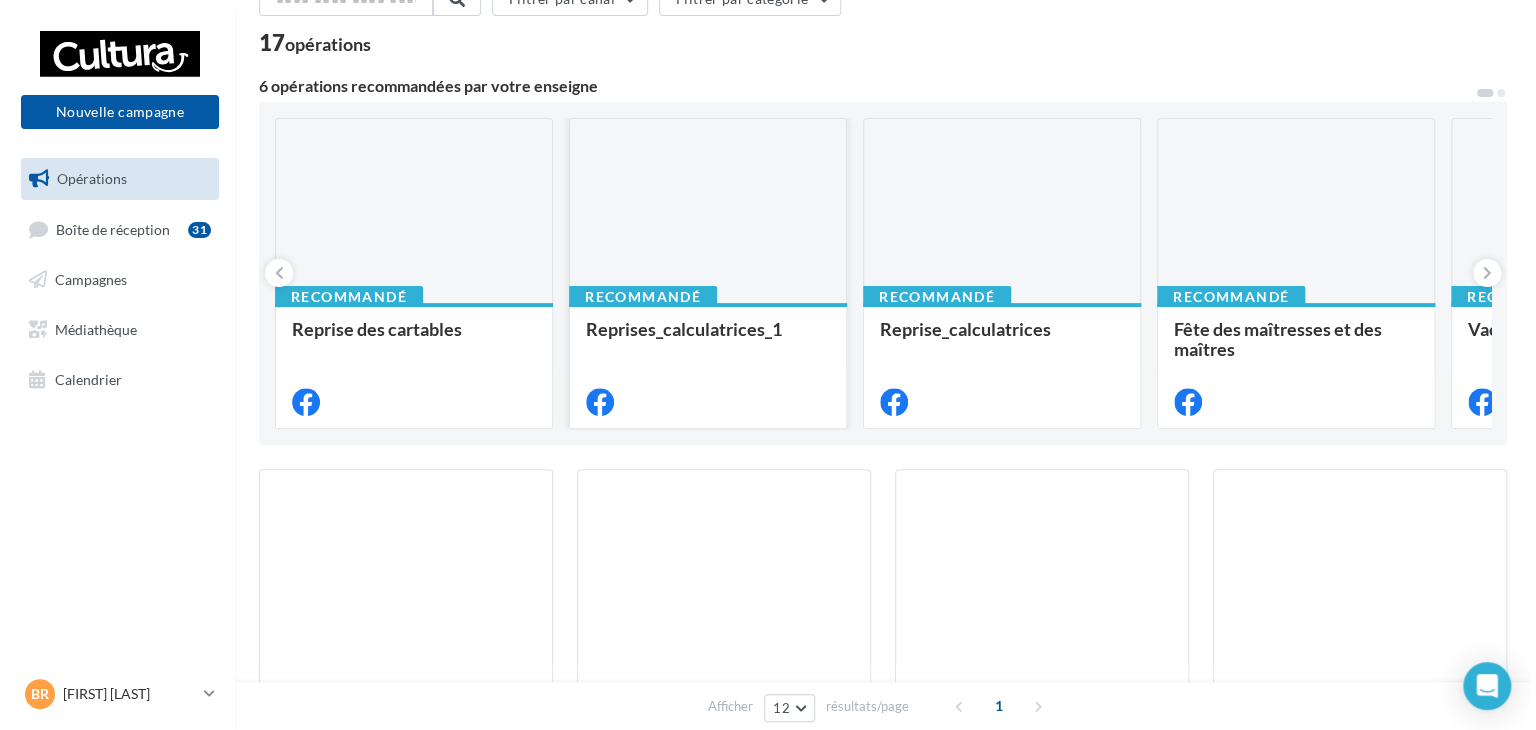 scroll, scrollTop: 0, scrollLeft: 0, axis: both 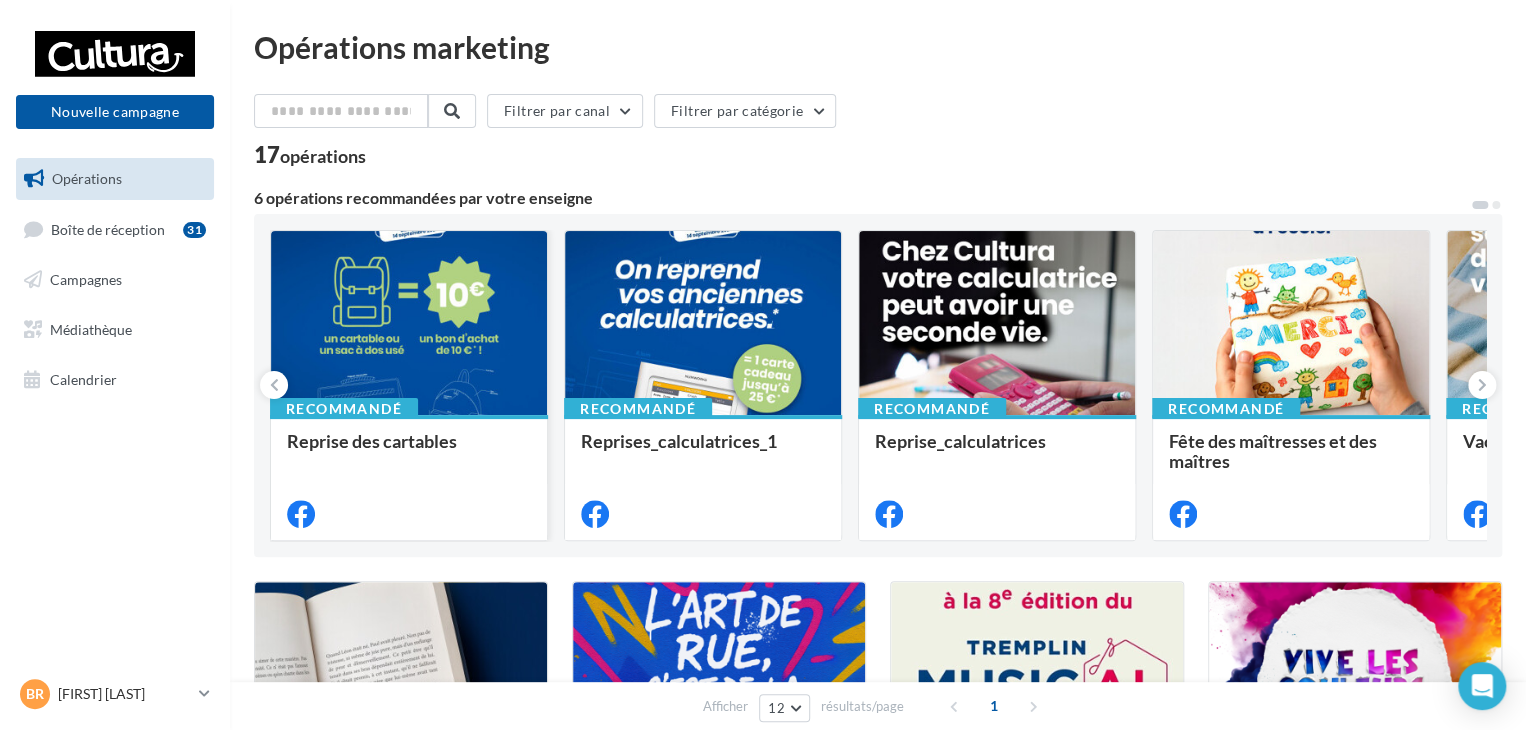 click at bounding box center [409, 324] 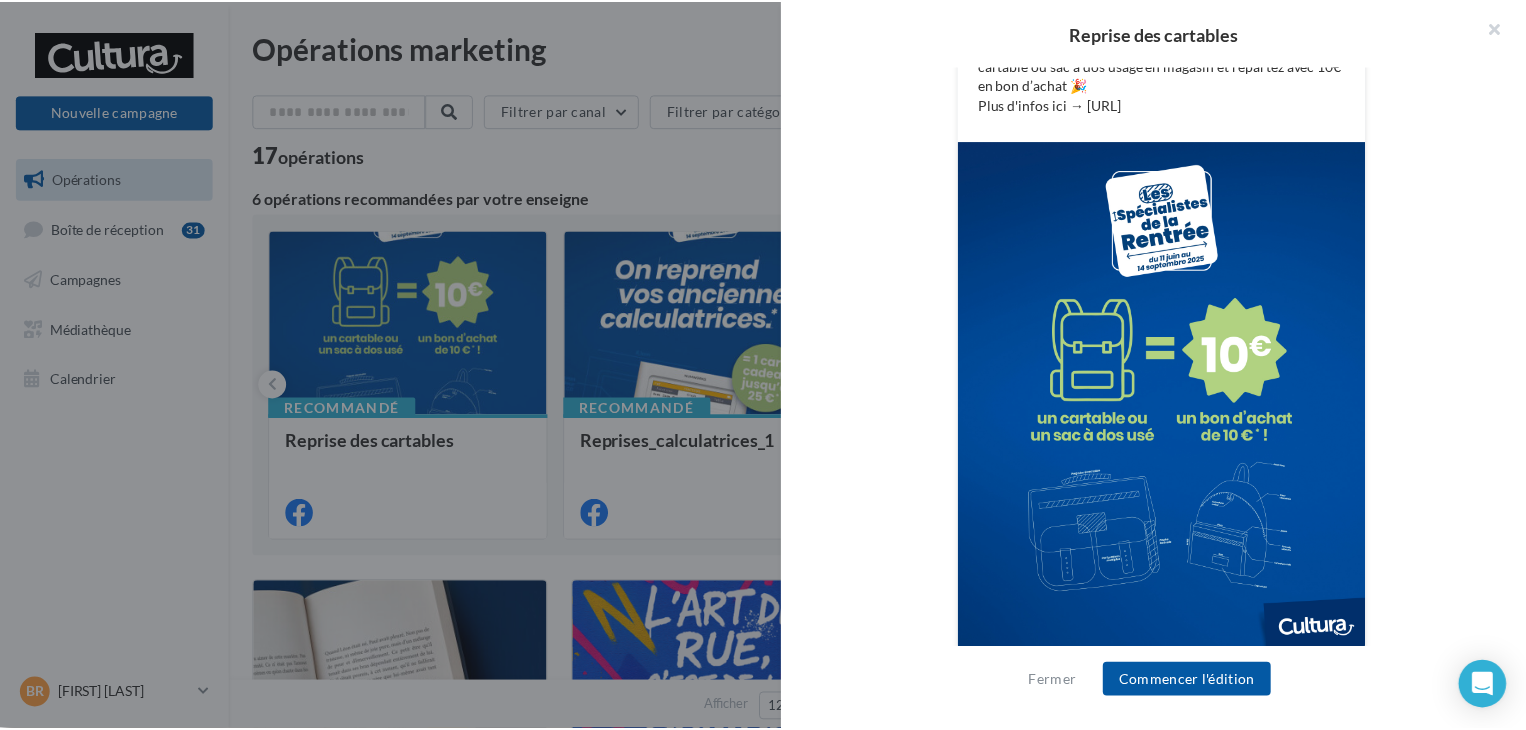 scroll, scrollTop: 464, scrollLeft: 0, axis: vertical 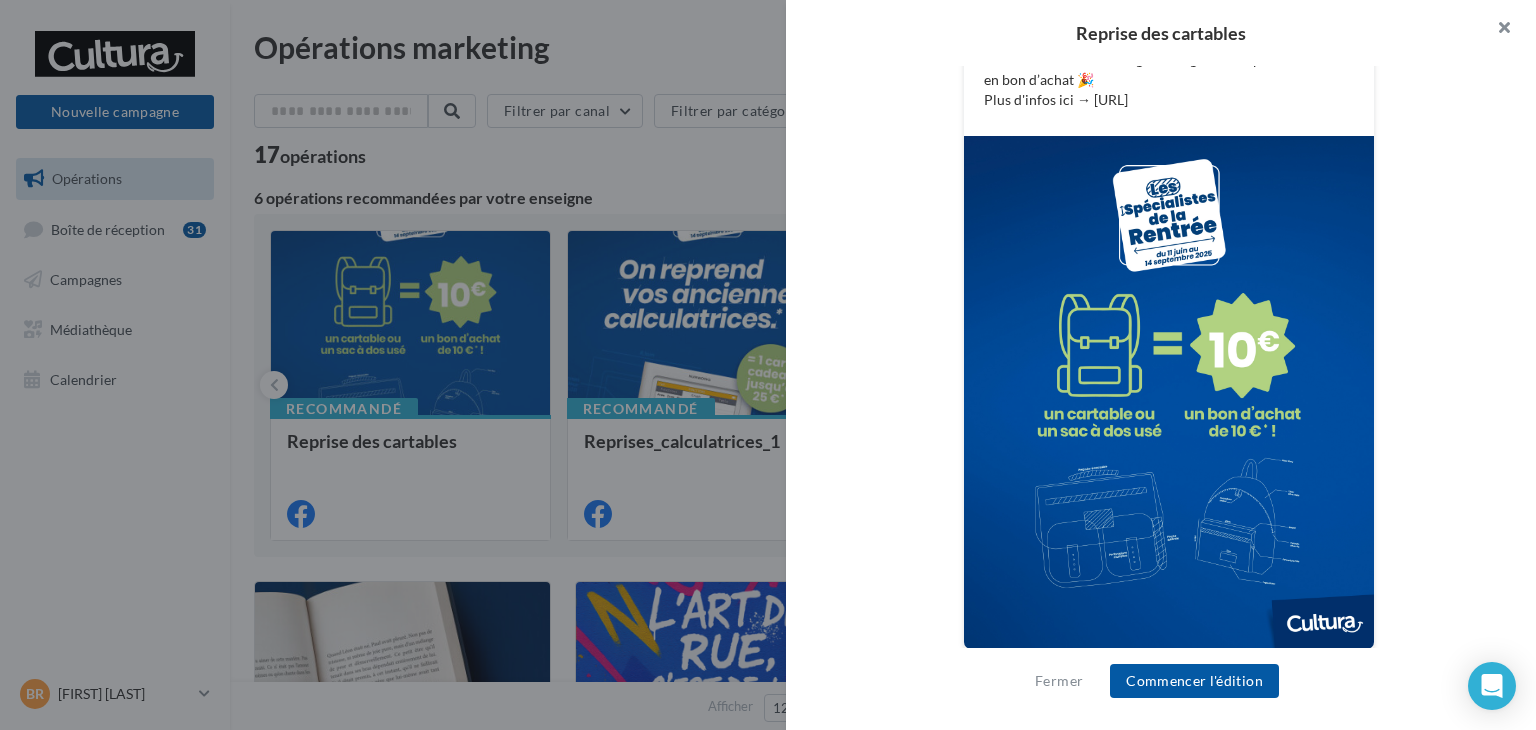 click at bounding box center [1496, 30] 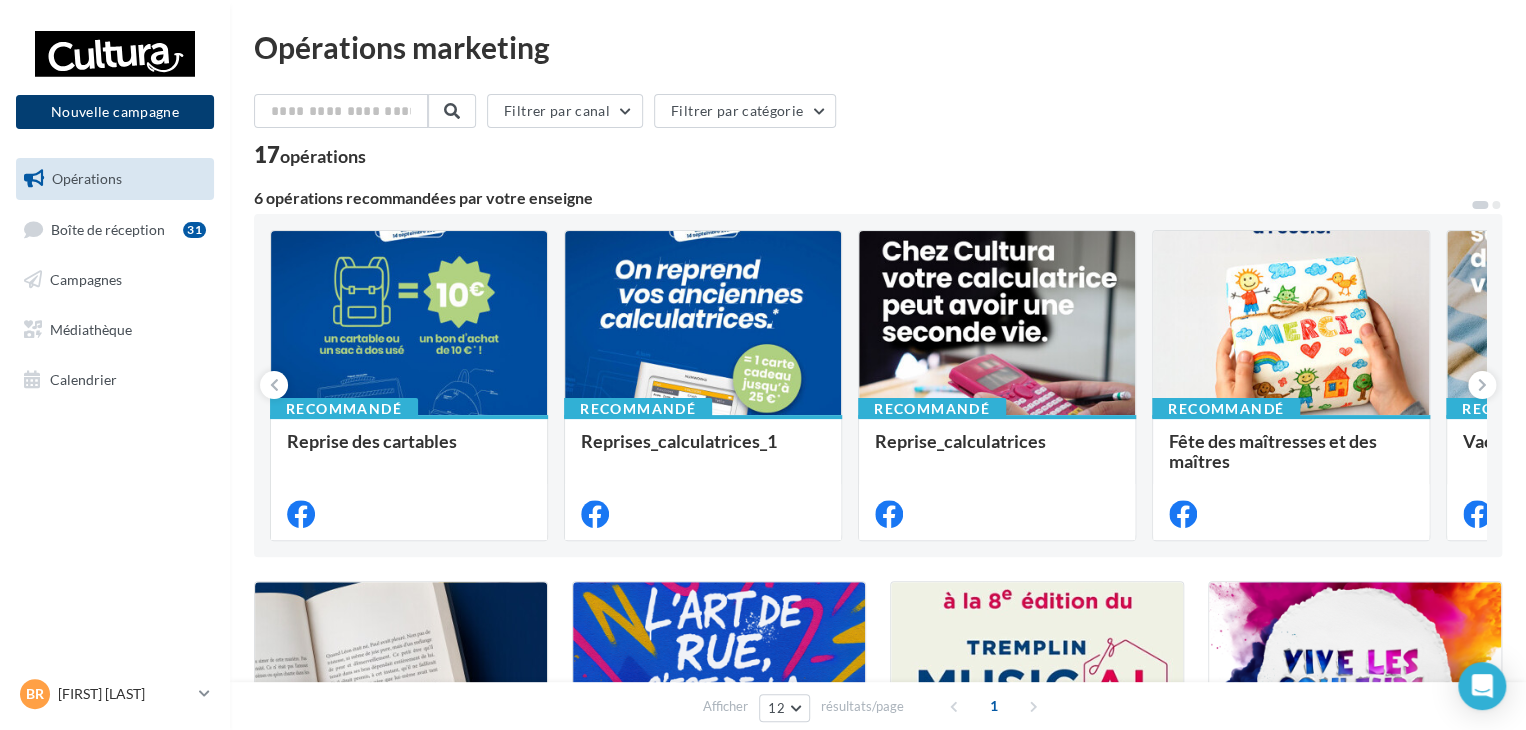 click on "Nouvelle campagne" at bounding box center (115, 112) 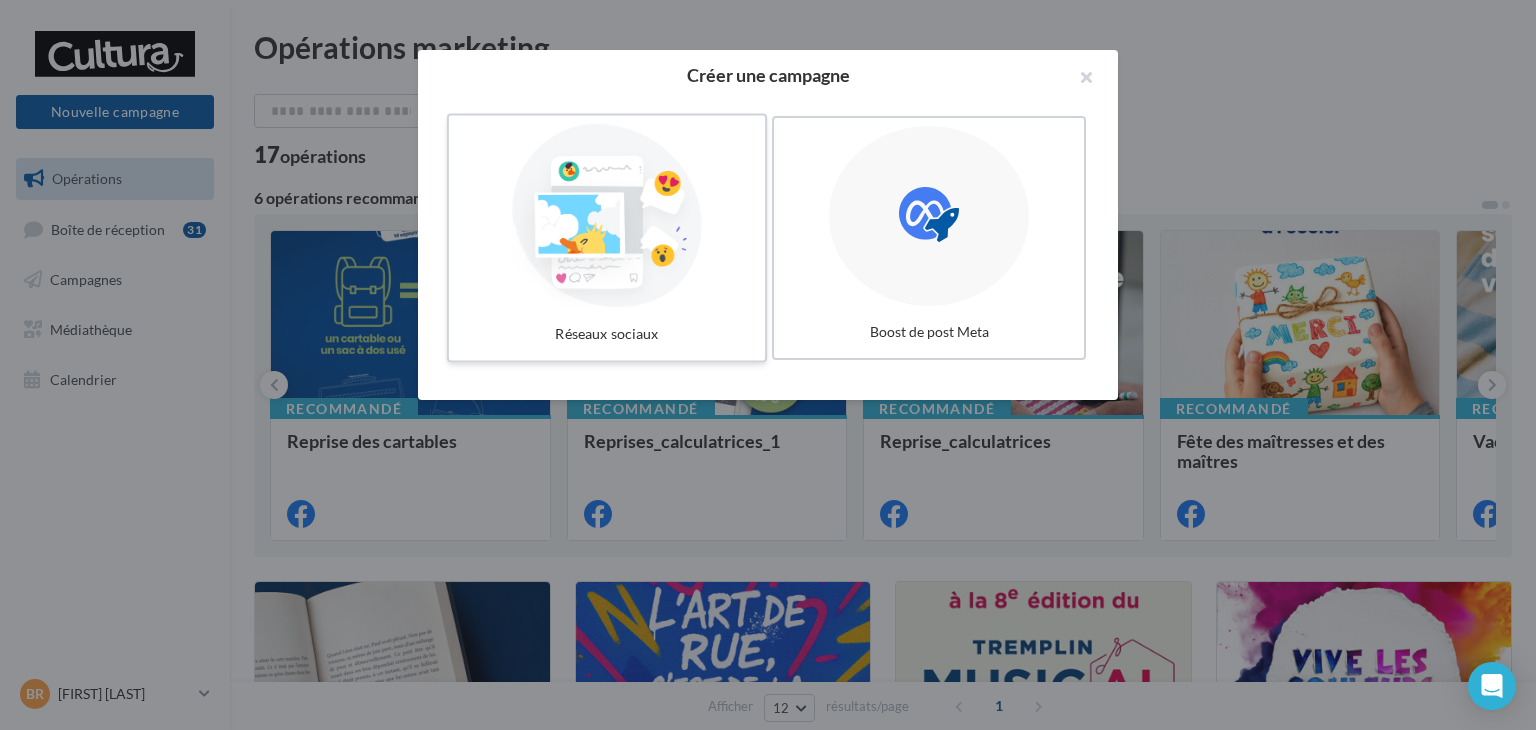 click at bounding box center (607, 216) 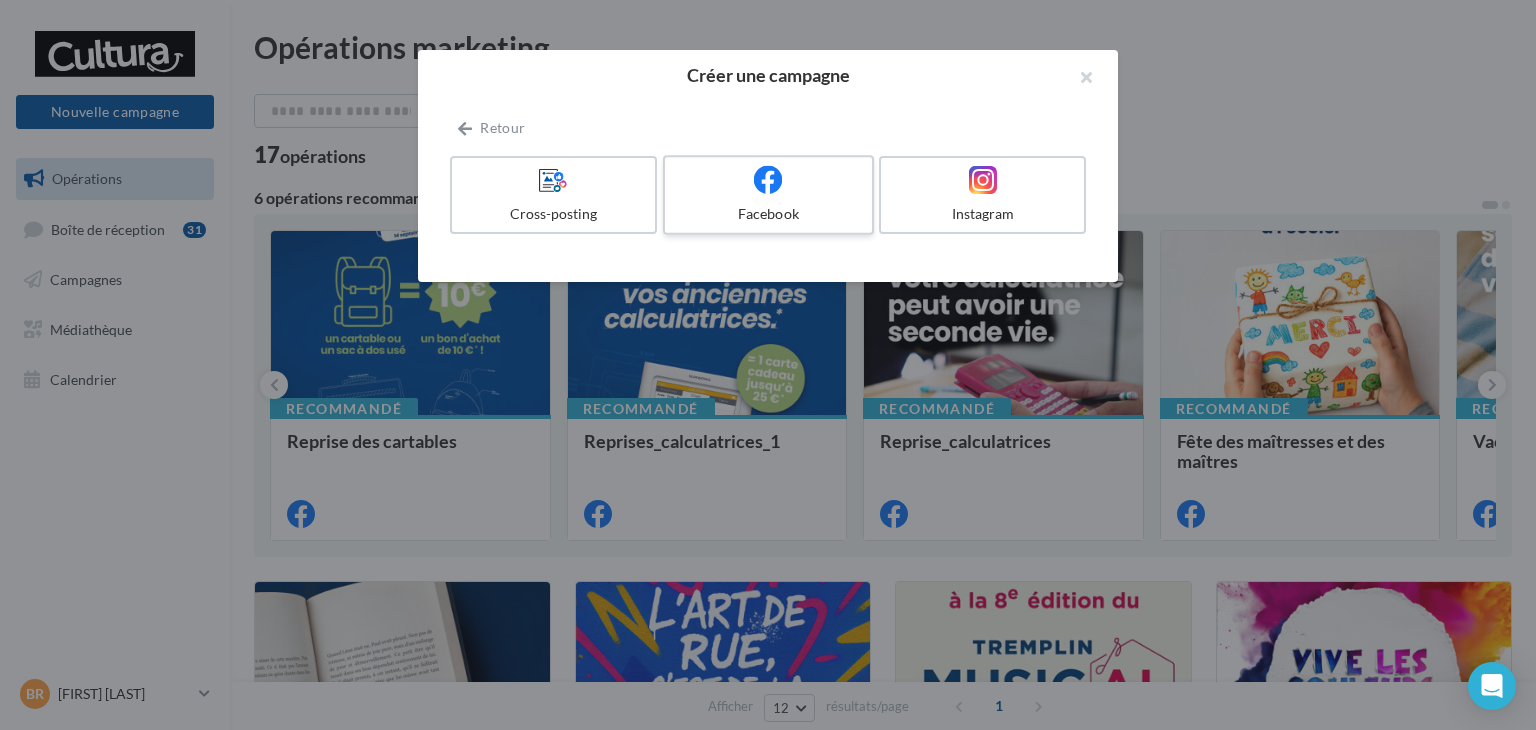 click on "Facebook" at bounding box center [768, 214] 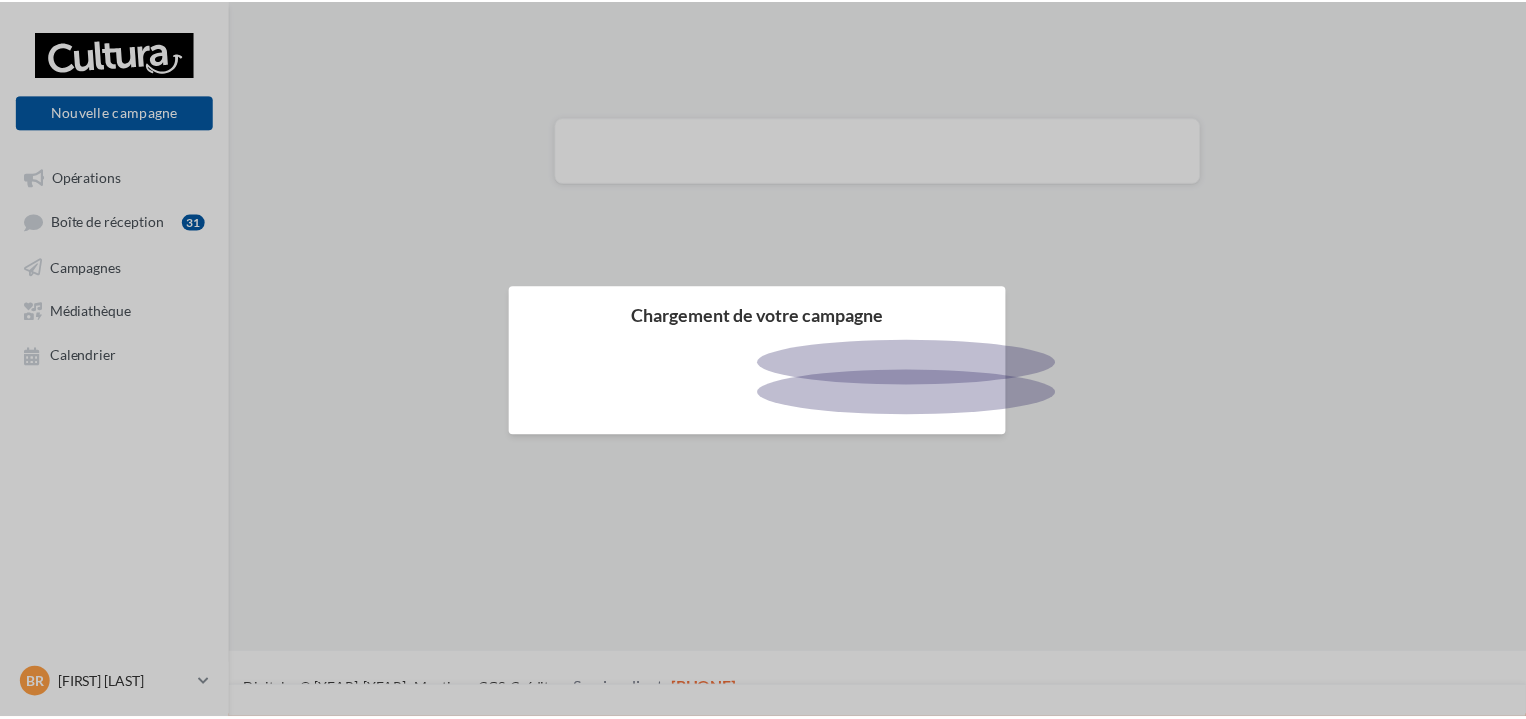 scroll, scrollTop: 0, scrollLeft: 0, axis: both 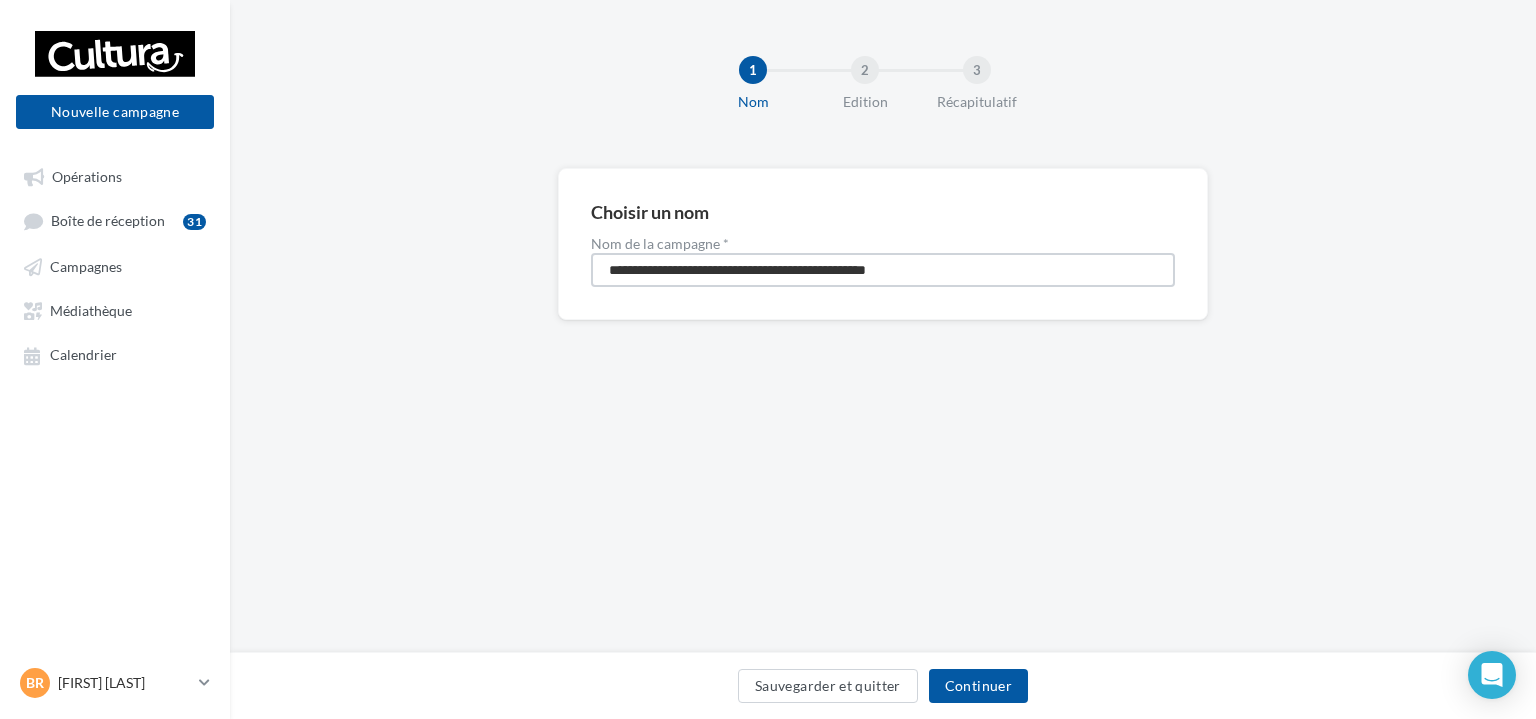 drag, startPoint x: 950, startPoint y: 281, endPoint x: 562, endPoint y: 267, distance: 388.2525 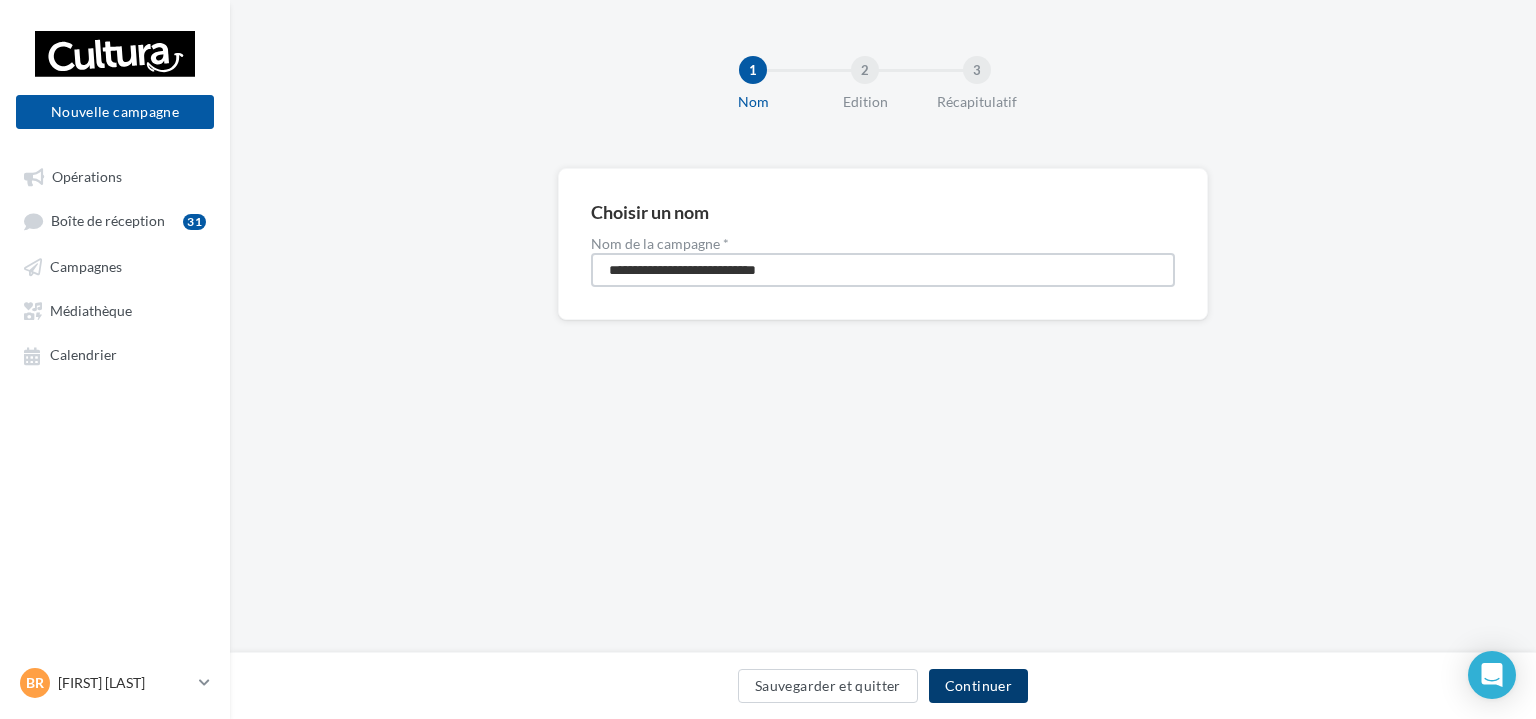 type on "**********" 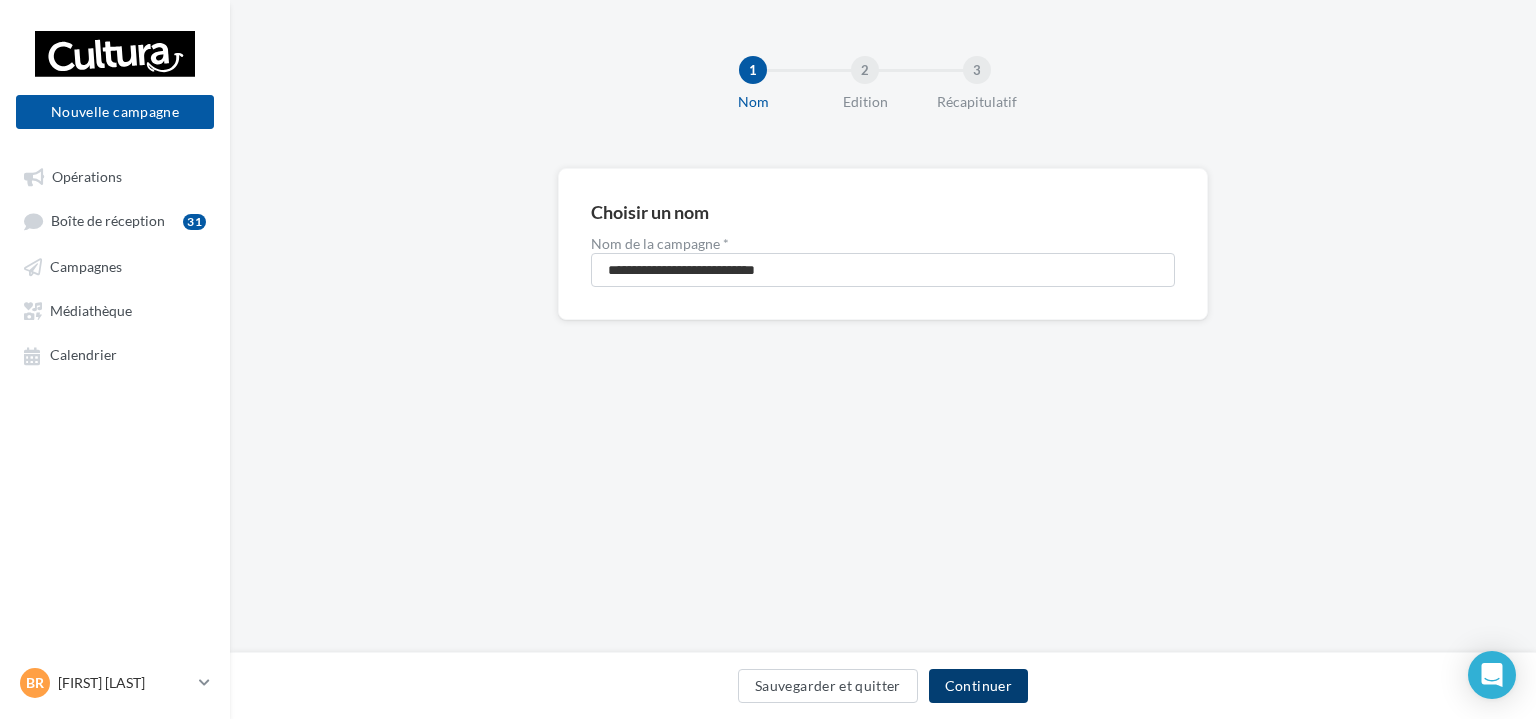 click on "Continuer" at bounding box center [978, 686] 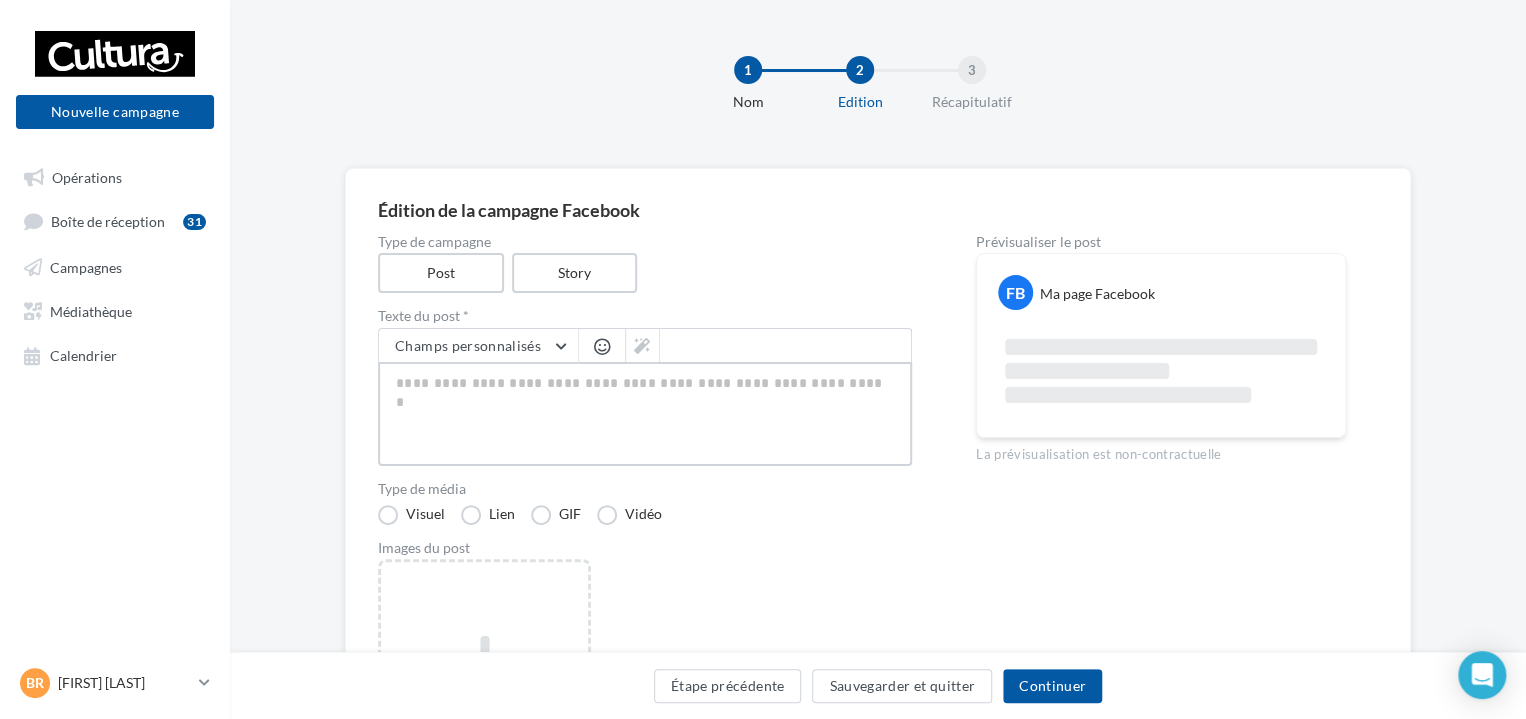 click at bounding box center [645, 414] 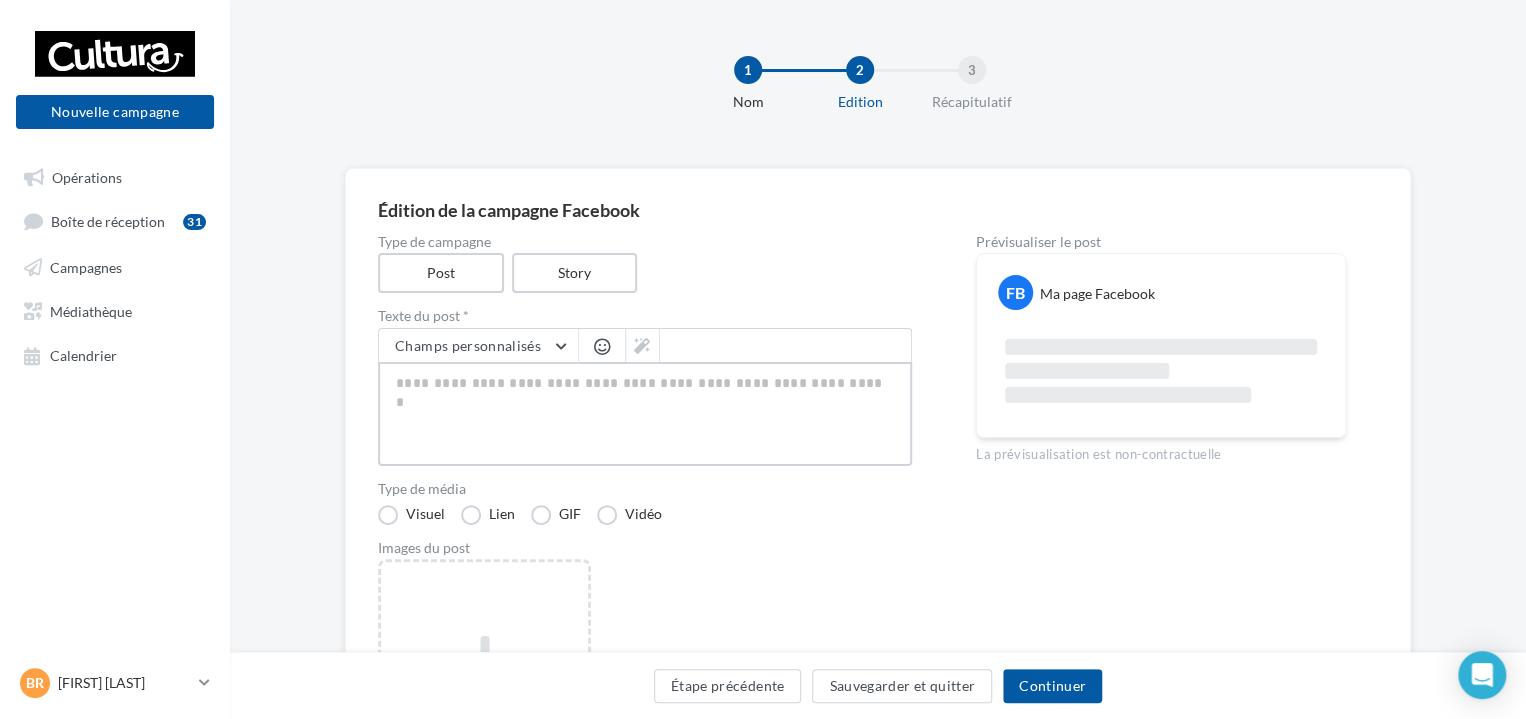 paste on "**********" 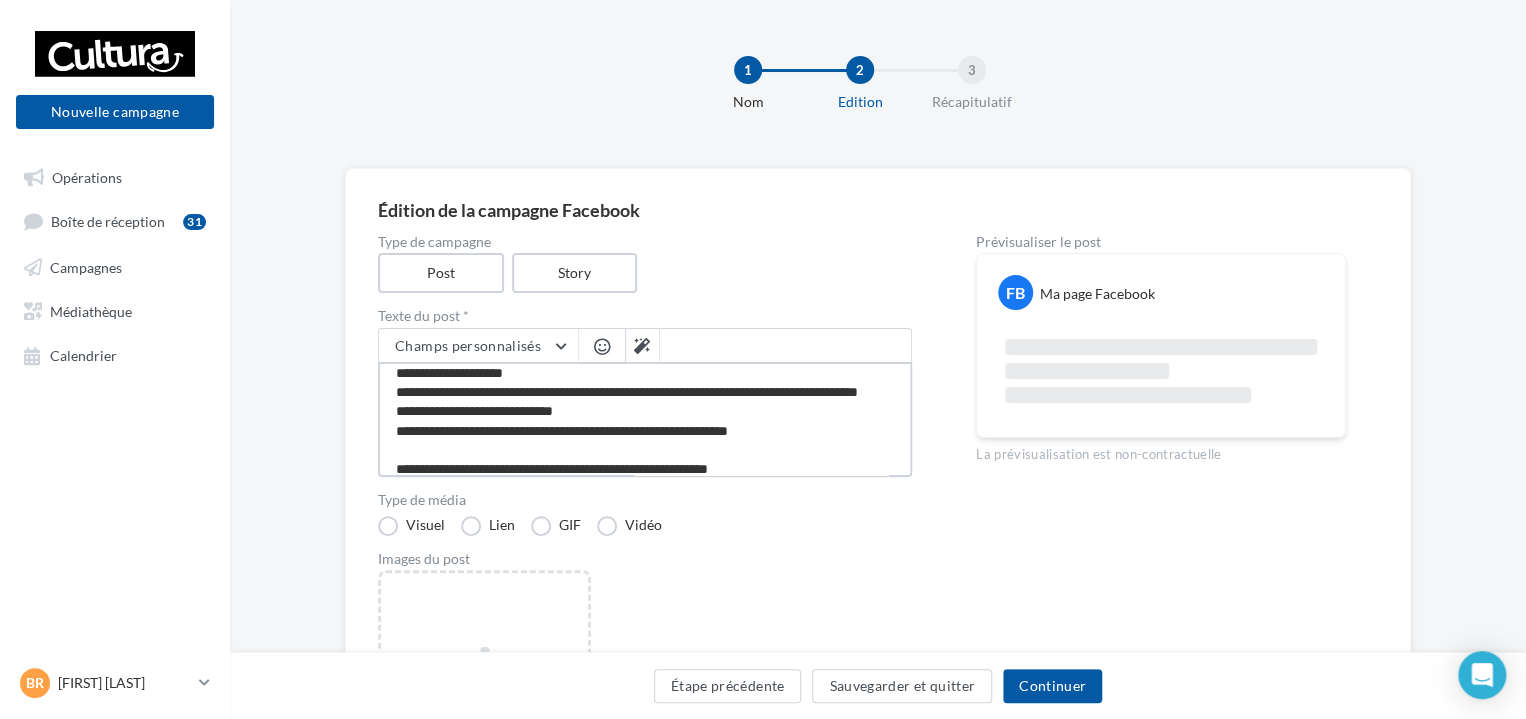 scroll, scrollTop: 0, scrollLeft: 0, axis: both 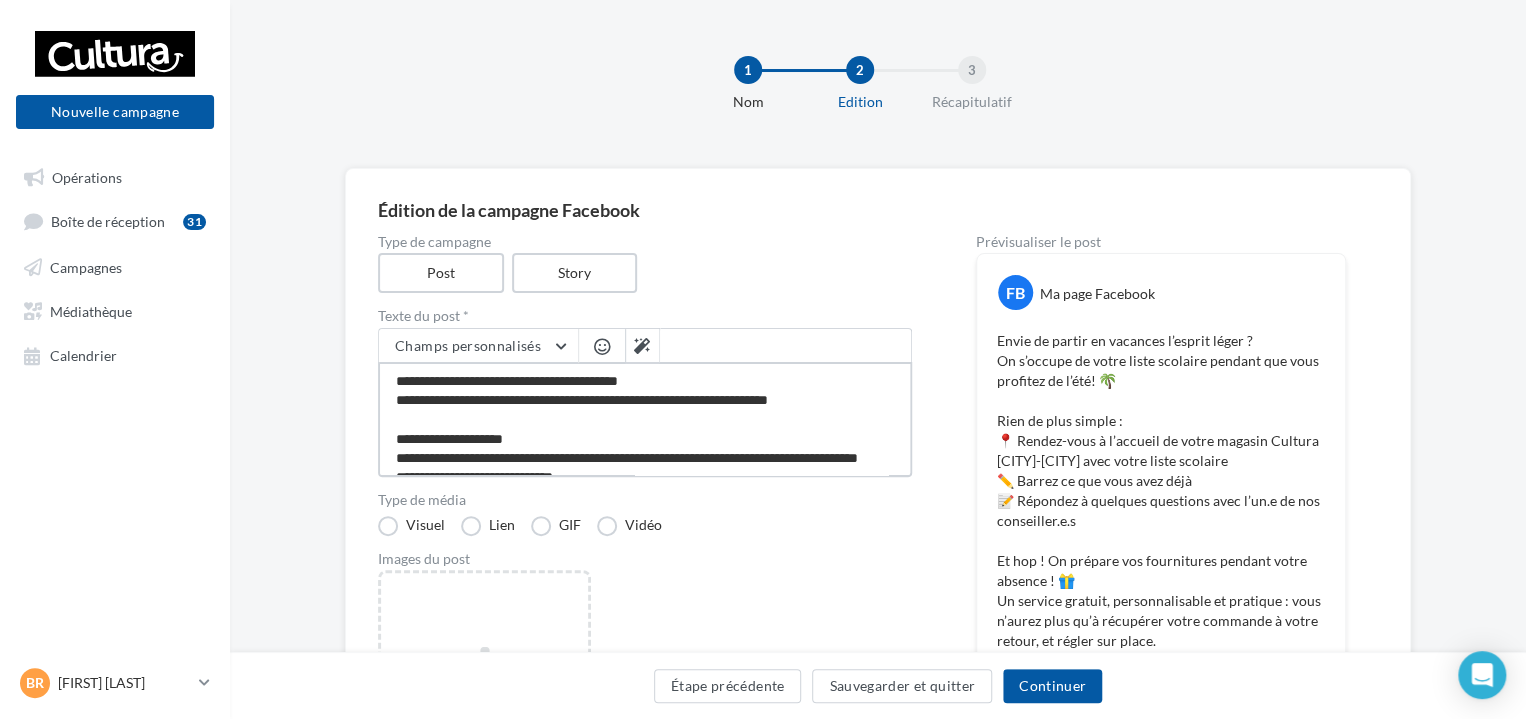 click on "**********" at bounding box center (645, 419) 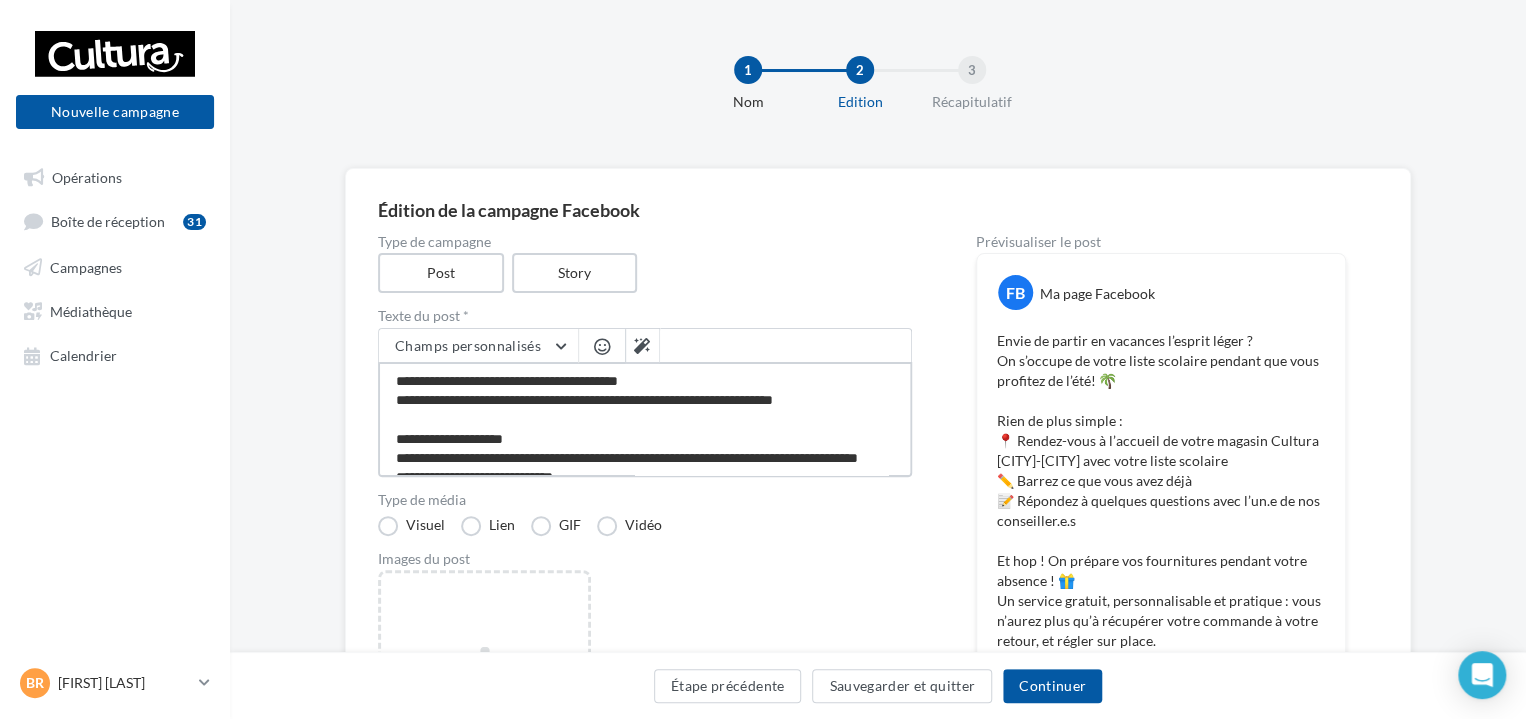 click on "**********" at bounding box center [645, 419] 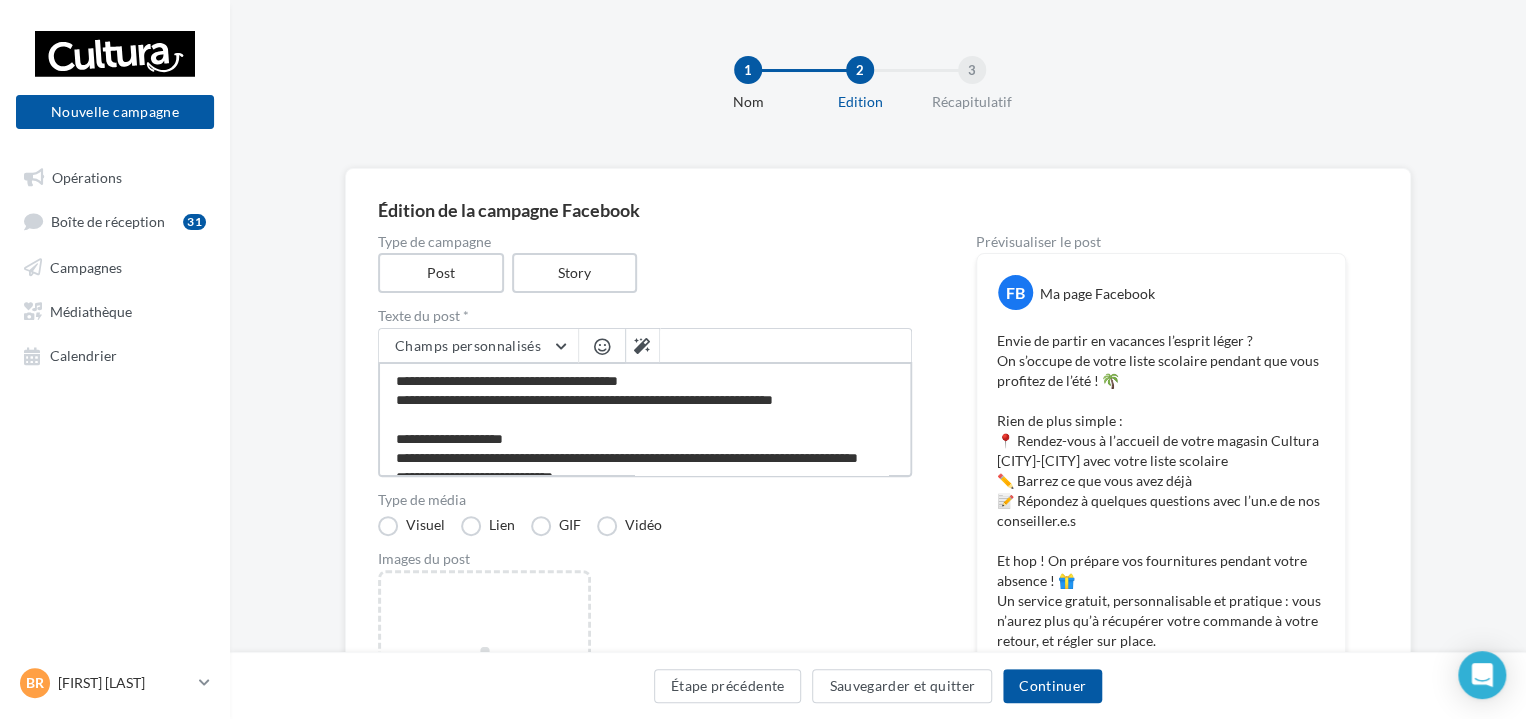 click on "**********" at bounding box center (645, 419) 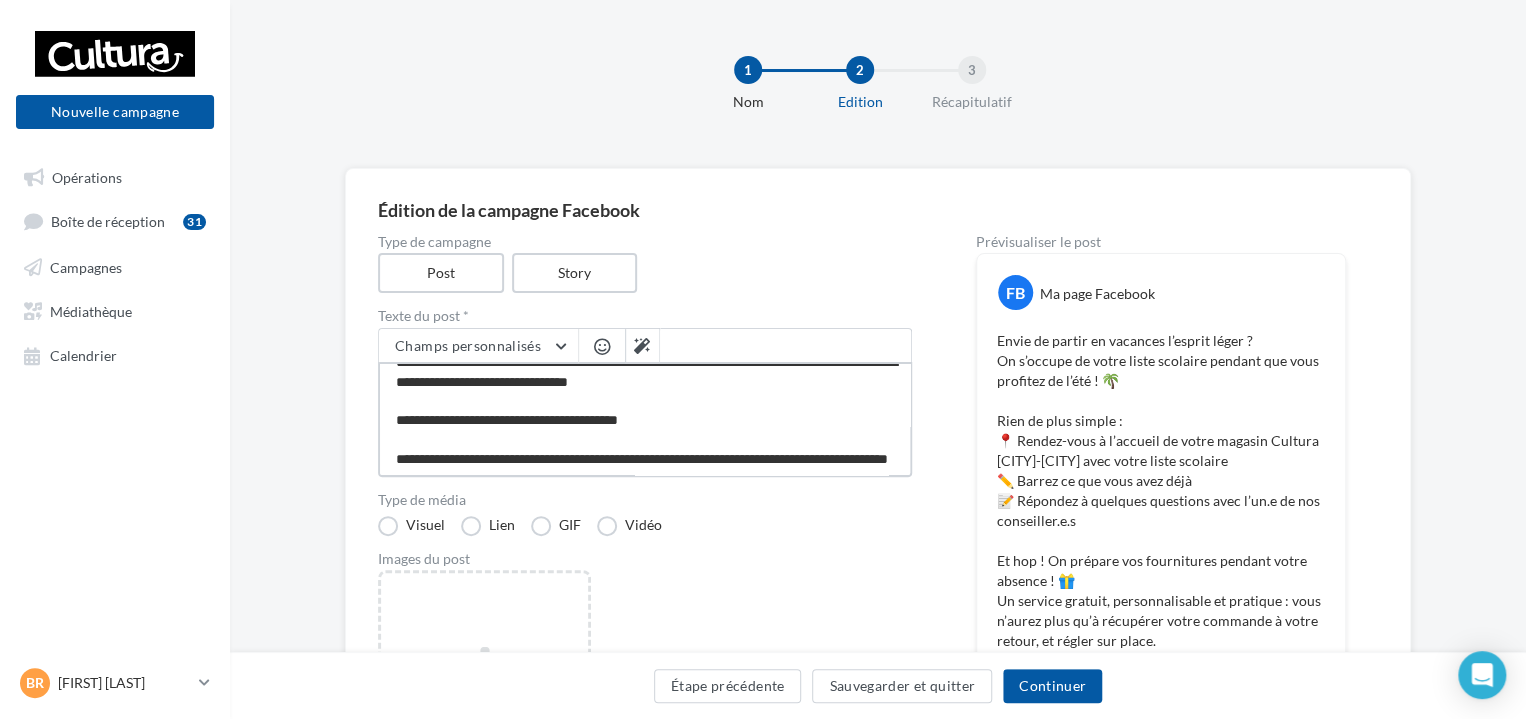 scroll, scrollTop: 231, scrollLeft: 0, axis: vertical 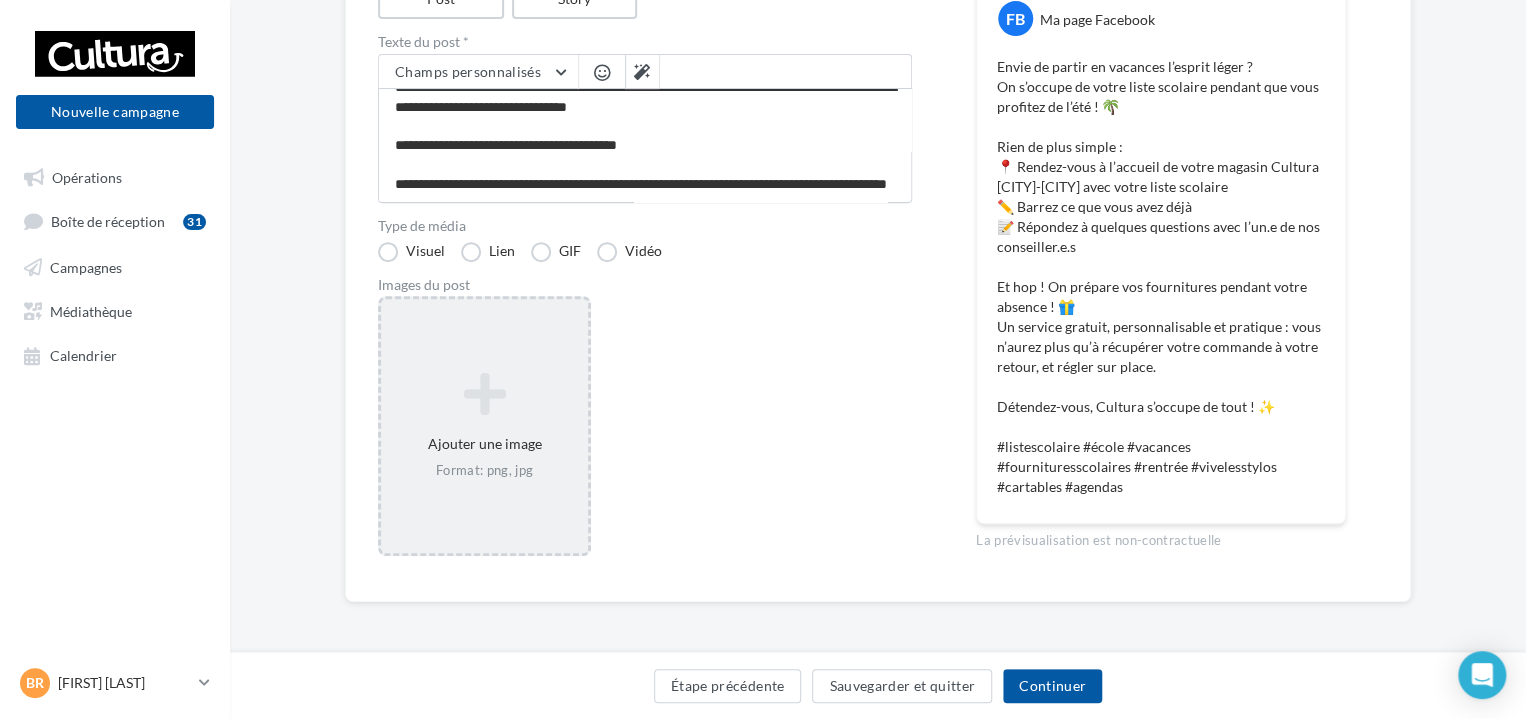 click at bounding box center [484, 394] 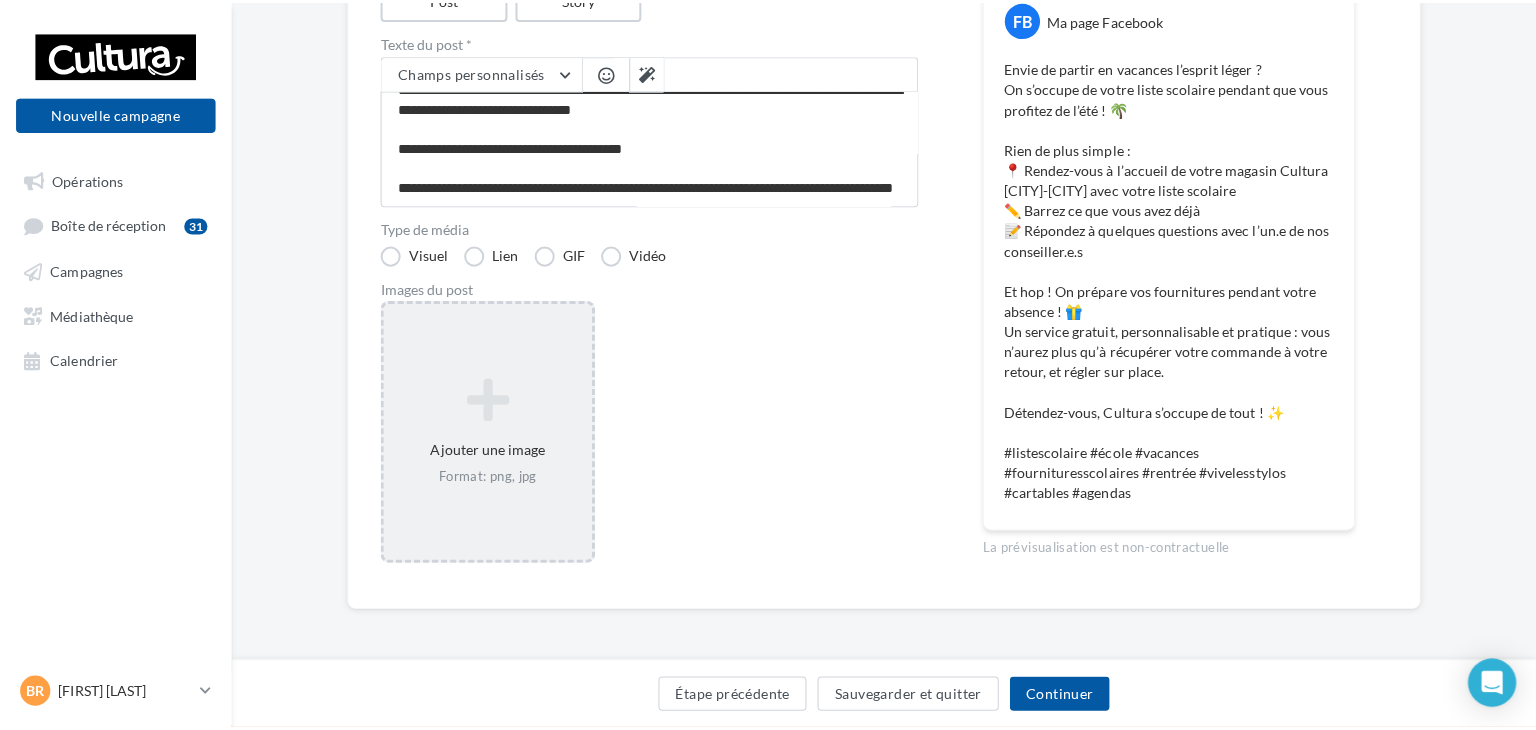 scroll, scrollTop: 264, scrollLeft: 0, axis: vertical 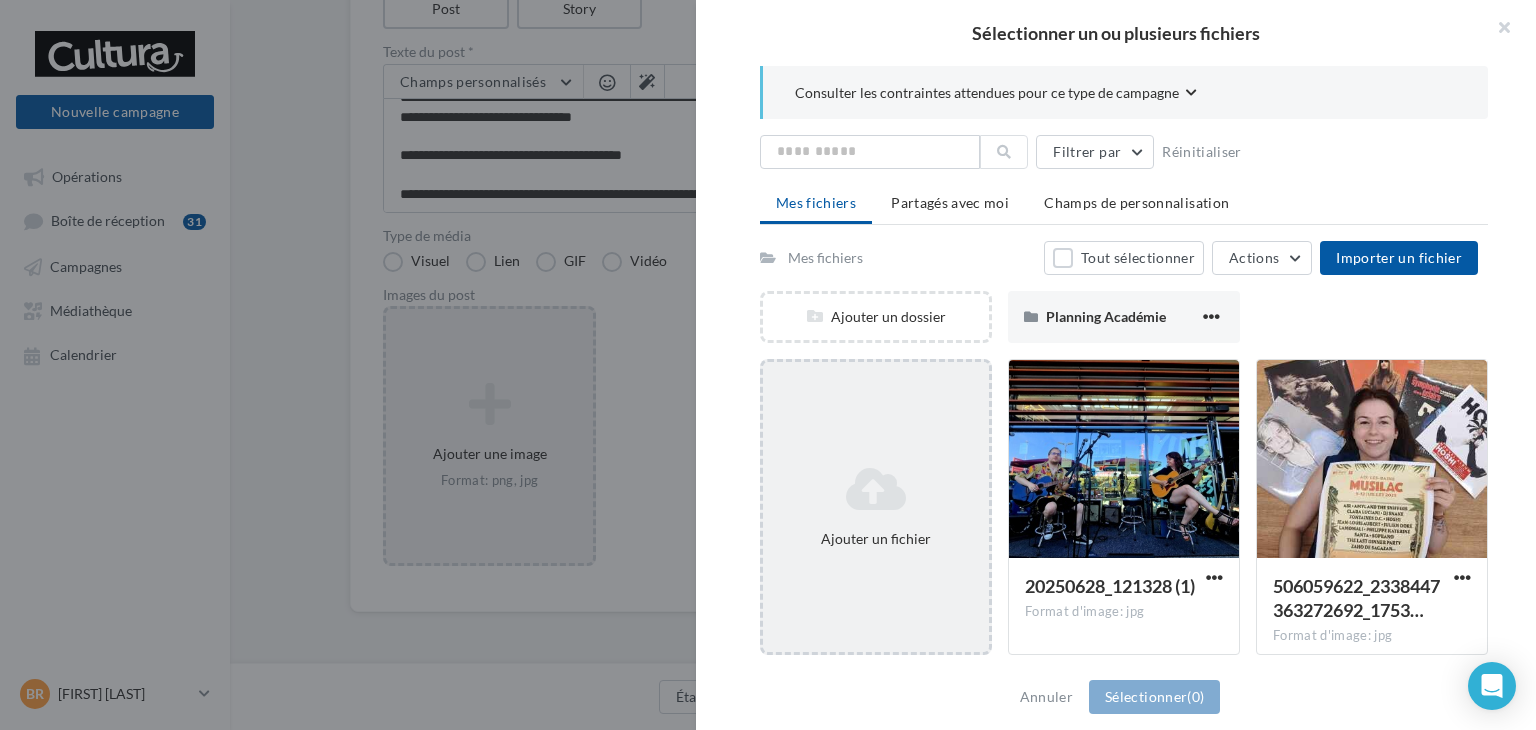 click on "Ajouter un fichier" at bounding box center (876, 317) 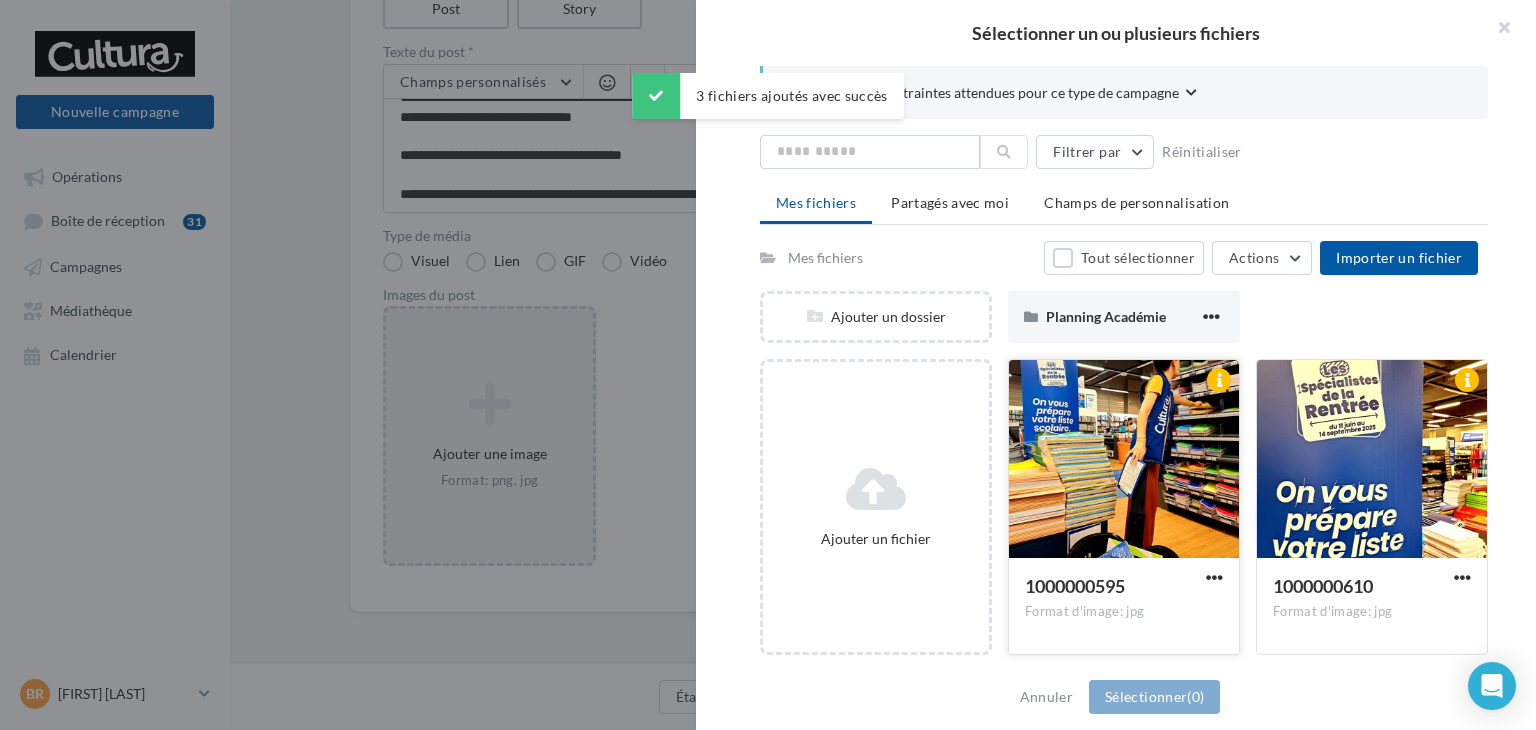 click at bounding box center [1124, 460] 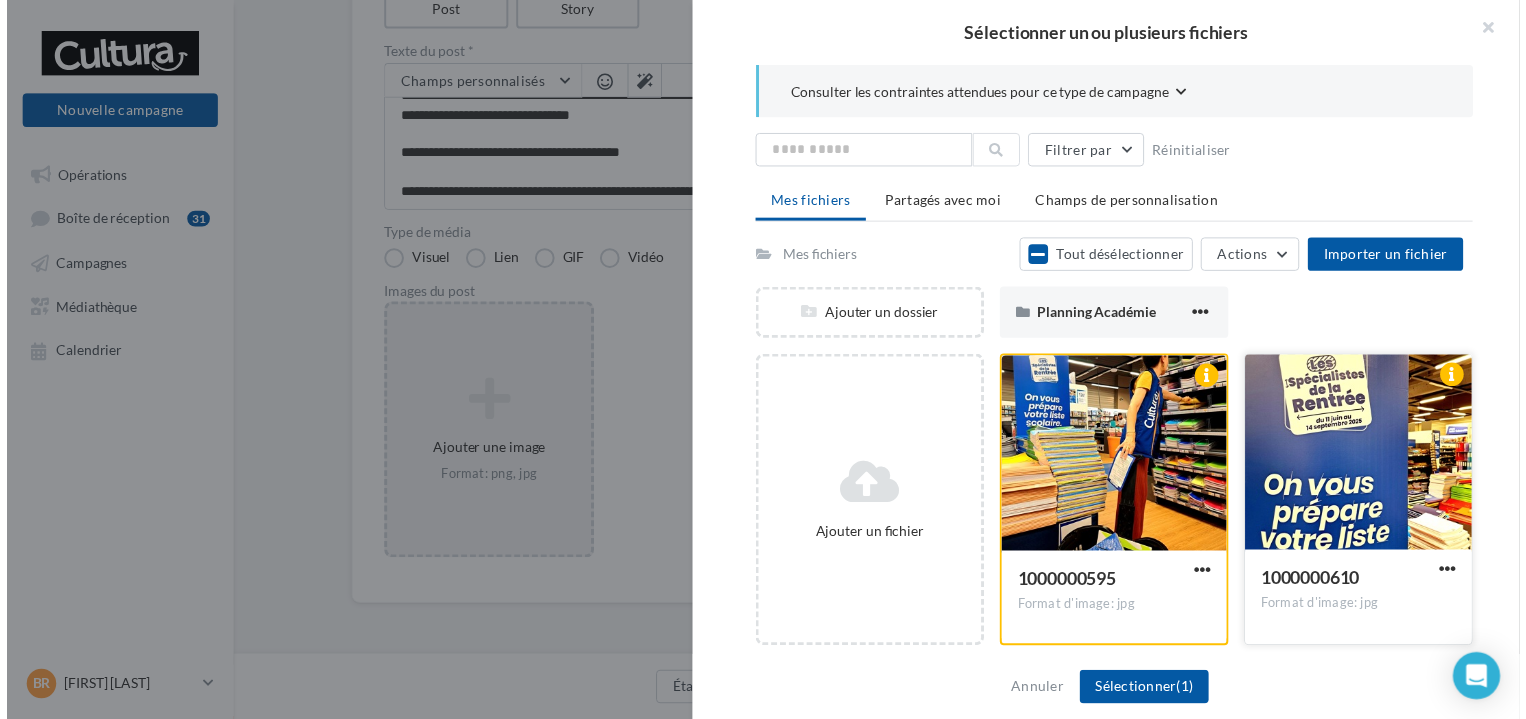 scroll, scrollTop: 212, scrollLeft: 0, axis: vertical 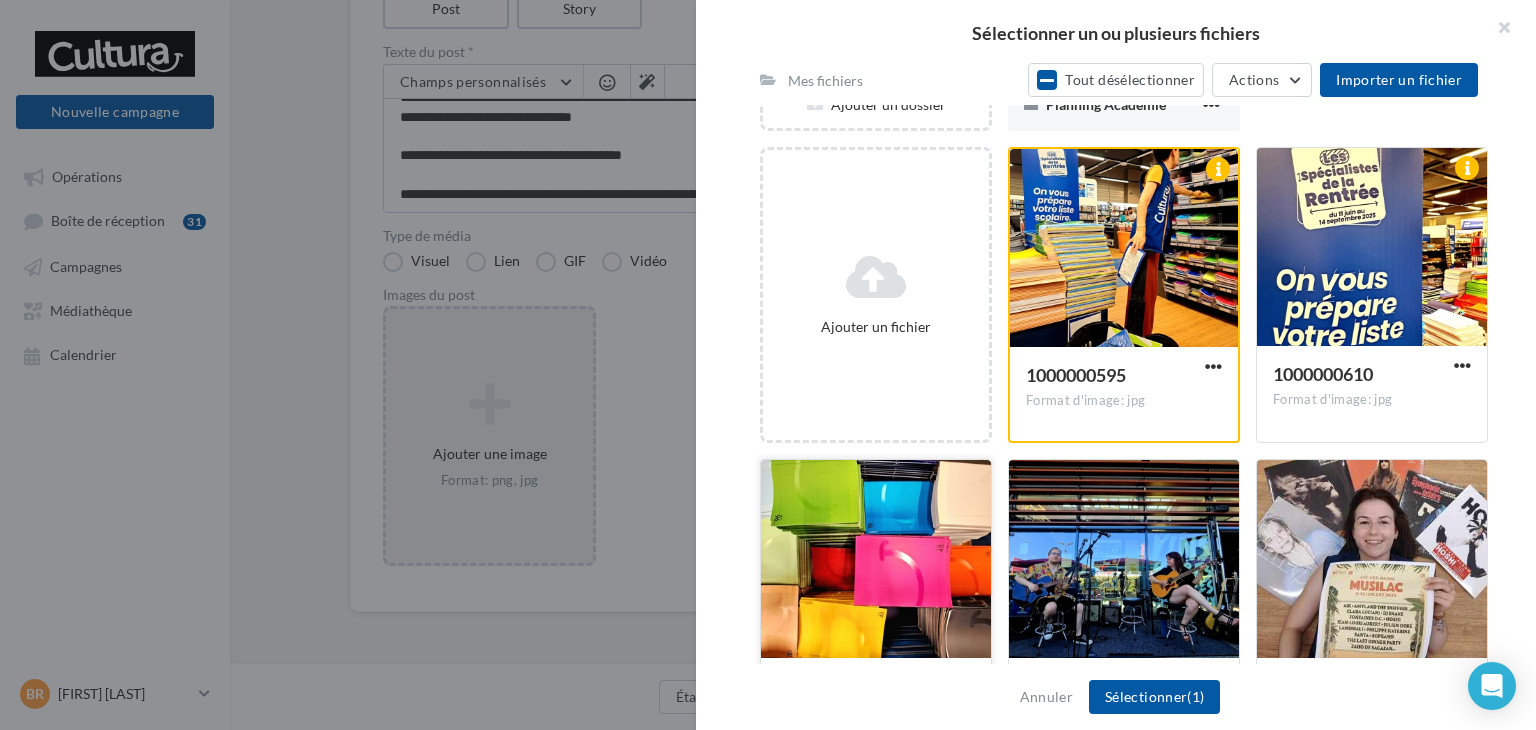 click at bounding box center [1124, 249] 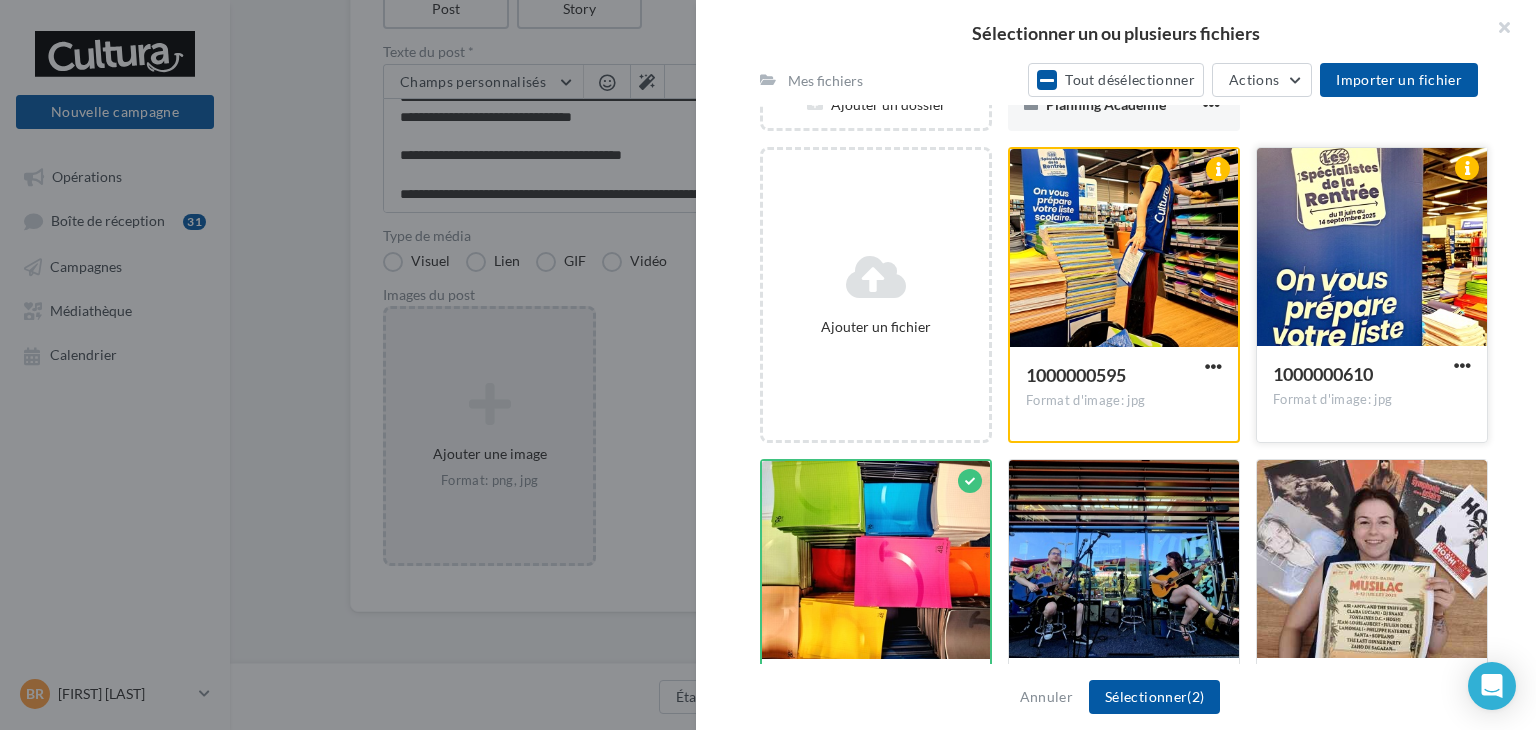click at bounding box center (1124, 249) 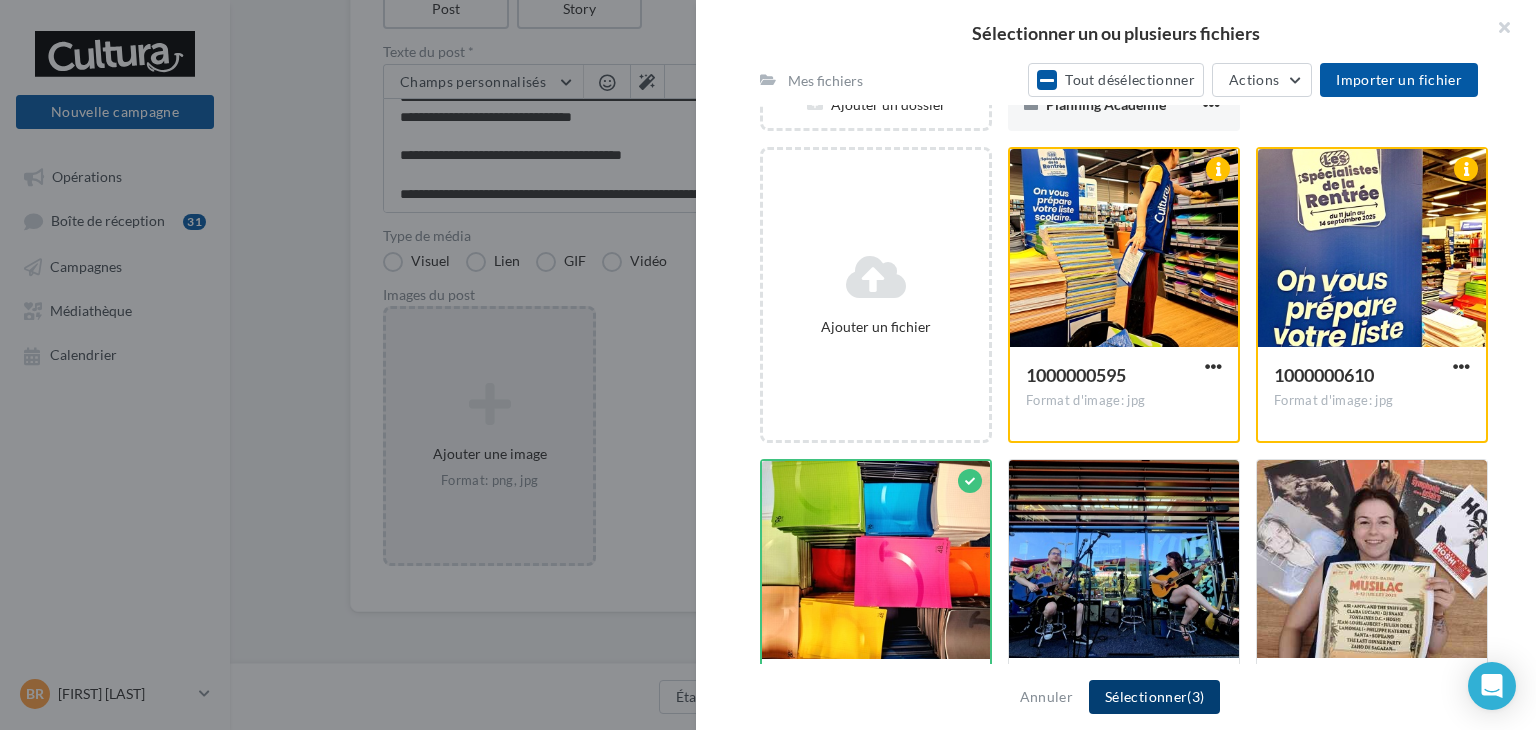 click on "Sélectionner   (3)" at bounding box center [1154, 697] 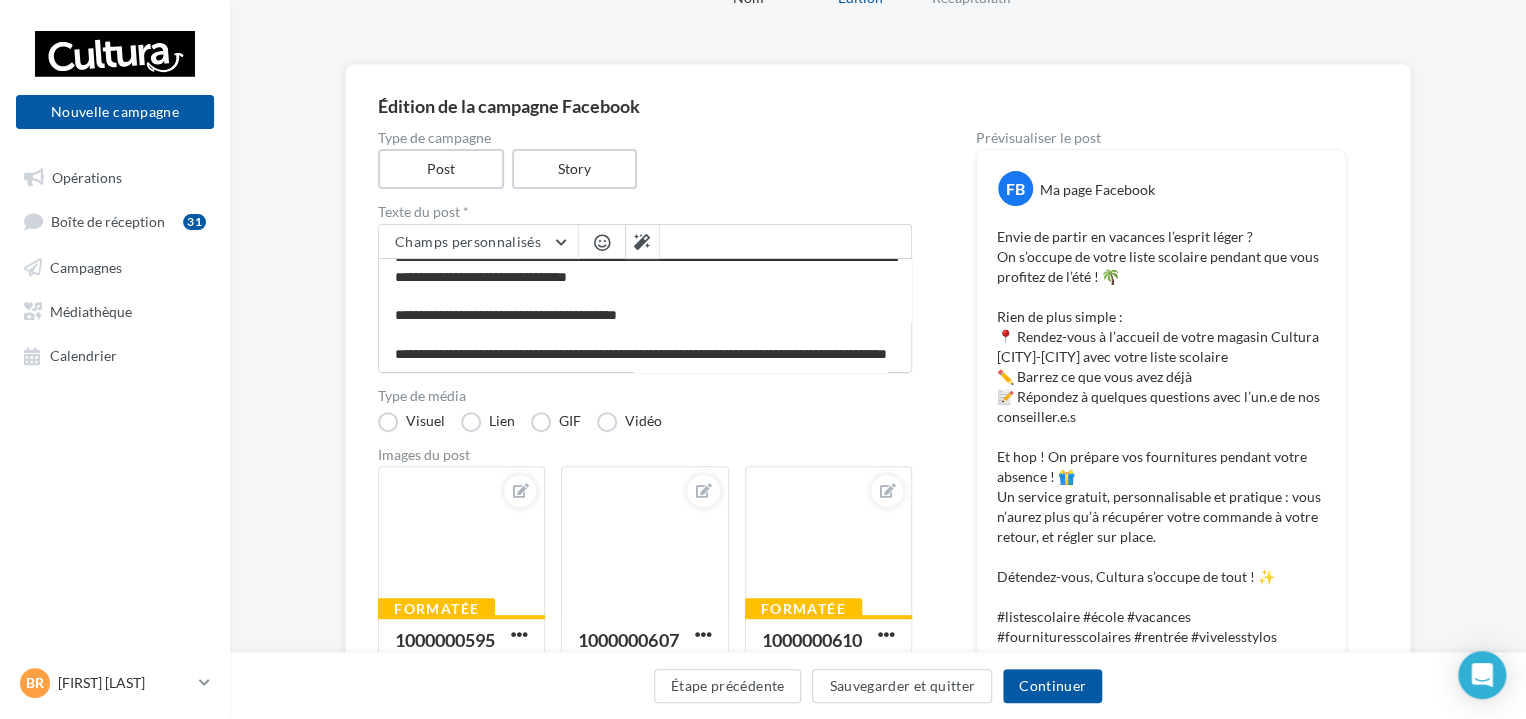 scroll, scrollTop: 103, scrollLeft: 0, axis: vertical 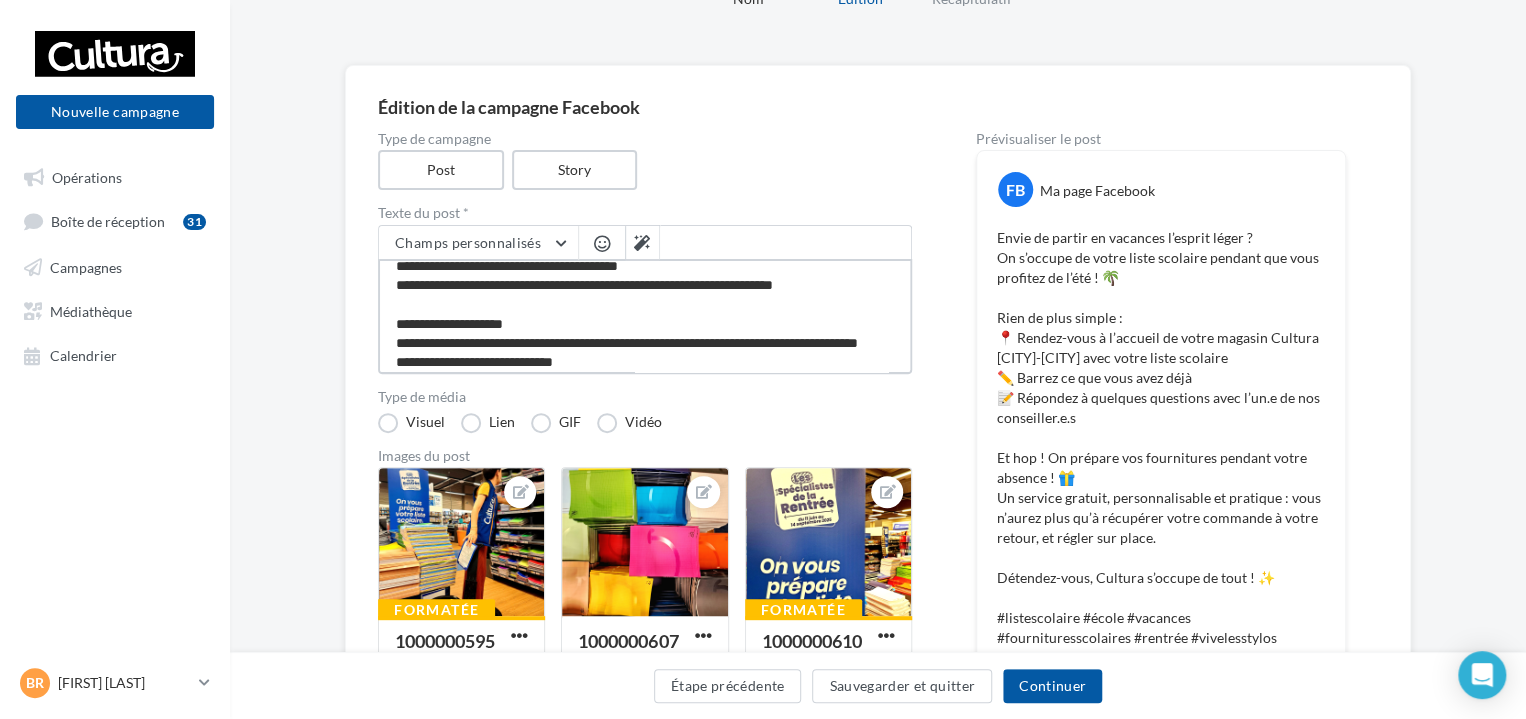drag, startPoint x: 652, startPoint y: 286, endPoint x: 609, endPoint y: 286, distance: 43 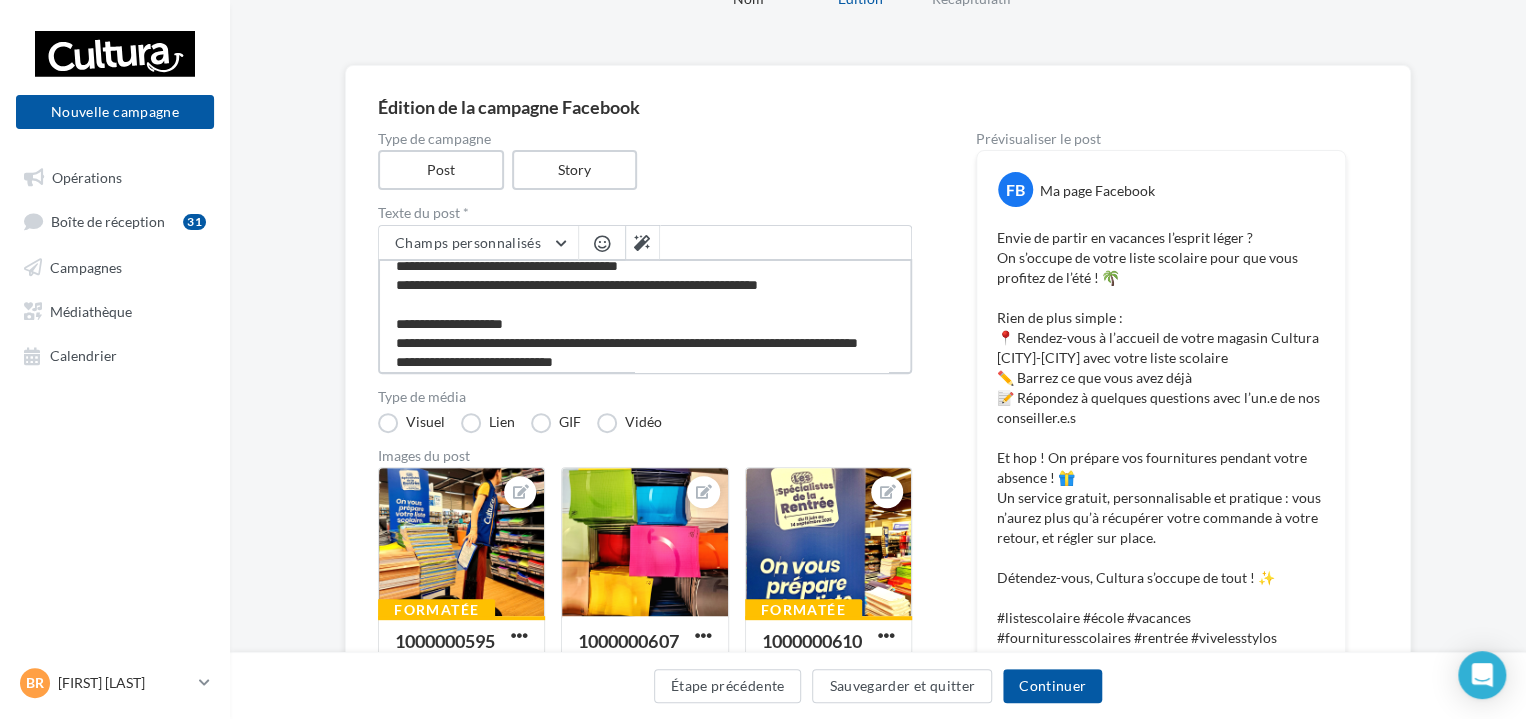 click on "**********" at bounding box center [645, 316] 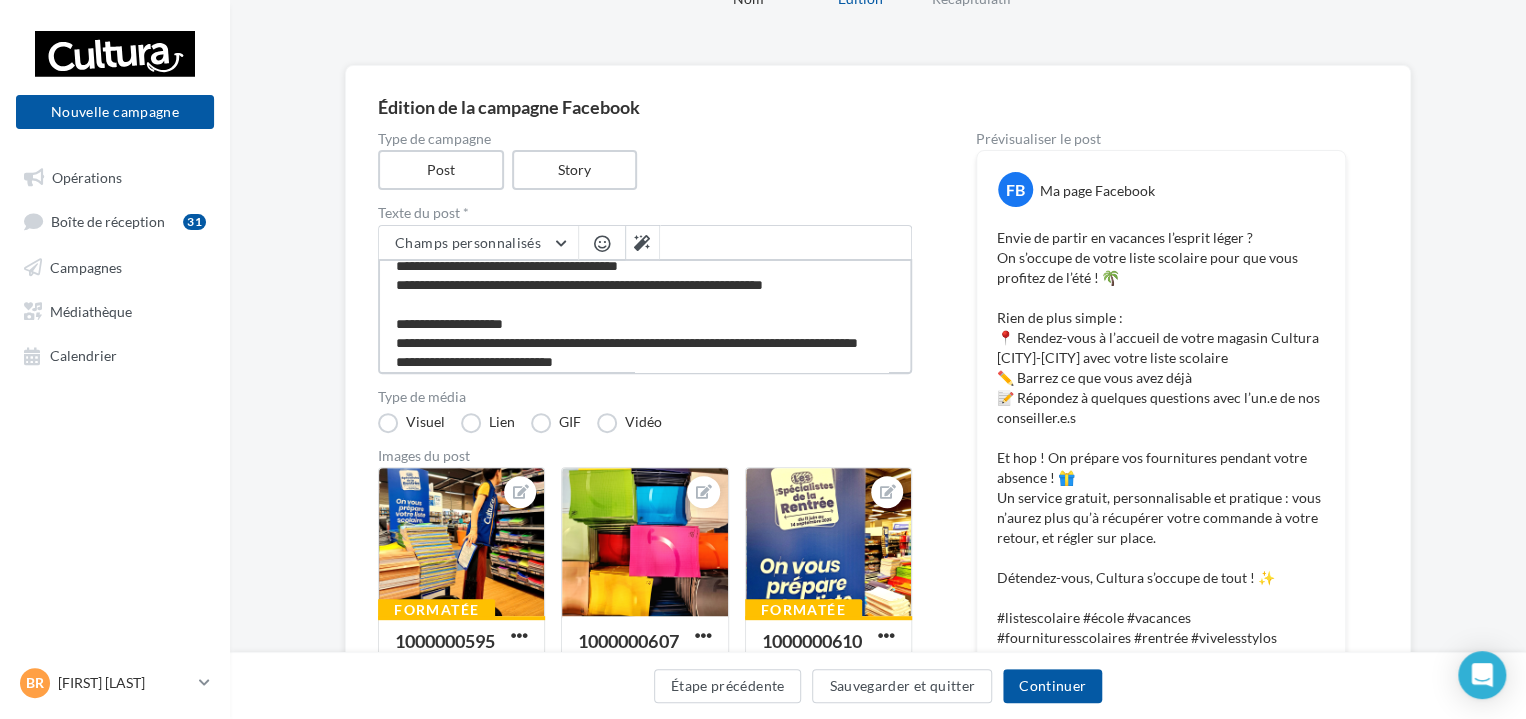 click on "**********" at bounding box center (645, 316) 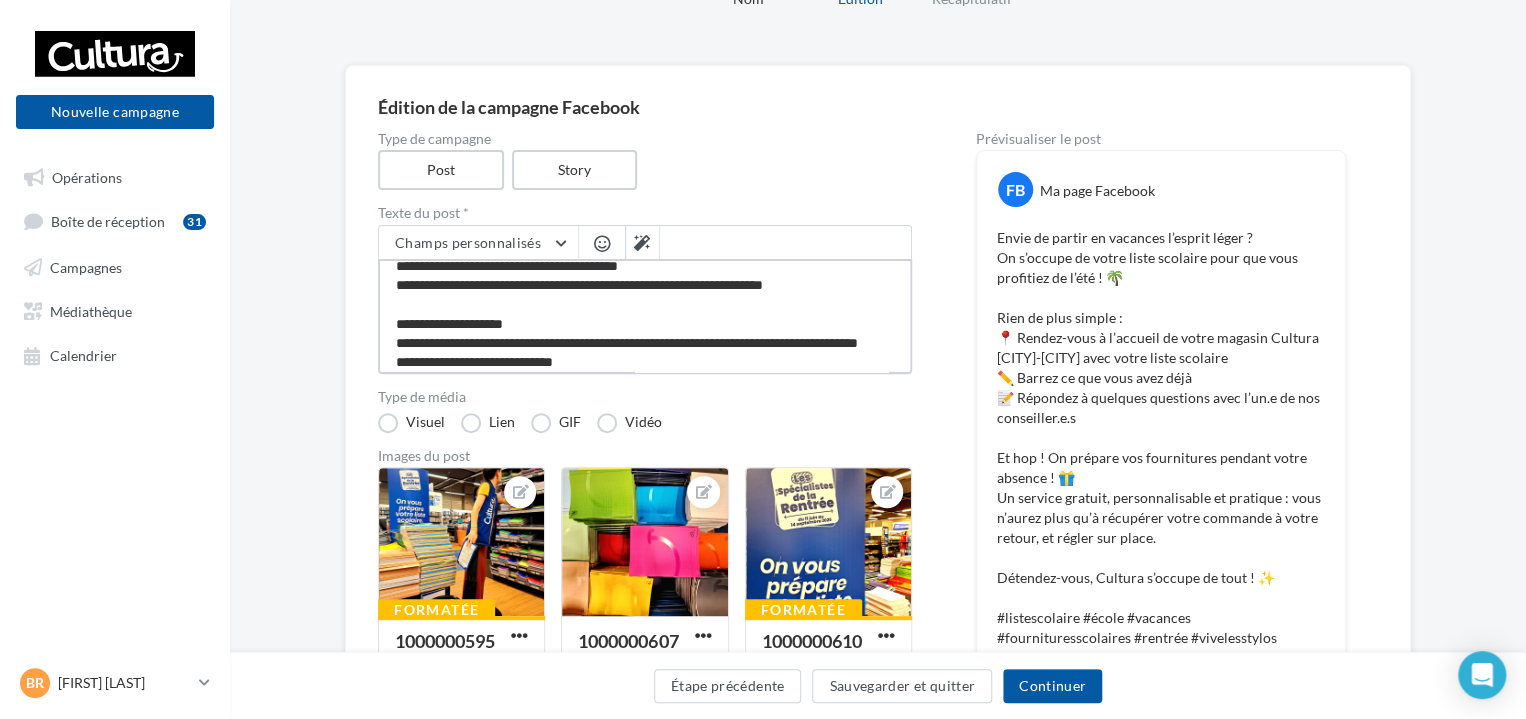 scroll, scrollTop: 12, scrollLeft: 0, axis: vertical 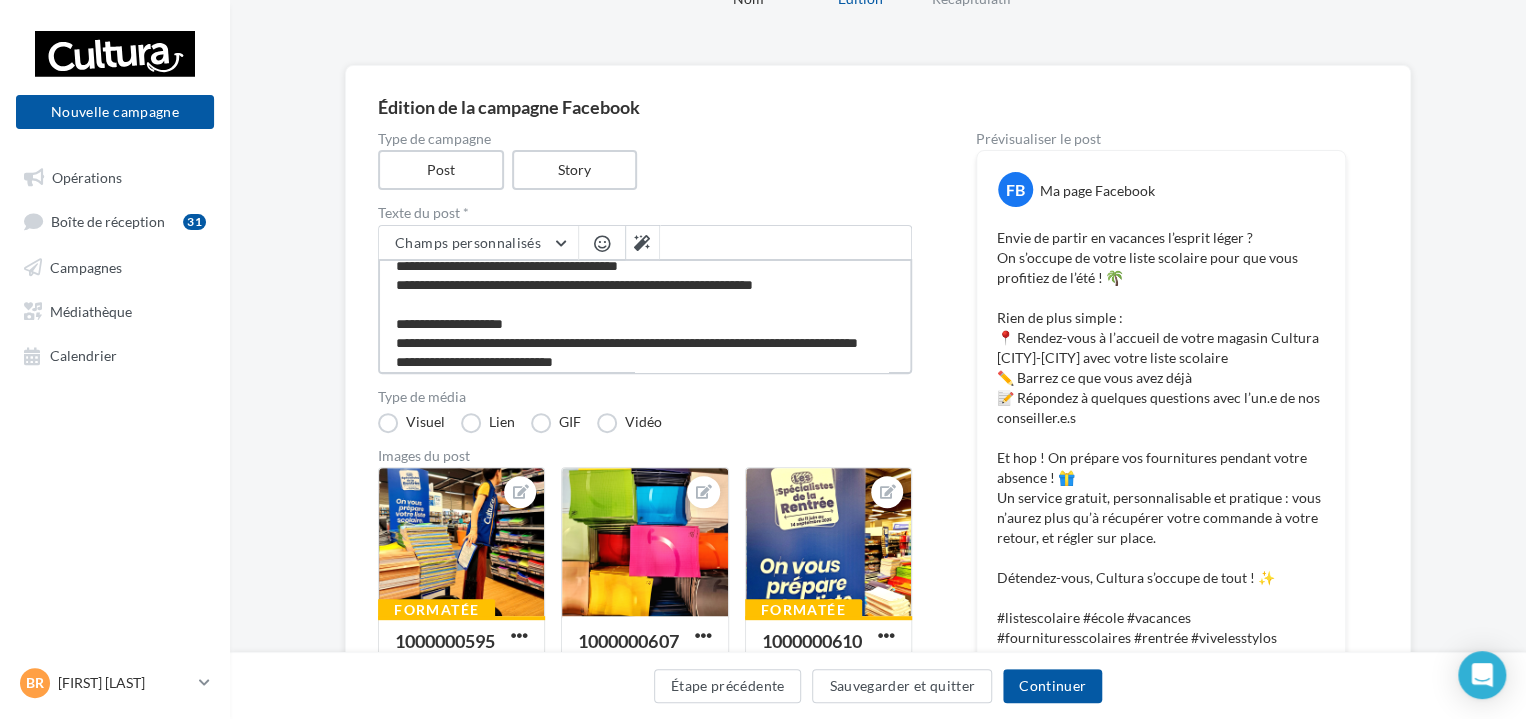 click on "**********" at bounding box center (645, 316) 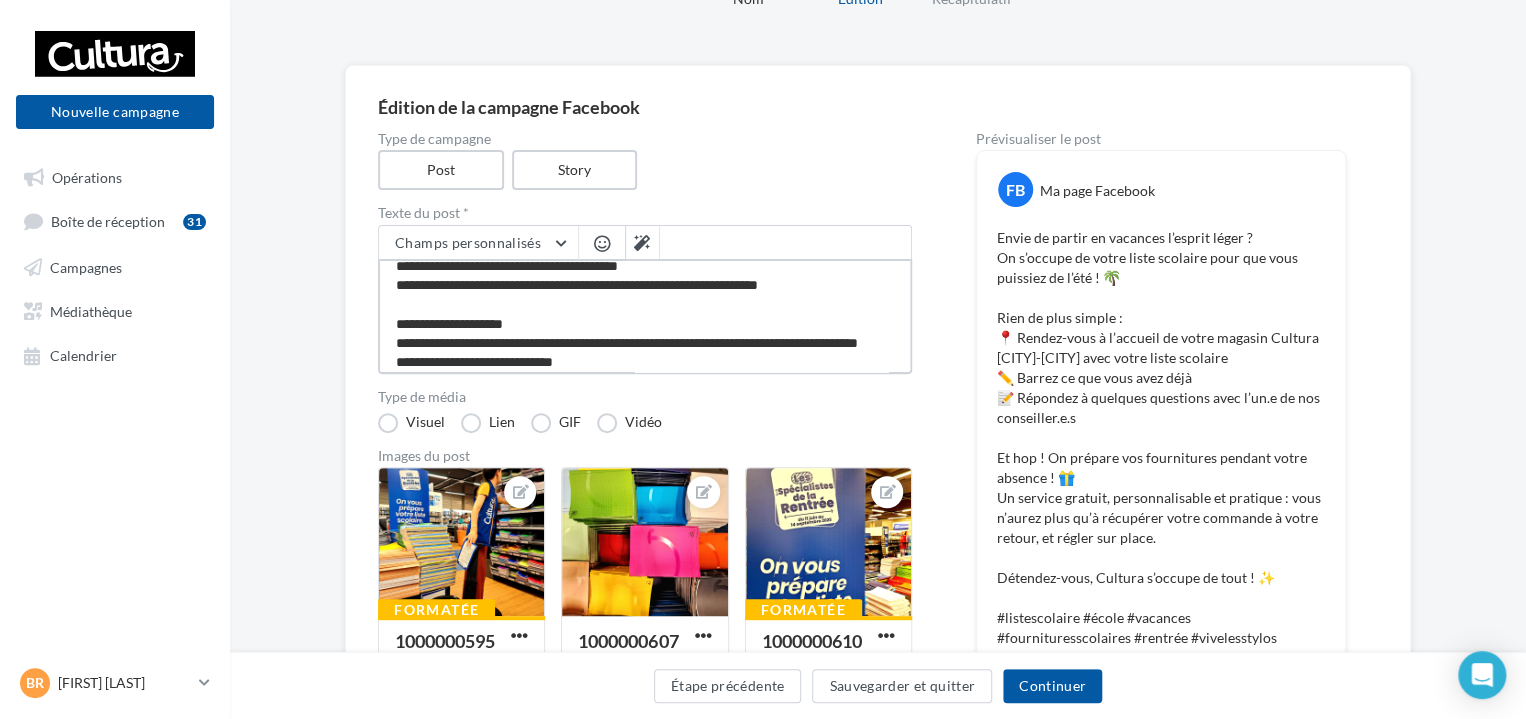 click on "**********" at bounding box center (645, 316) 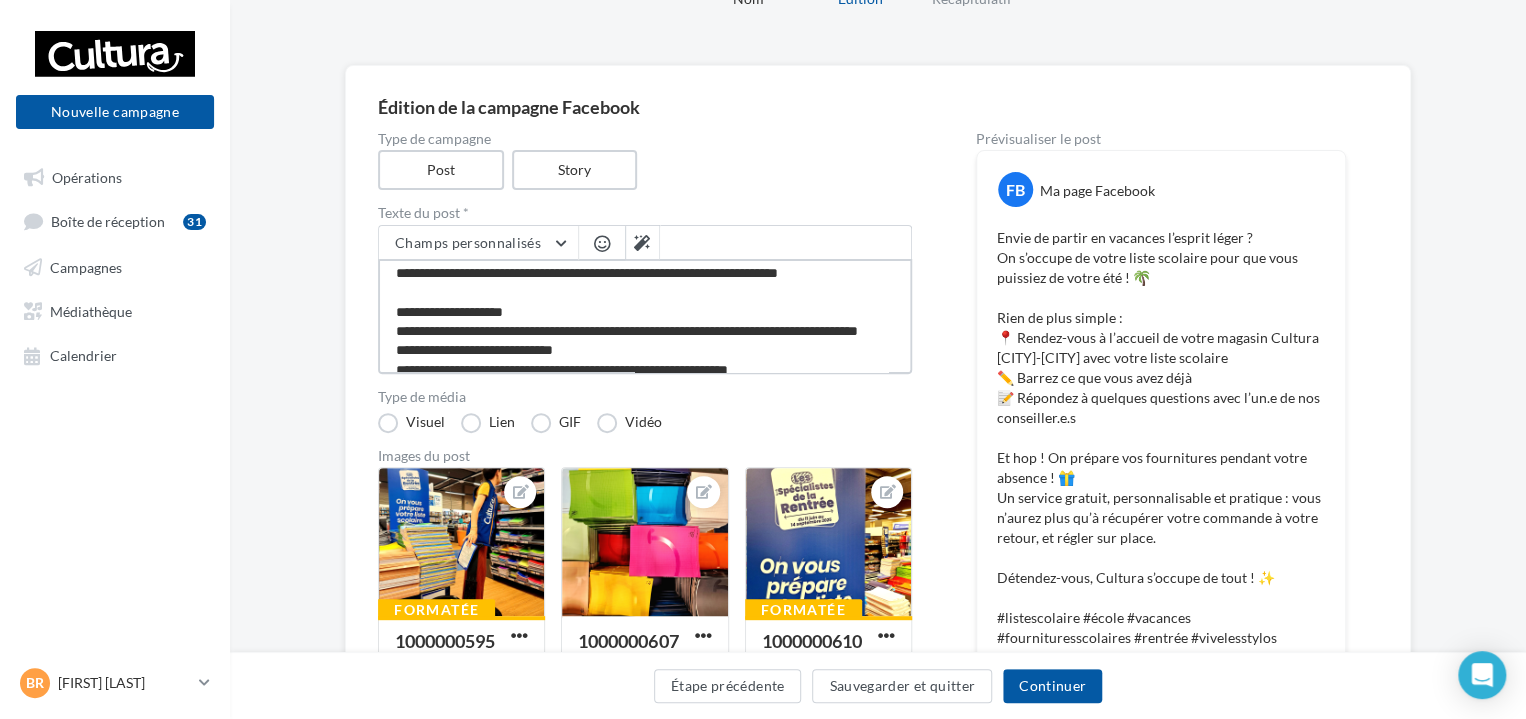 scroll, scrollTop: 27, scrollLeft: 0, axis: vertical 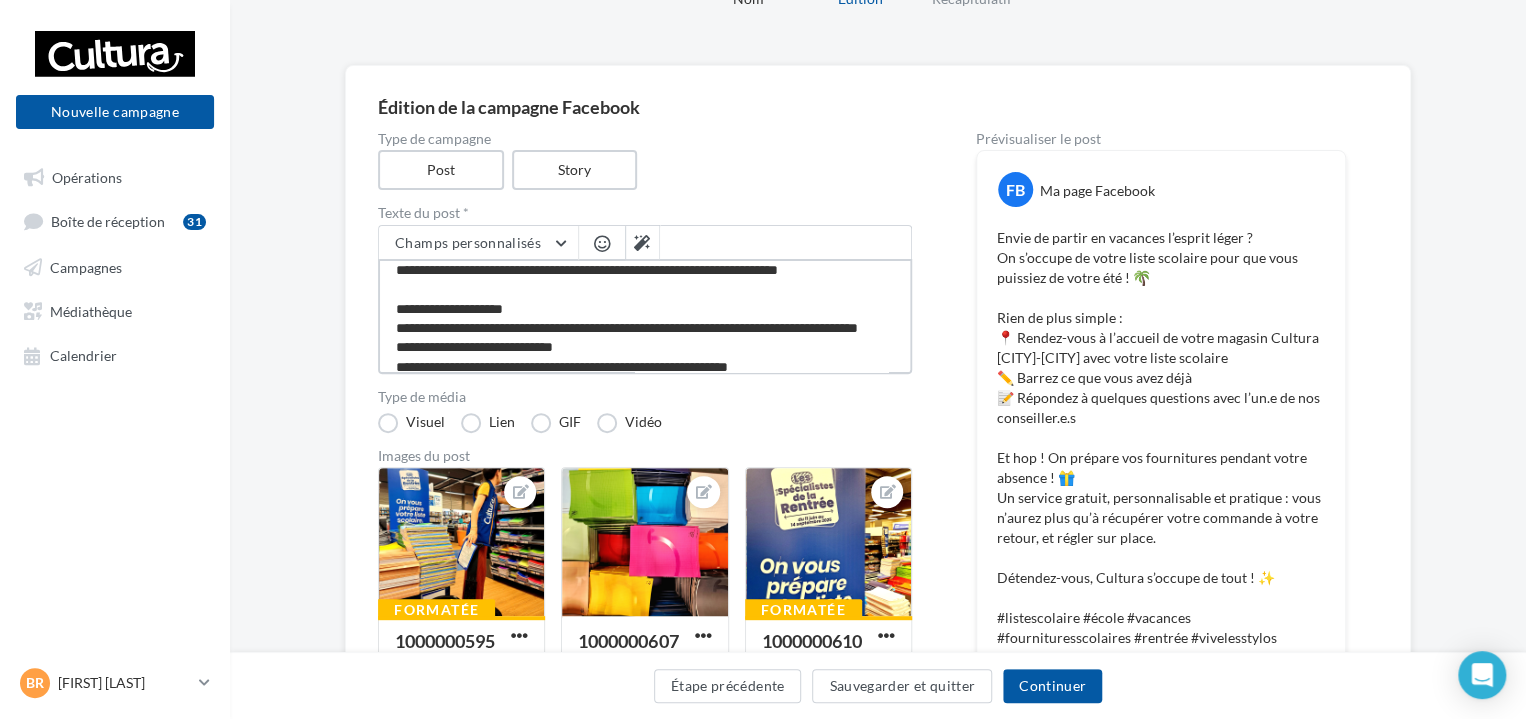 click on "**********" at bounding box center (645, 316) 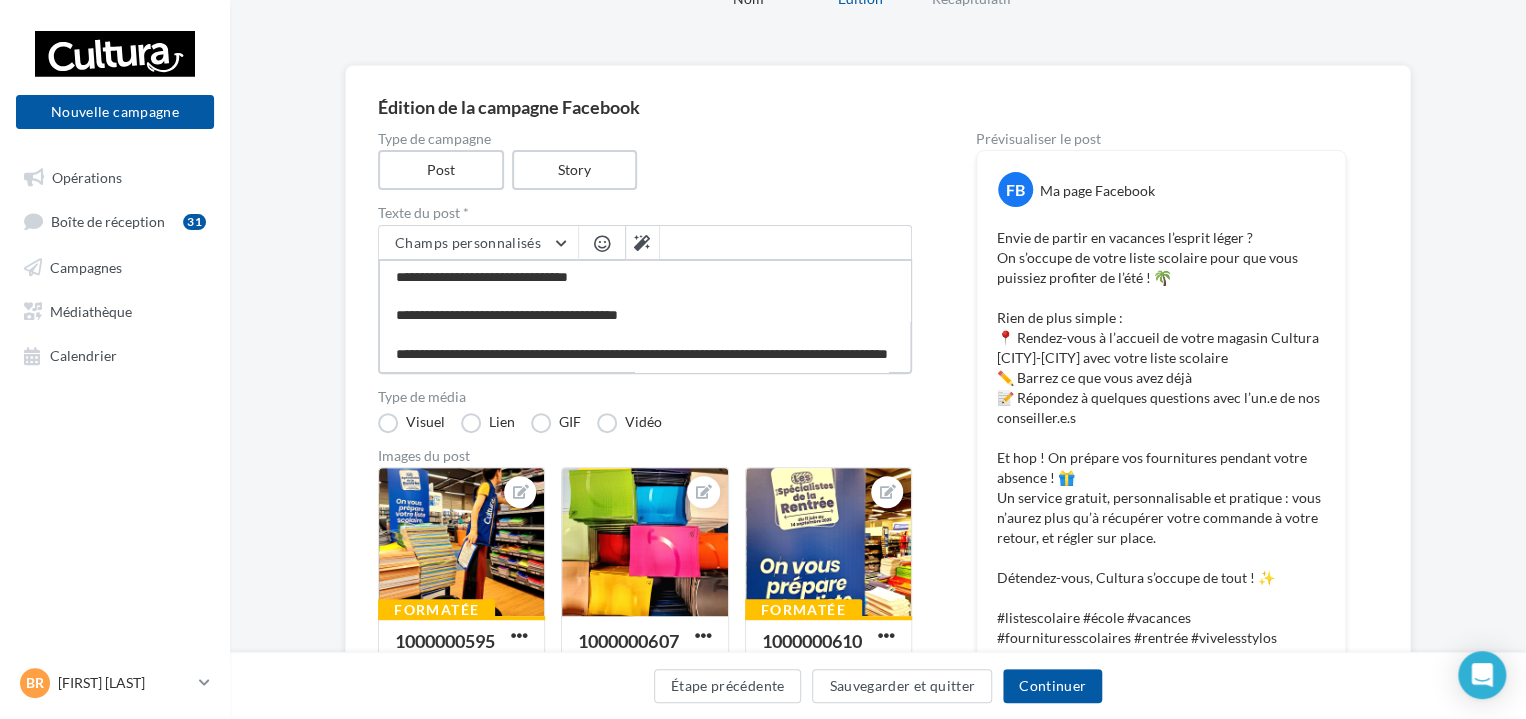 scroll, scrollTop: 250, scrollLeft: 0, axis: vertical 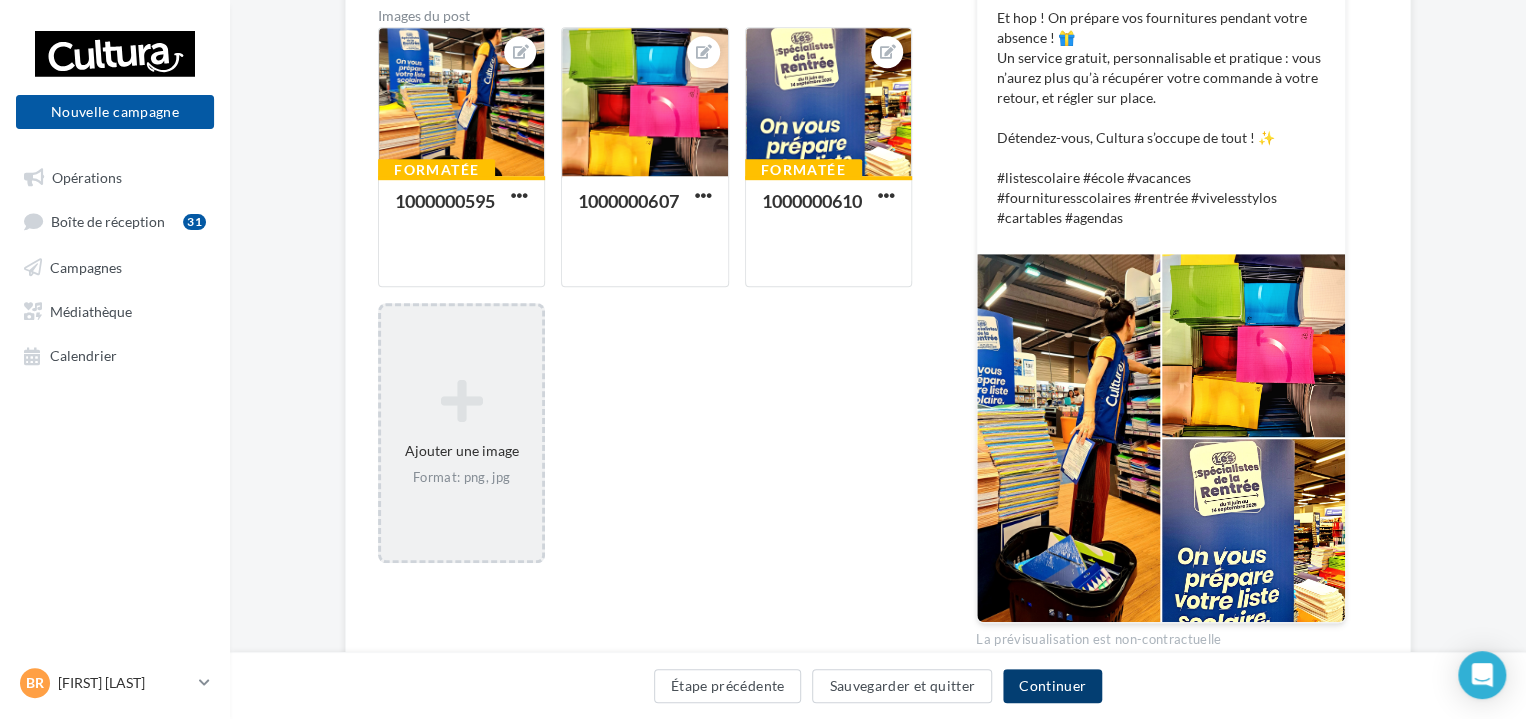 type on "**********" 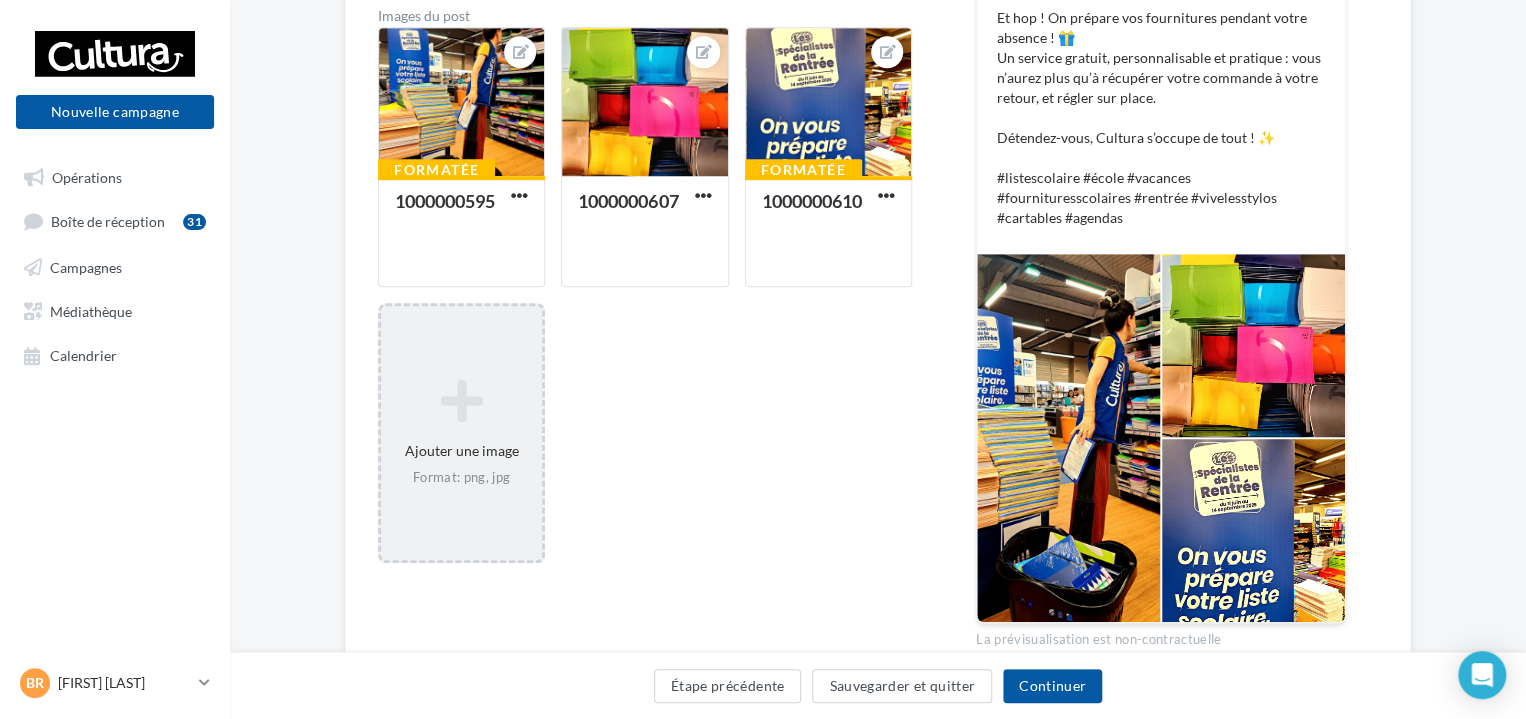 drag, startPoint x: 1052, startPoint y: 689, endPoint x: 889, endPoint y: 597, distance: 187.17105 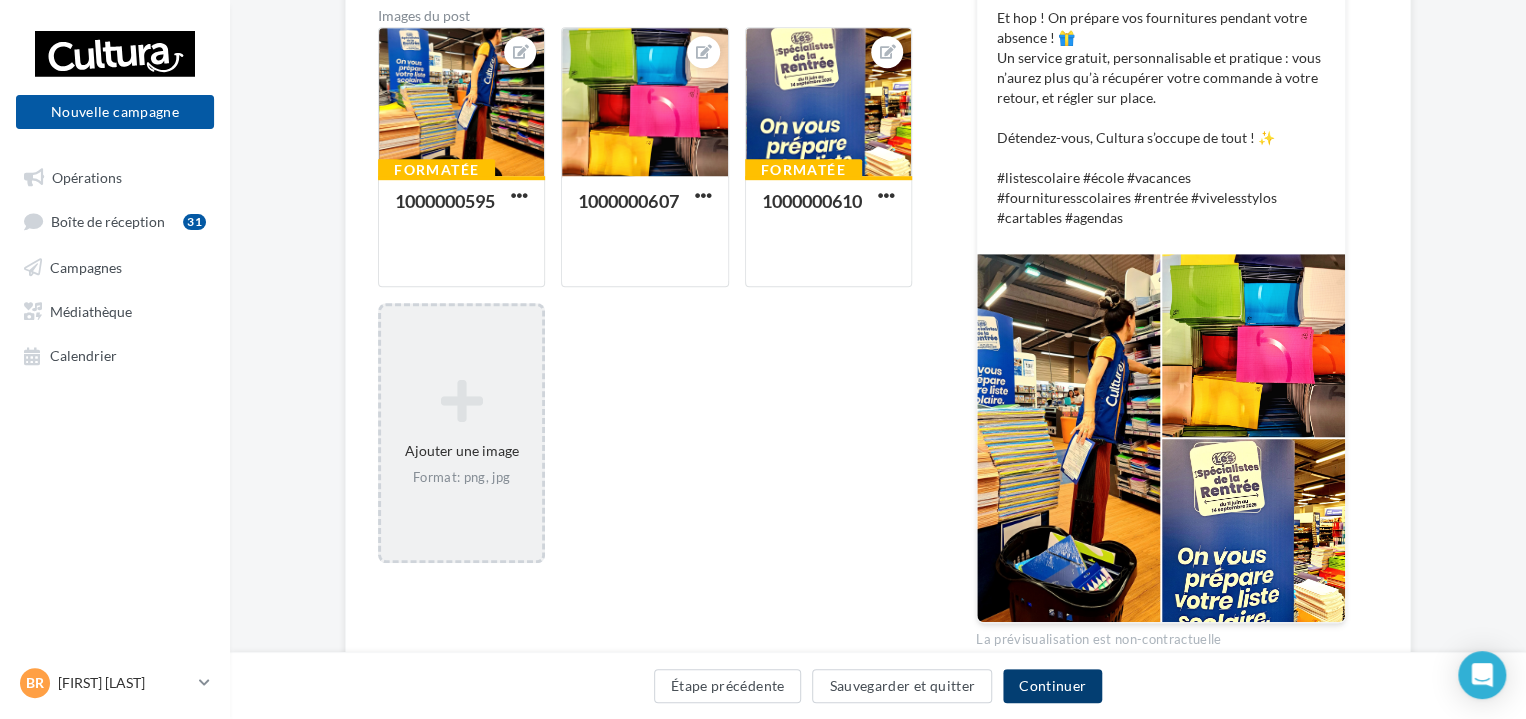 click on "Continuer" at bounding box center [1052, 686] 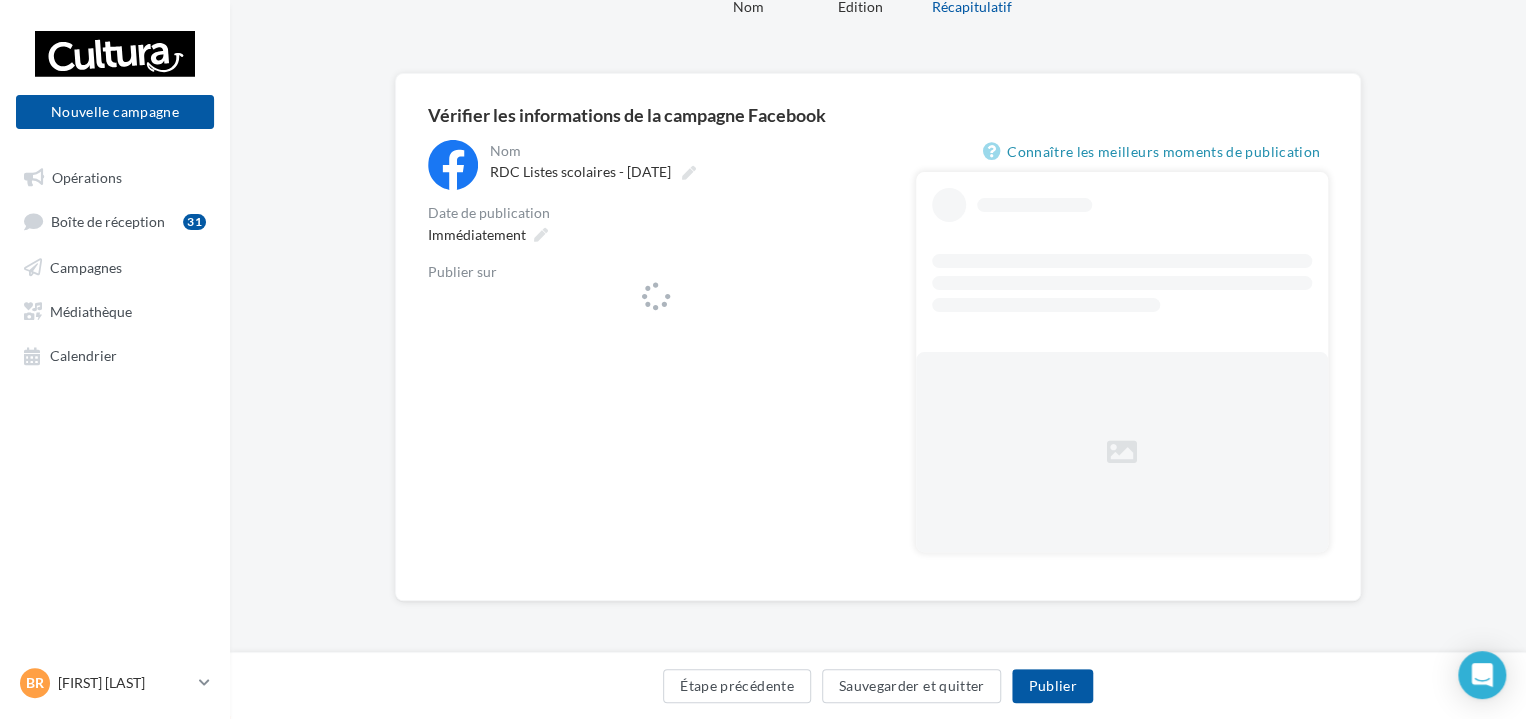 scroll, scrollTop: 0, scrollLeft: 0, axis: both 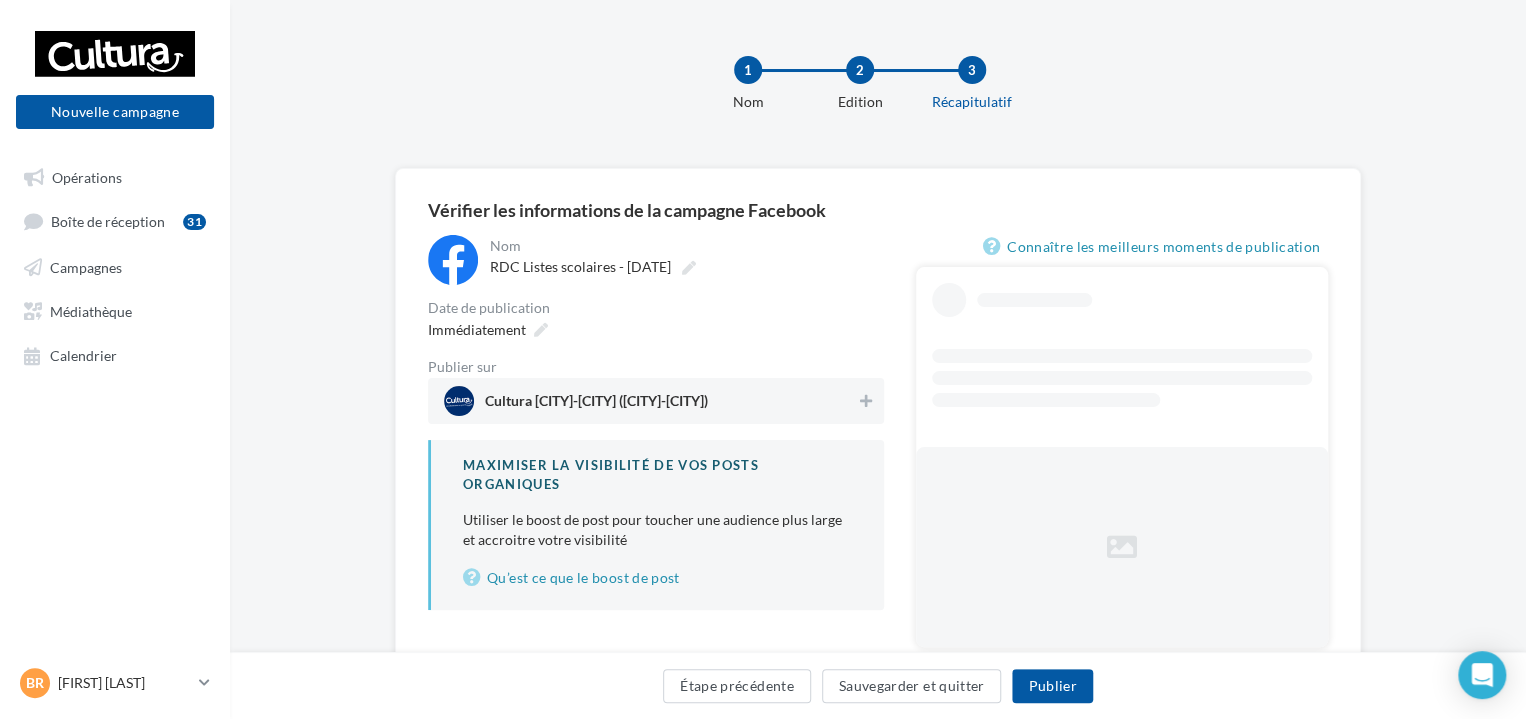 click on "Cultura [CITY]-[CITY]" at bounding box center [650, 401] 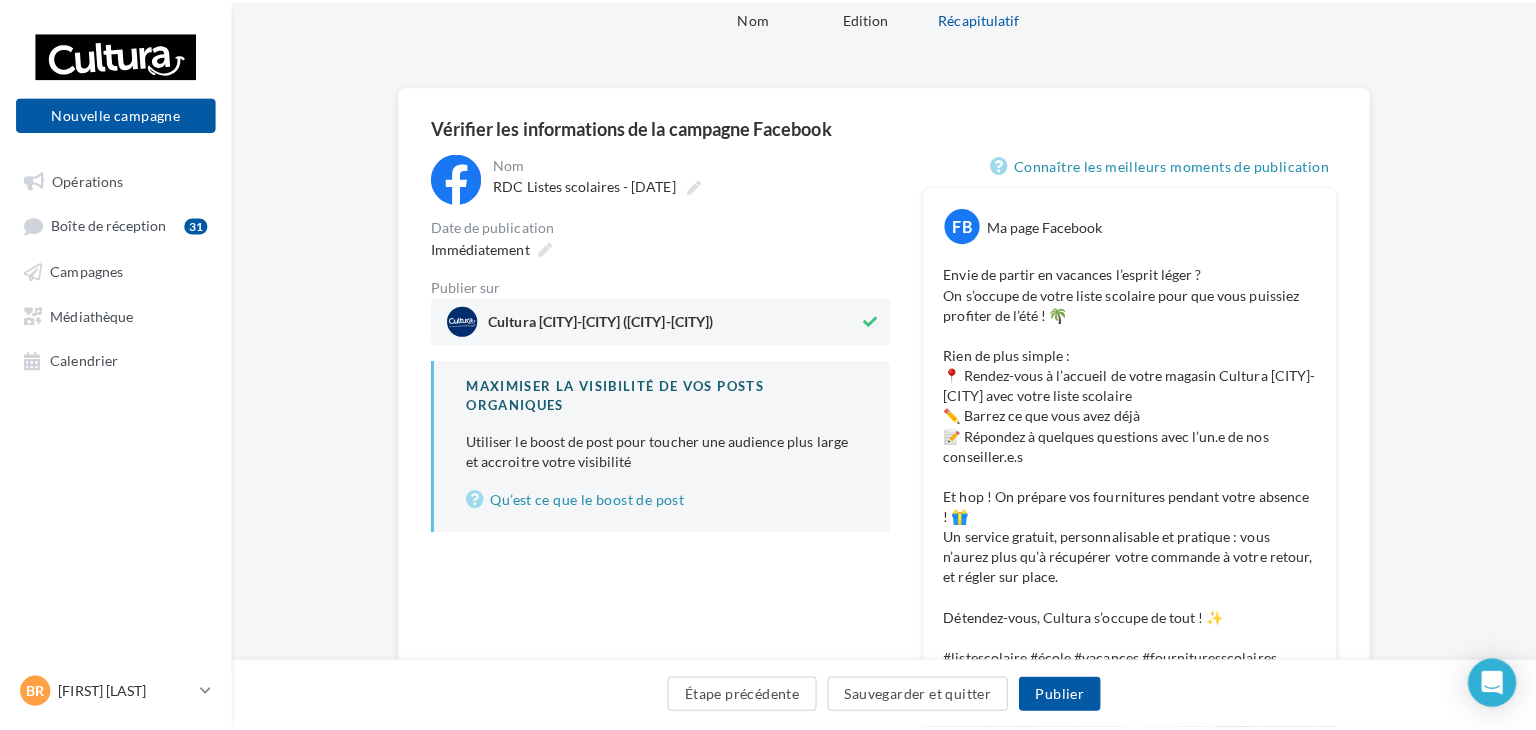scroll, scrollTop: 76, scrollLeft: 0, axis: vertical 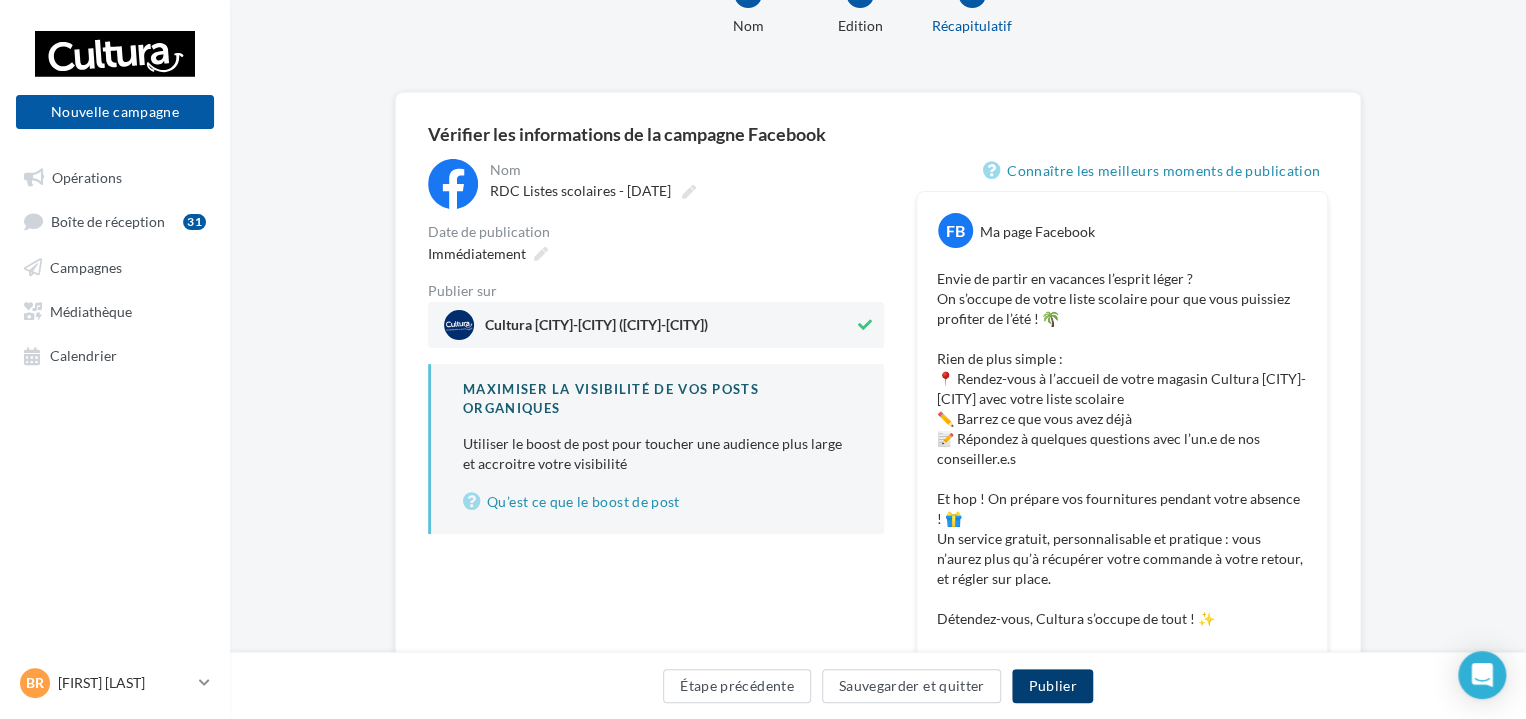 click on "Publier" at bounding box center (1052, 686) 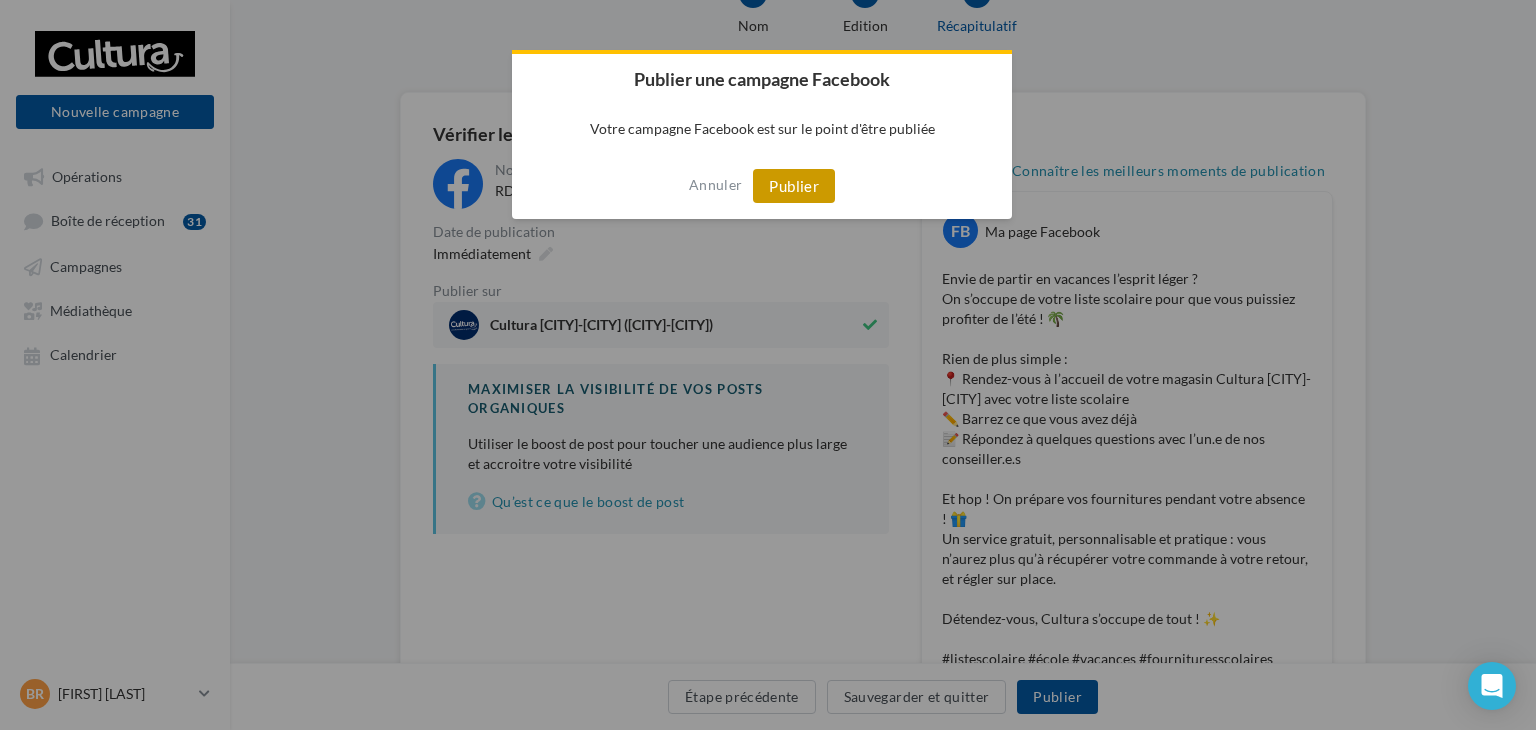 click on "Publier" at bounding box center (794, 186) 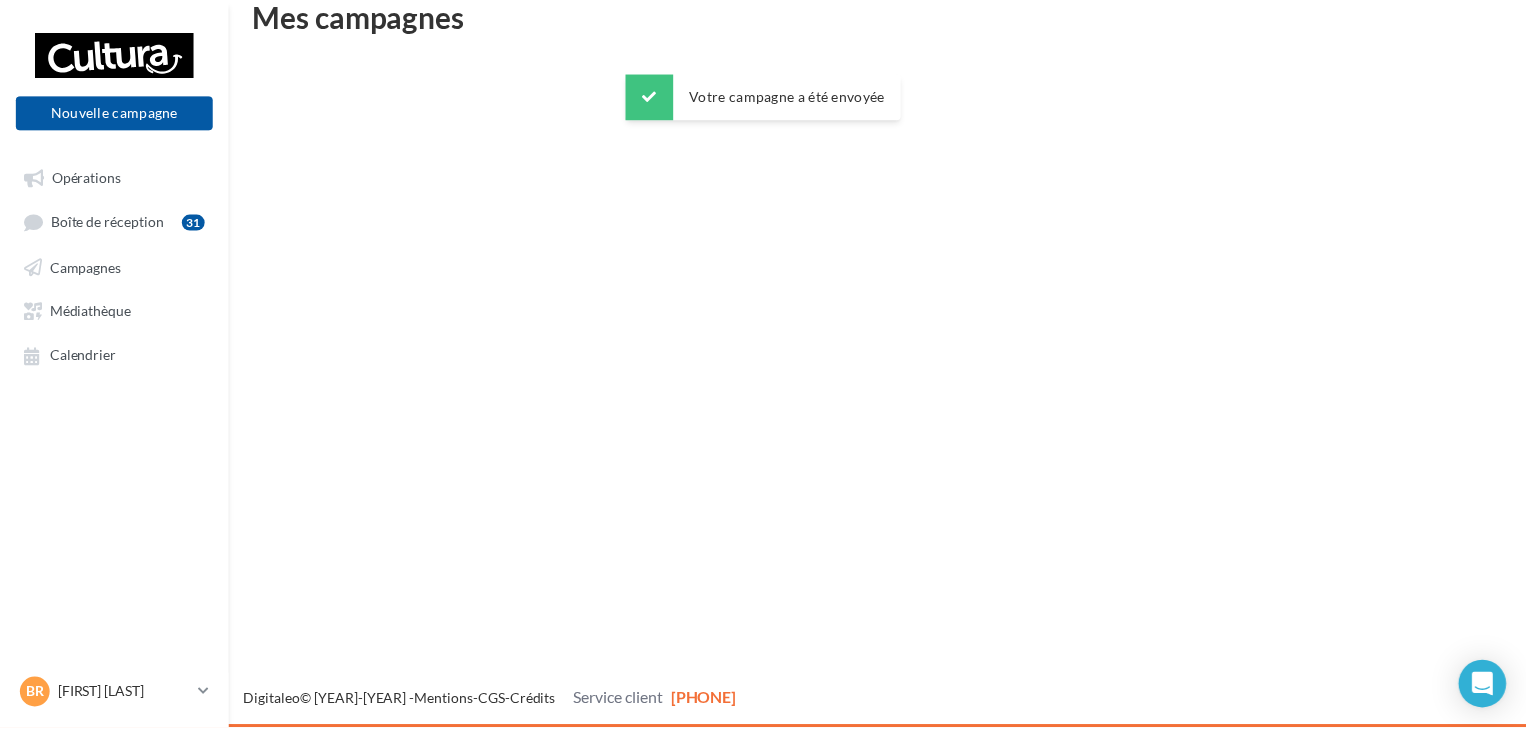 scroll, scrollTop: 32, scrollLeft: 0, axis: vertical 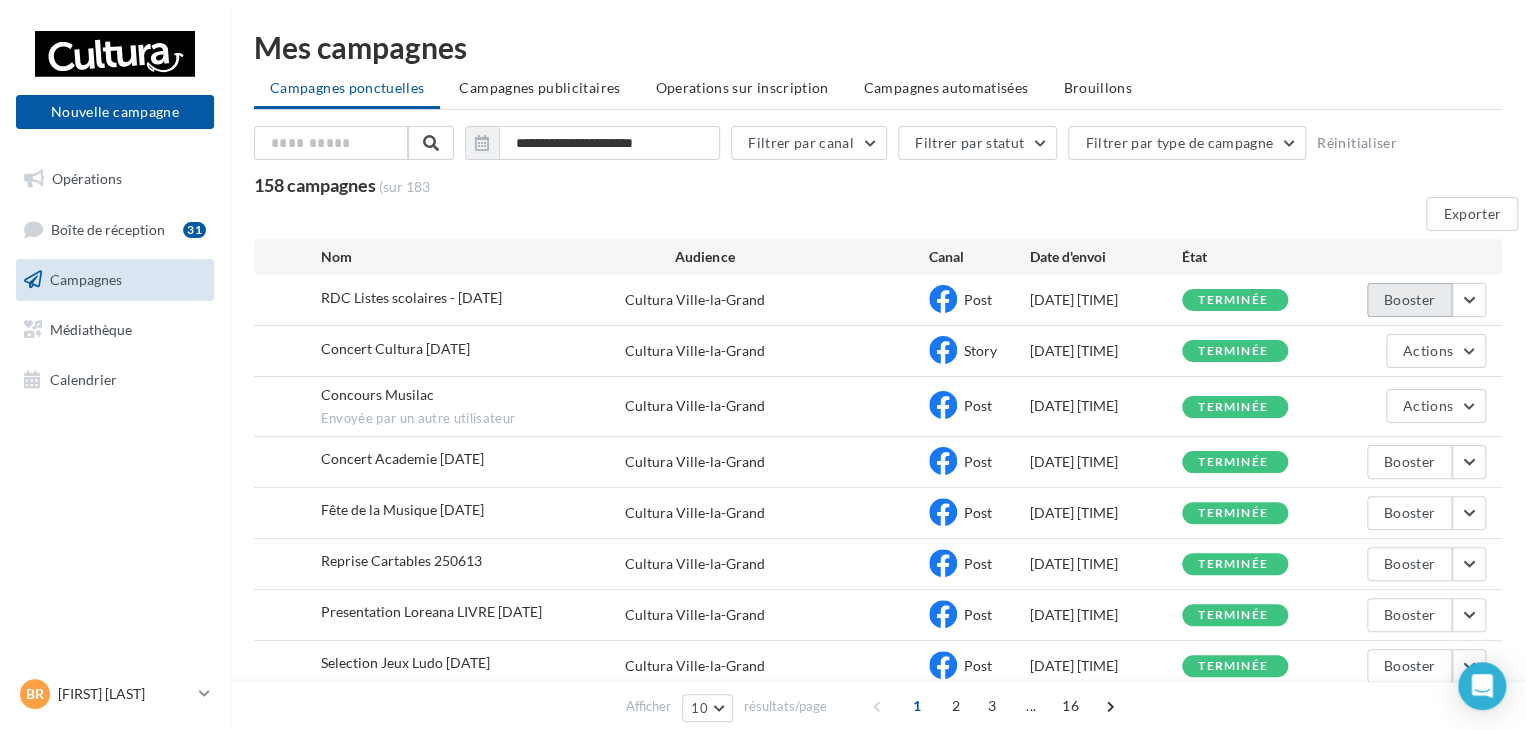click on "Booster" at bounding box center [1409, 300] 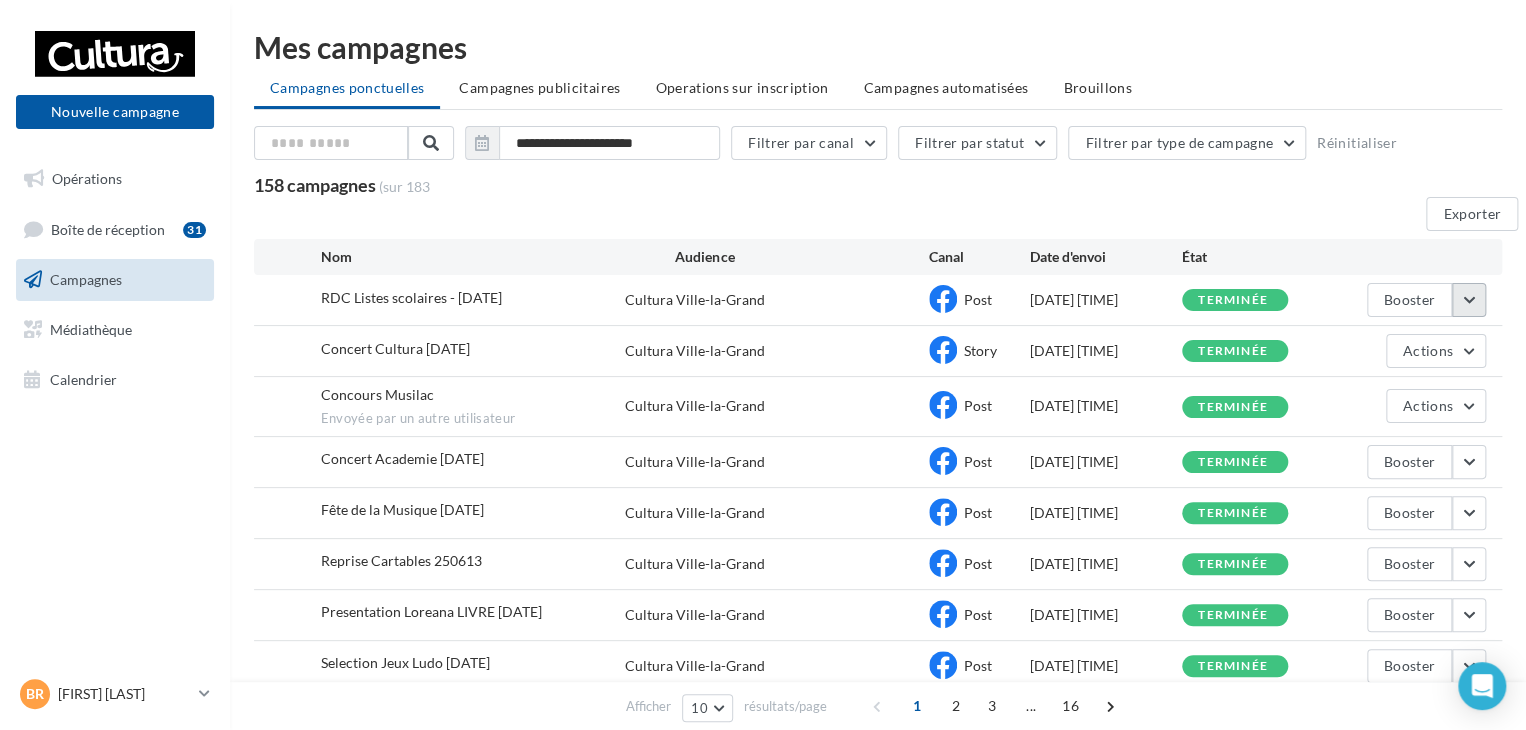 click at bounding box center (1469, 300) 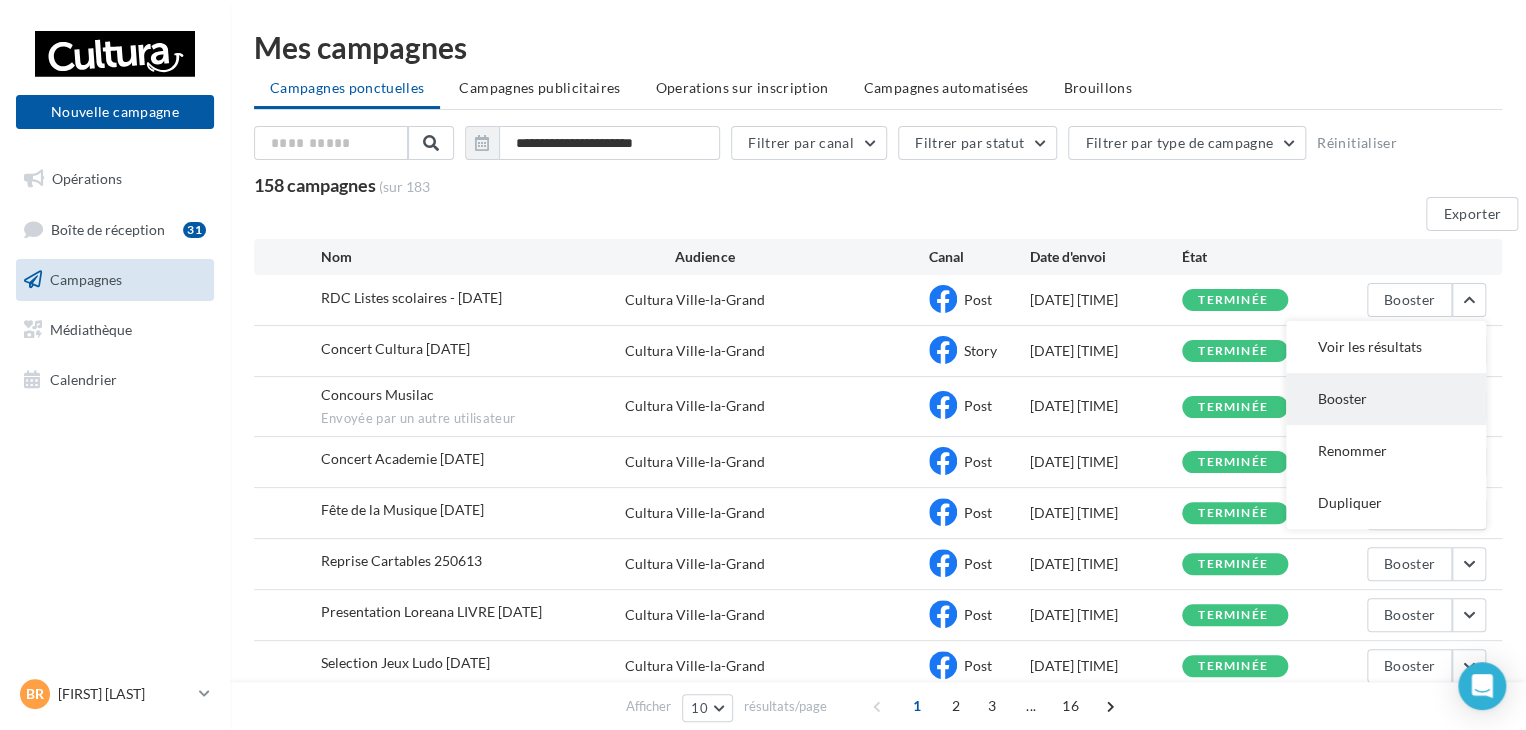 click on "Booster" at bounding box center [1386, 347] 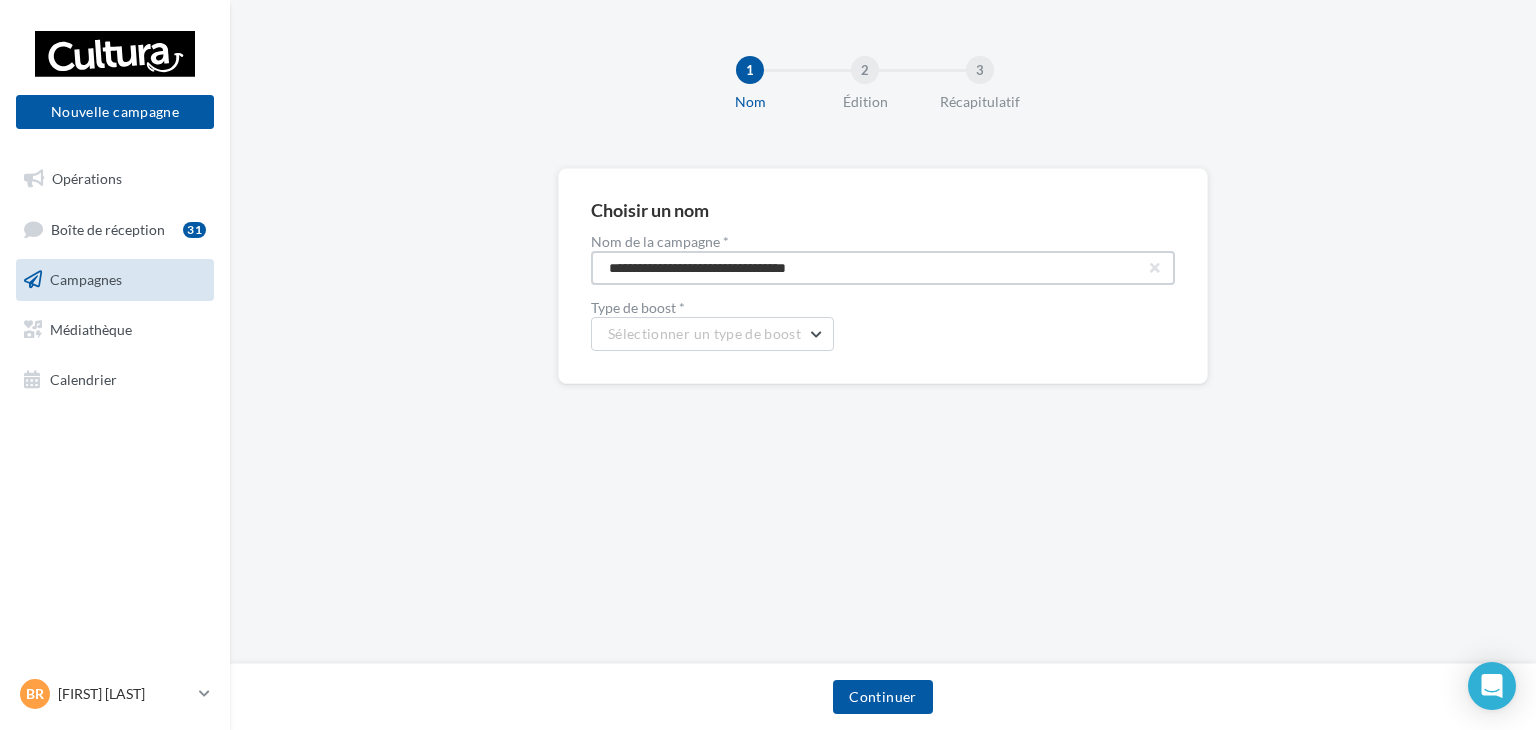 click on "**********" at bounding box center (883, 268) 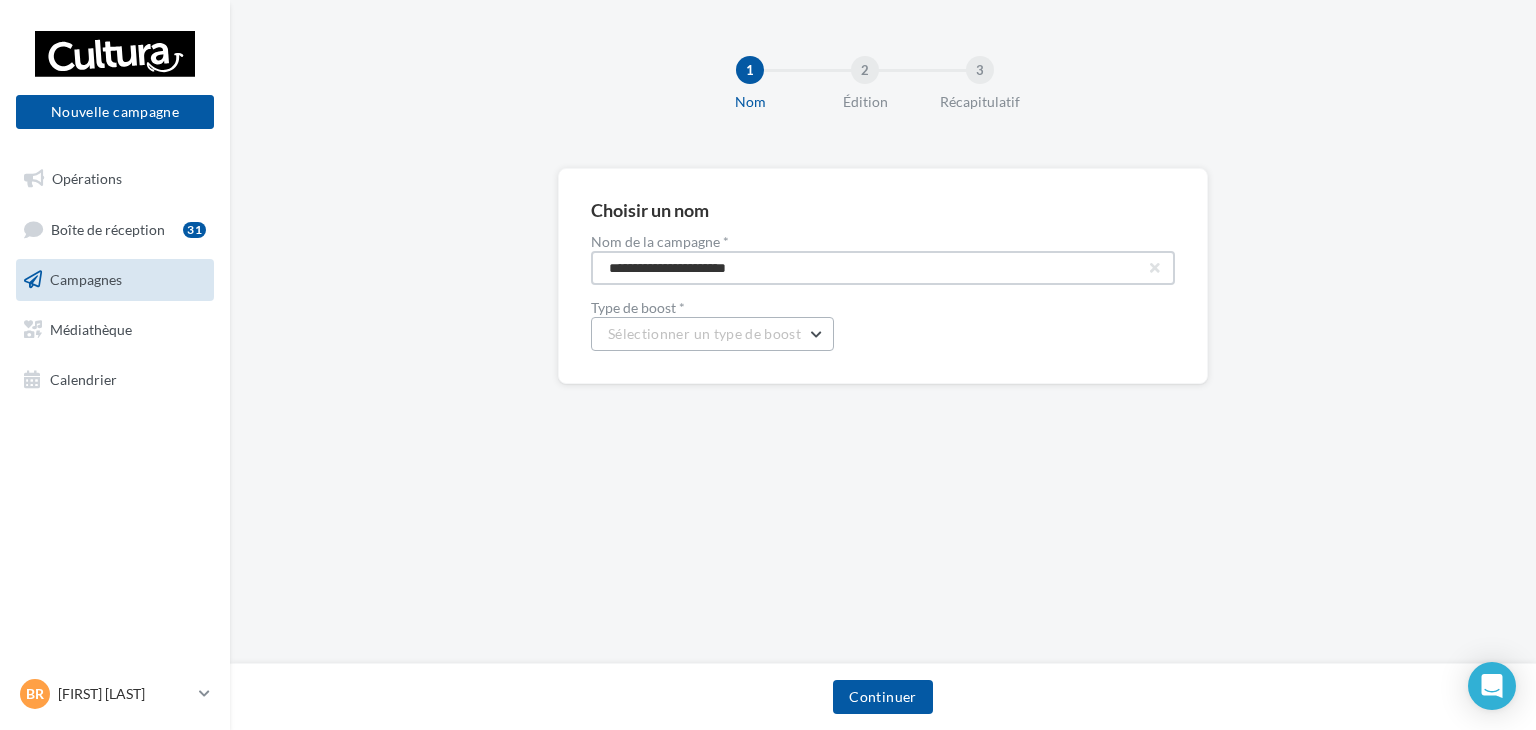 type on "**********" 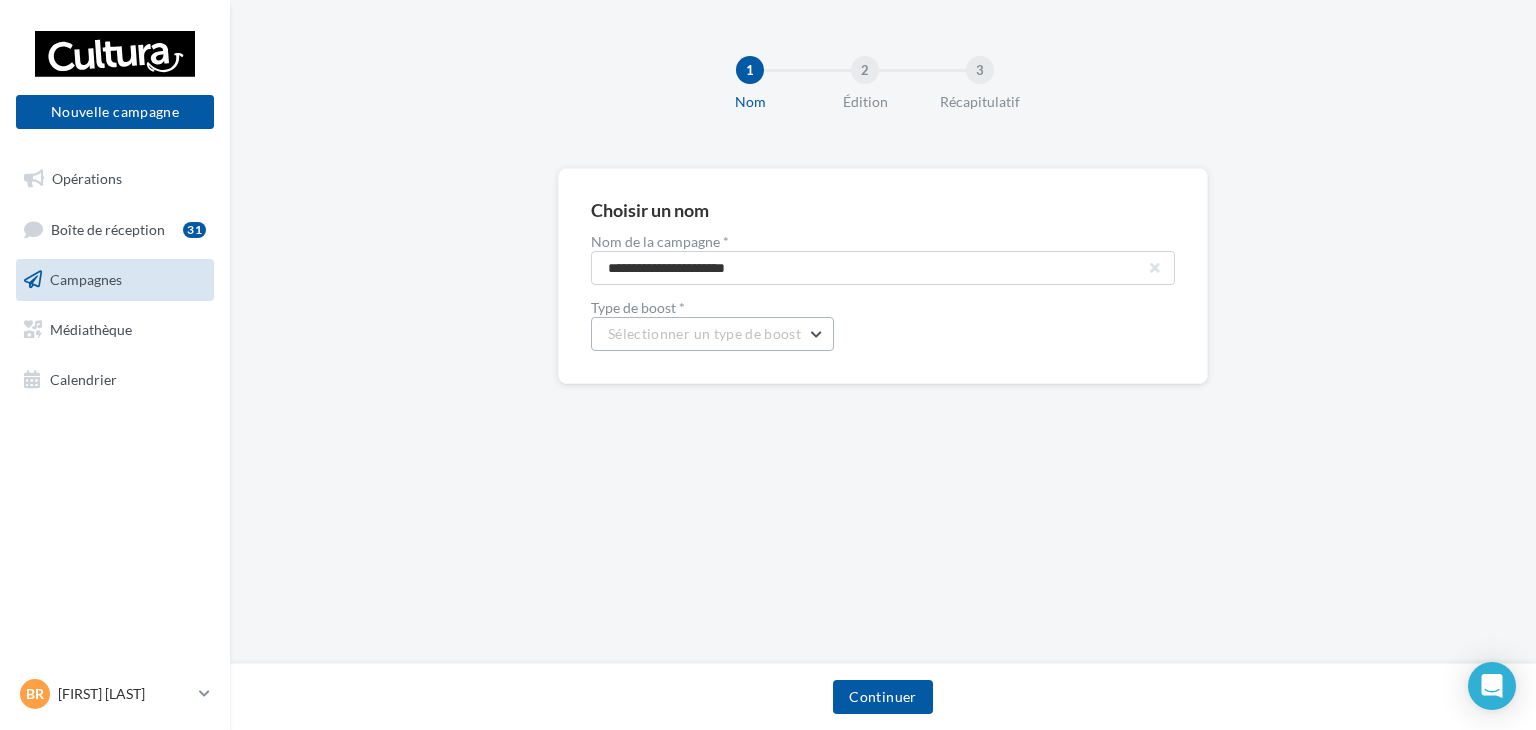 click on "Sélectionner un type de boost" at bounding box center (712, 334) 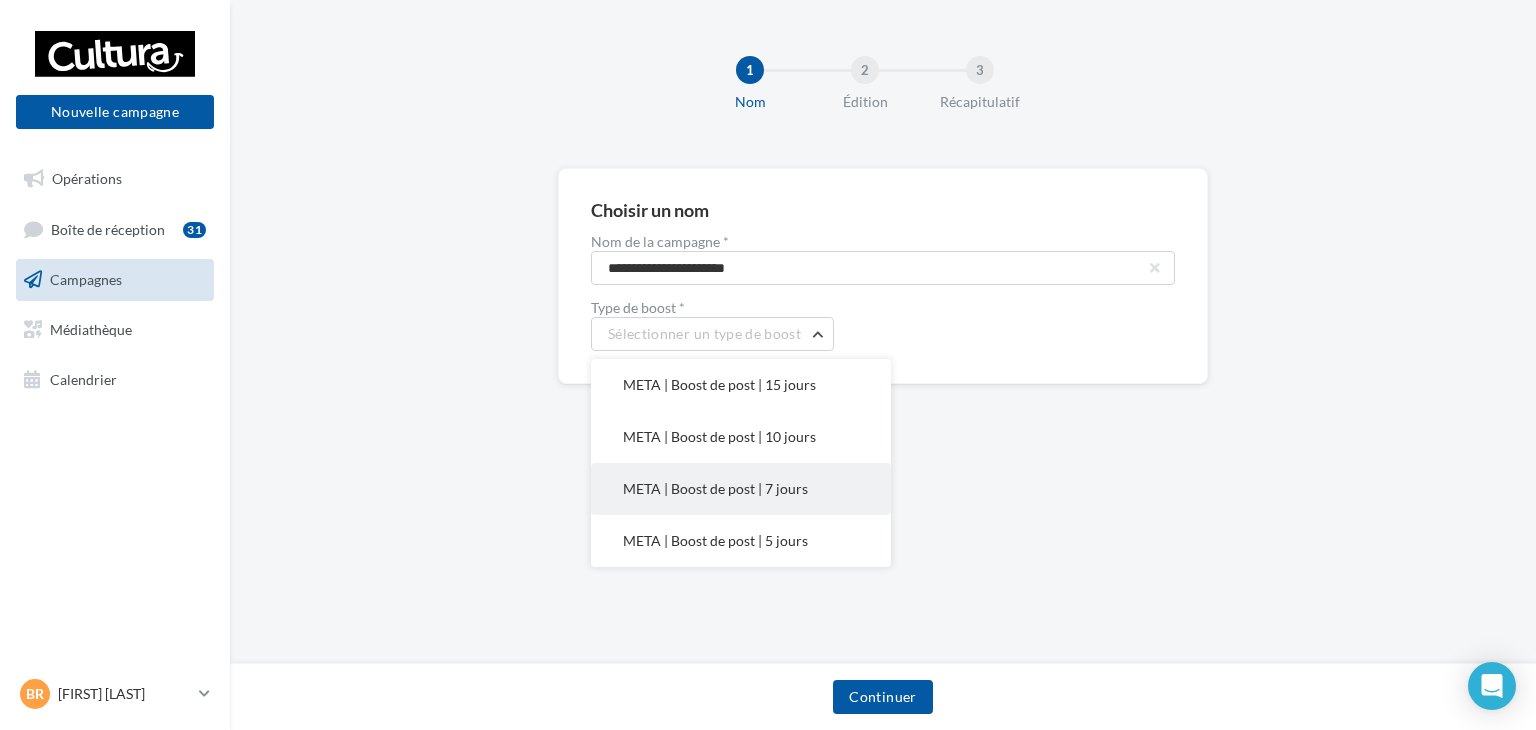 click on "META | Boost de post | 7 jours" at bounding box center [719, 384] 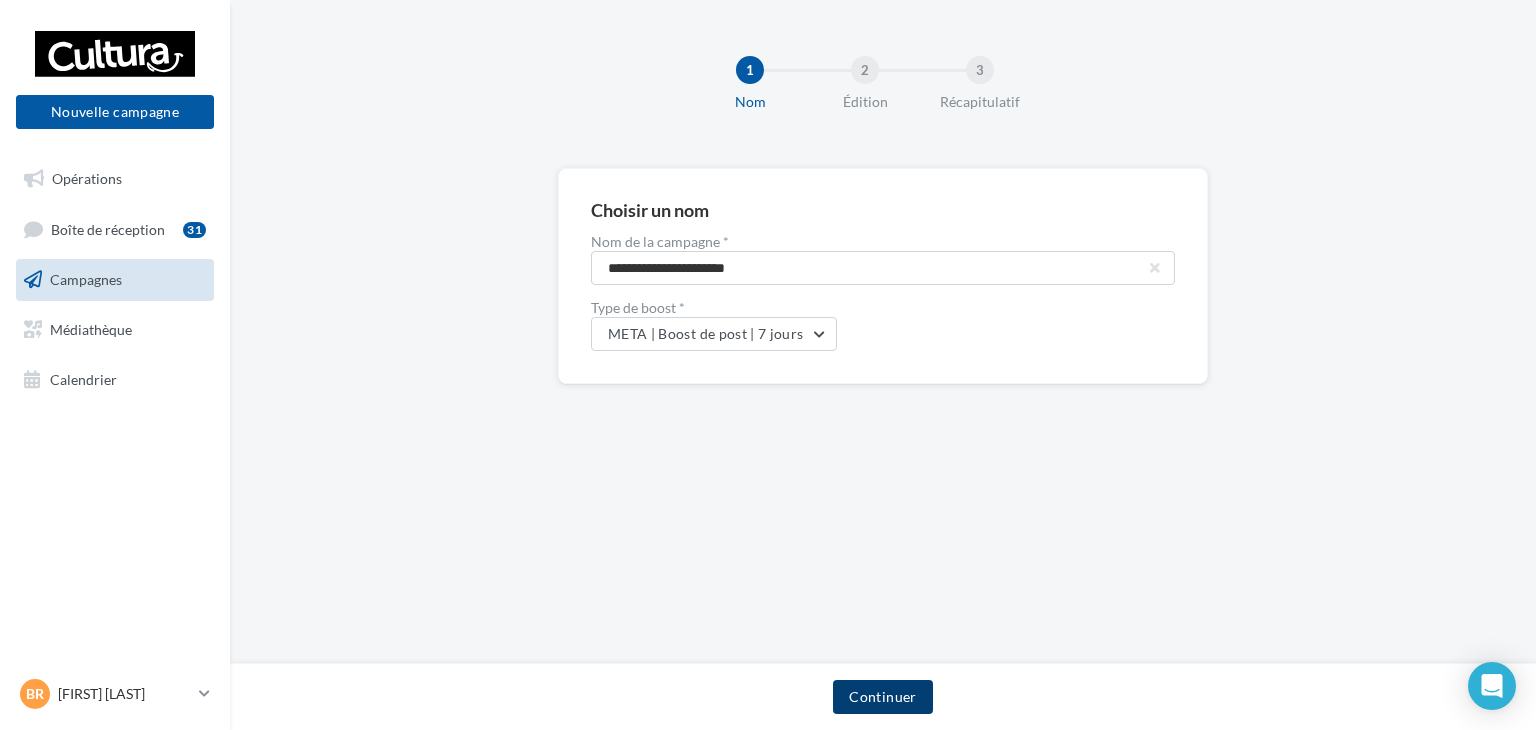 click on "Continuer" at bounding box center [882, 697] 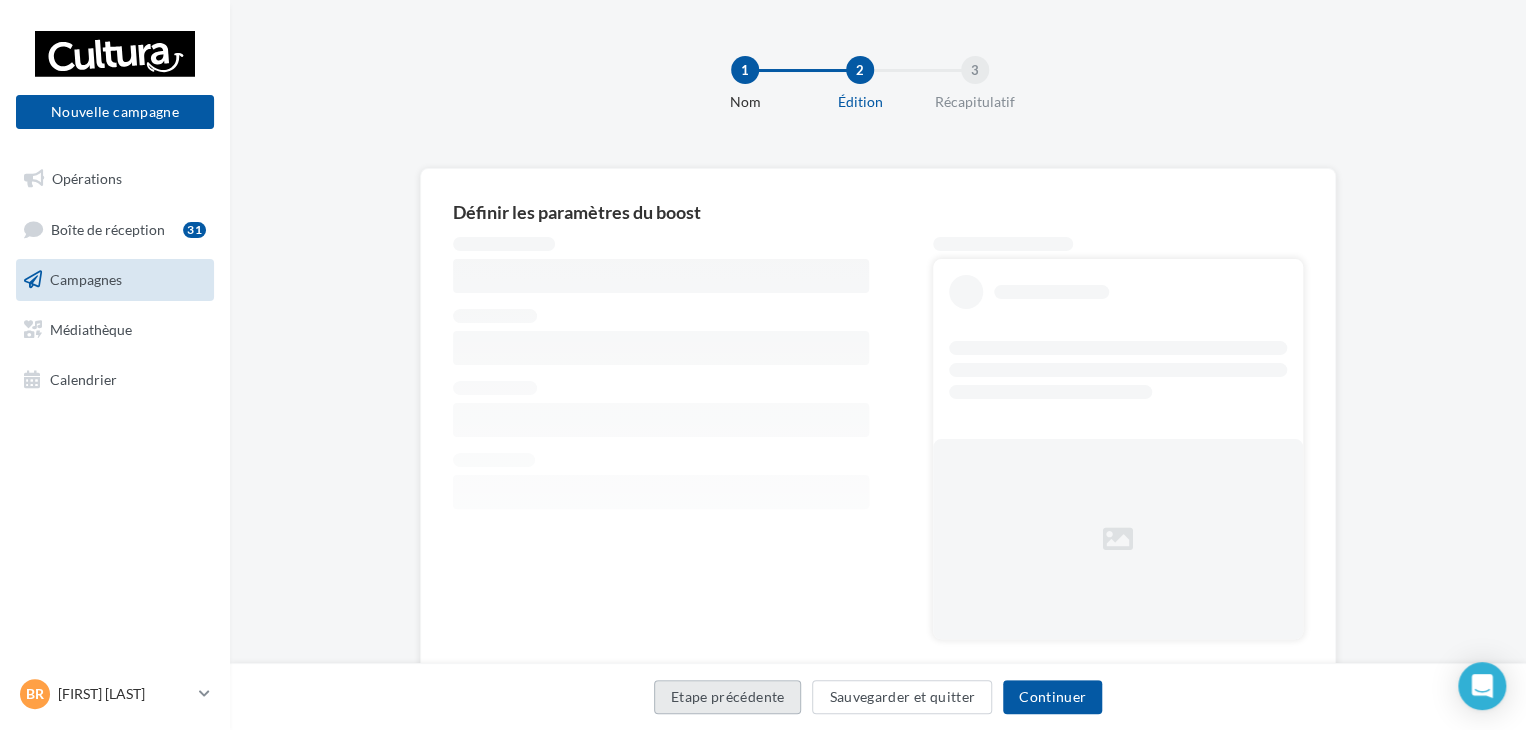 click on "Etape précédente" at bounding box center [728, 697] 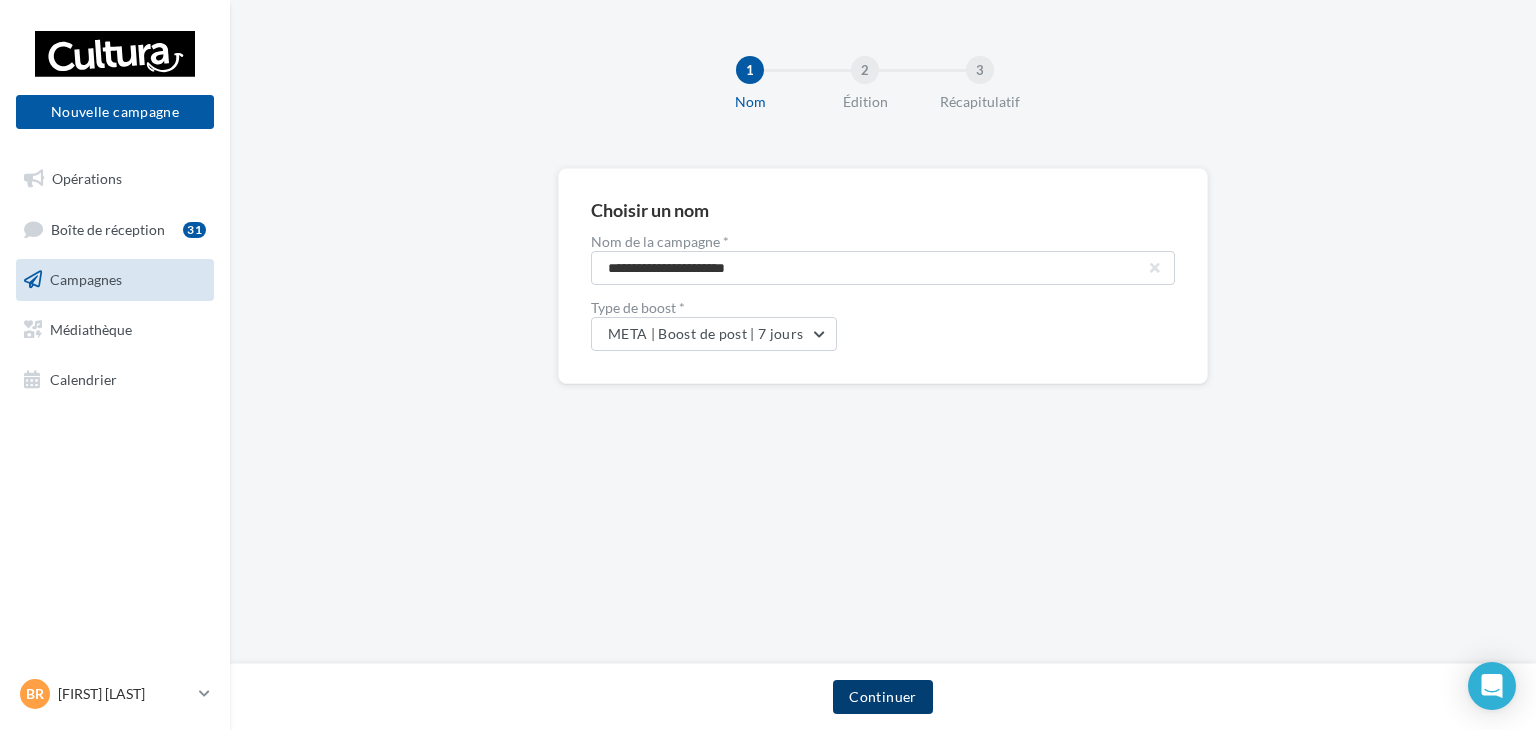 click on "Continuer" at bounding box center (882, 697) 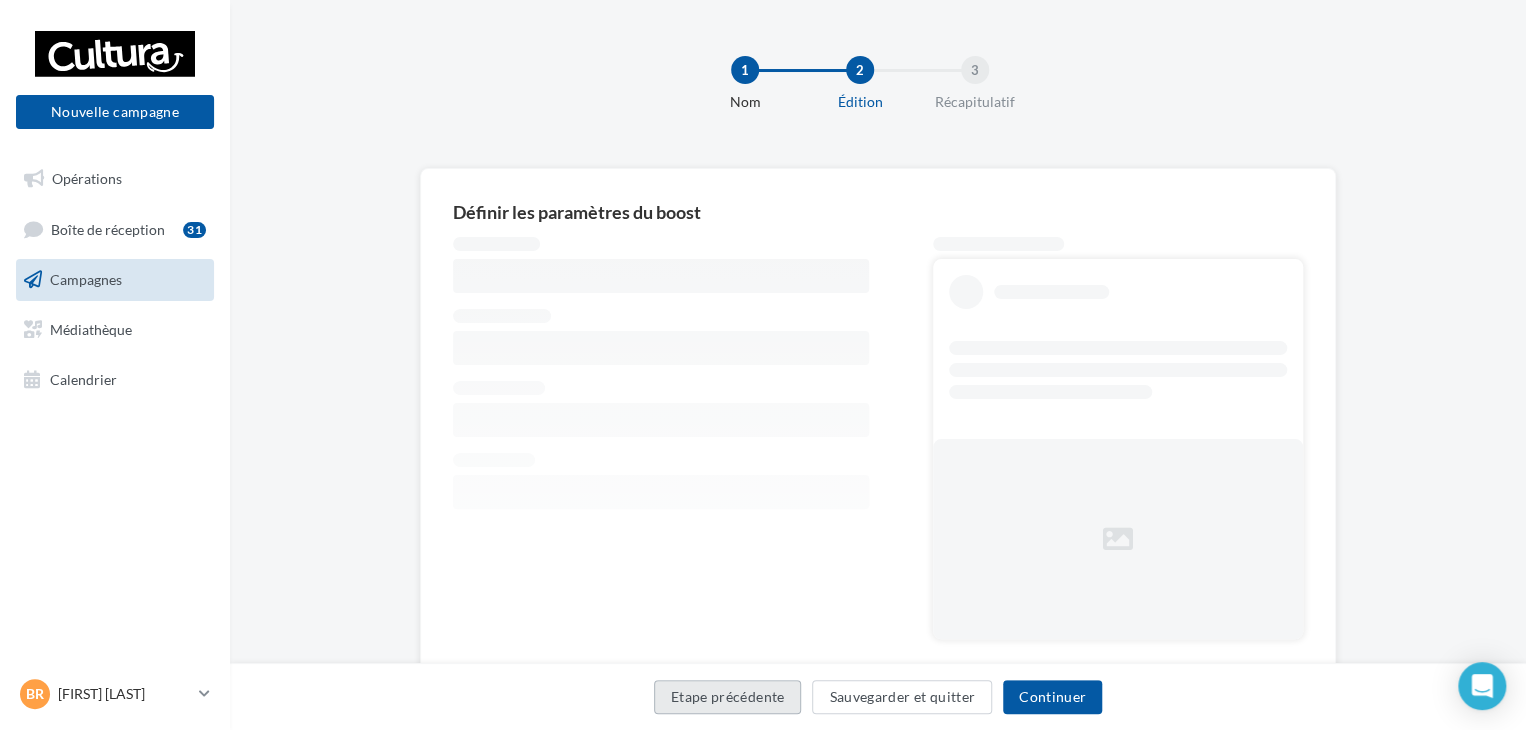 click on "Etape précédente" at bounding box center (728, 697) 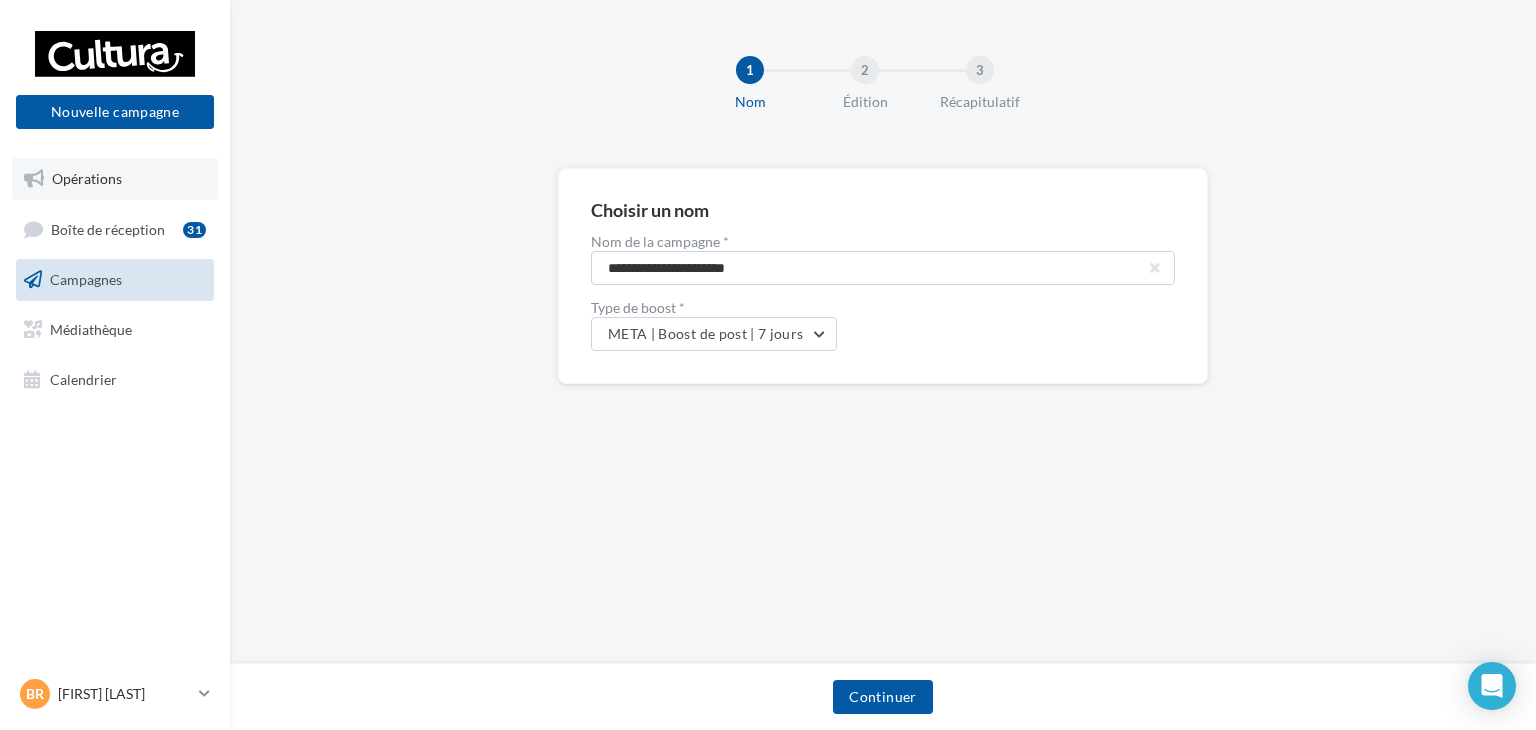 click on "Opérations" at bounding box center [115, 179] 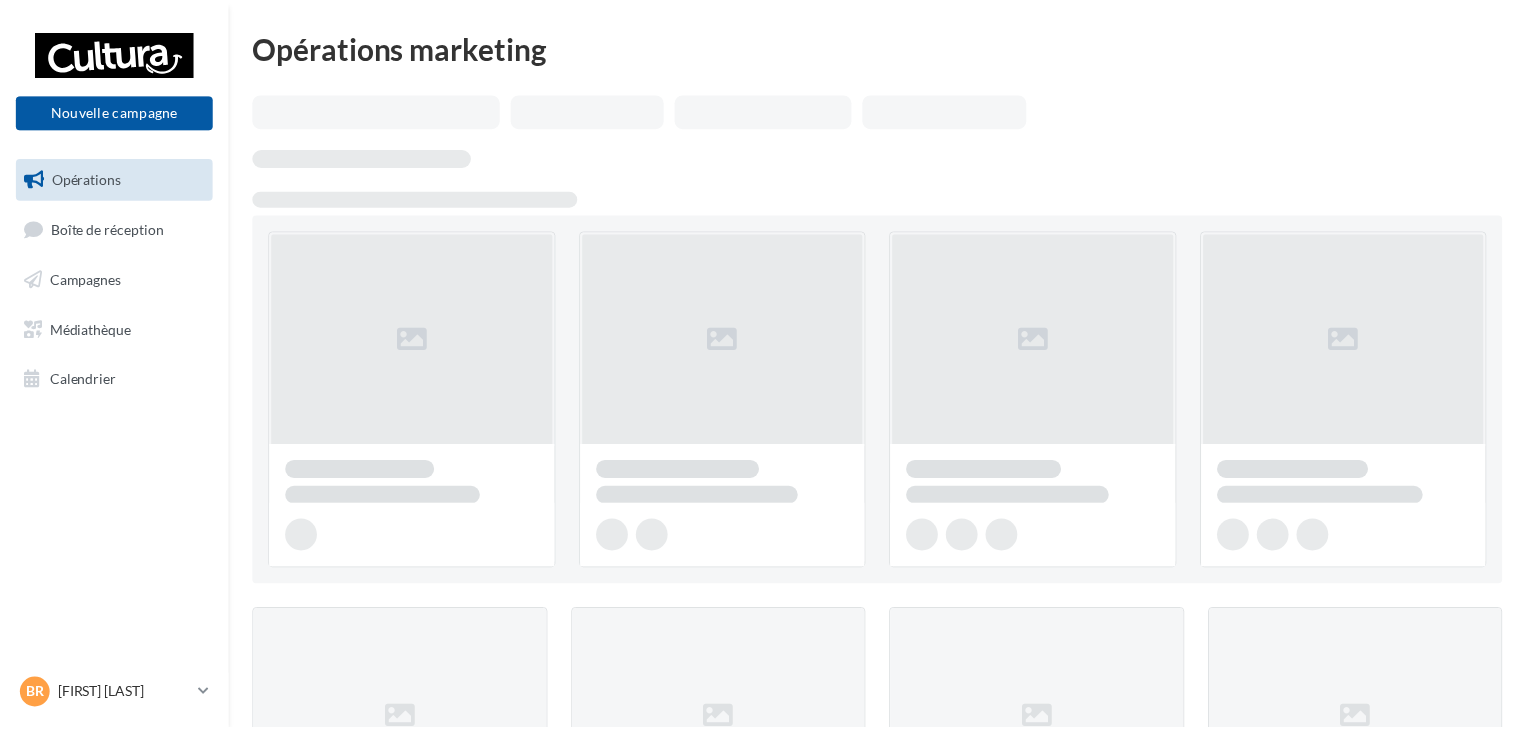 scroll, scrollTop: 0, scrollLeft: 0, axis: both 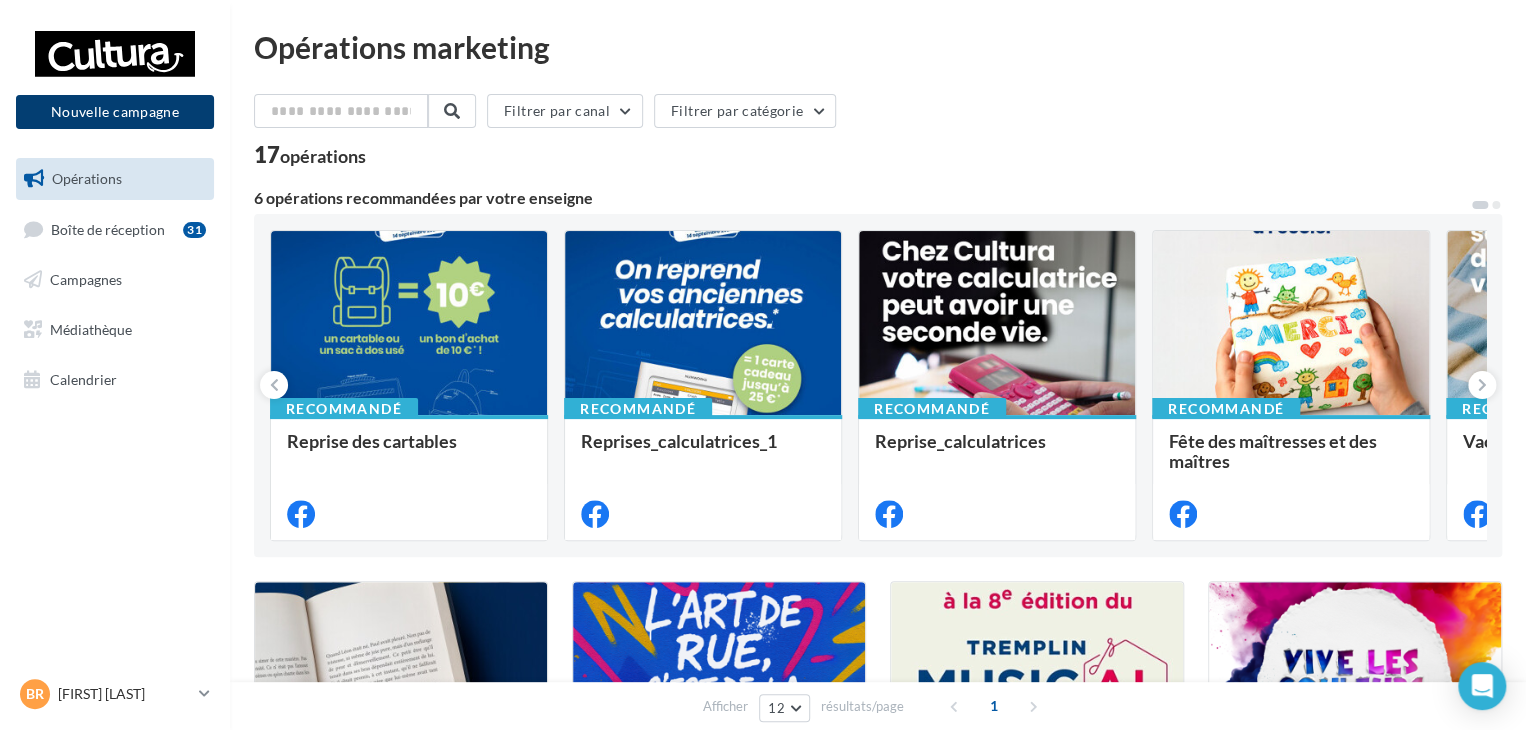 click on "Nouvelle campagne" at bounding box center (115, 112) 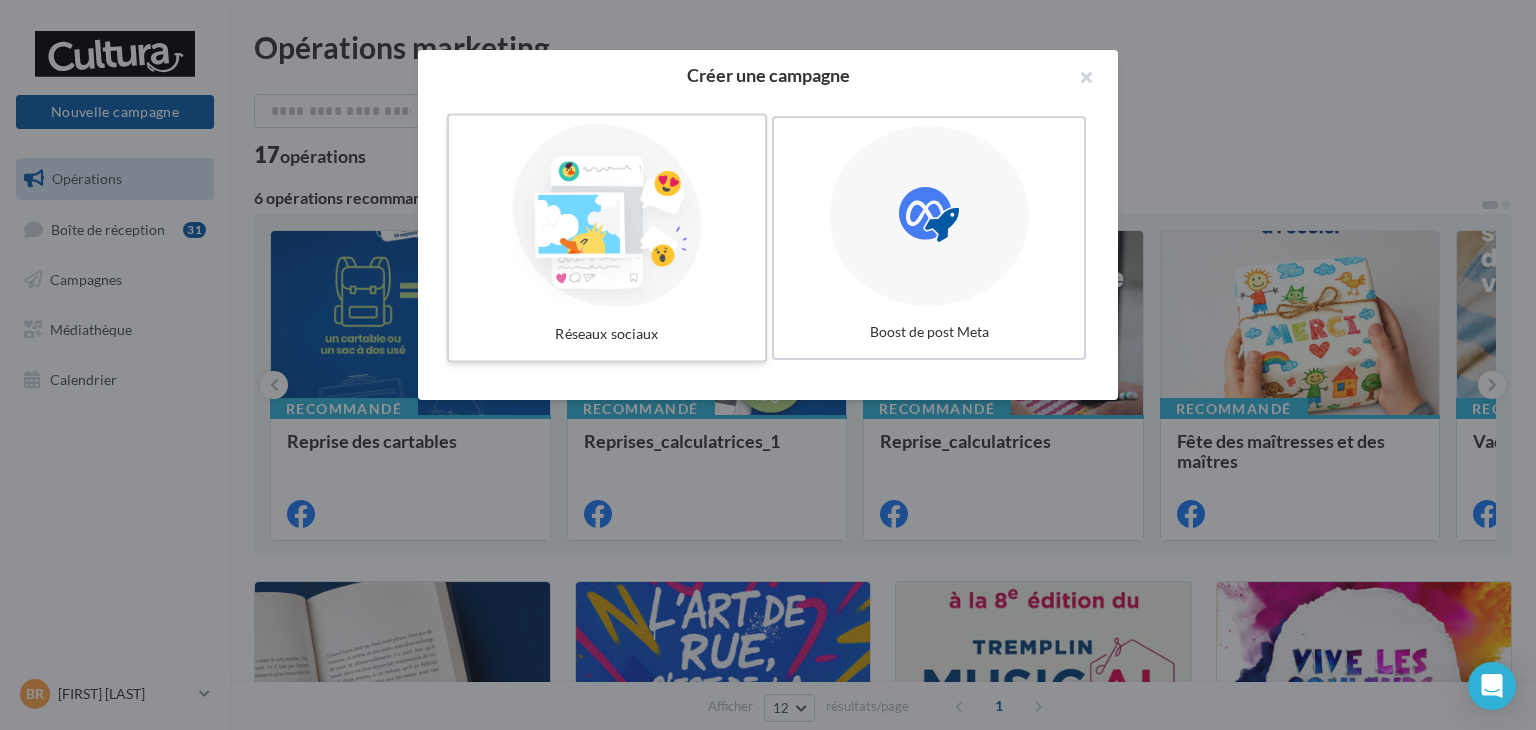 click at bounding box center [607, 216] 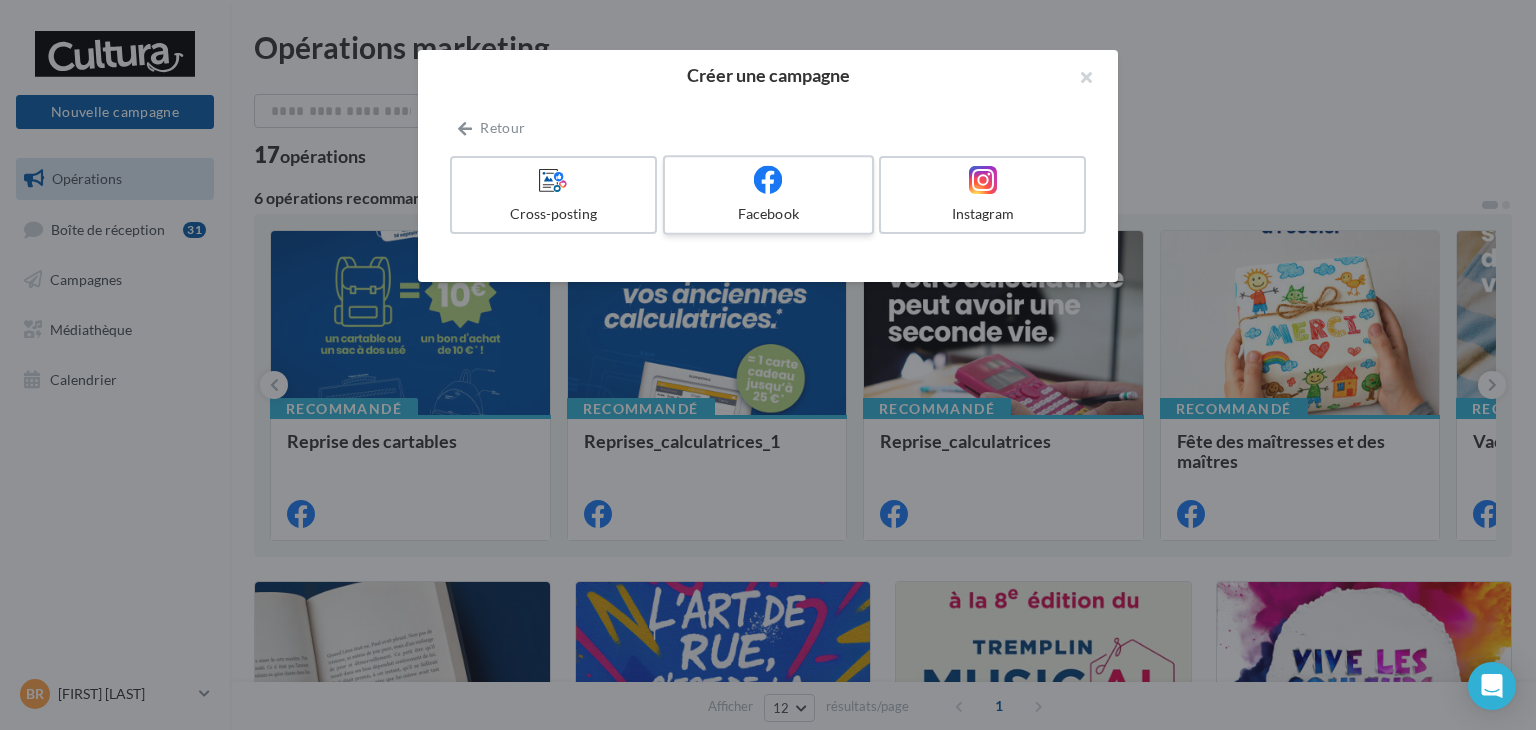 click on "Facebook" at bounding box center (768, 195) 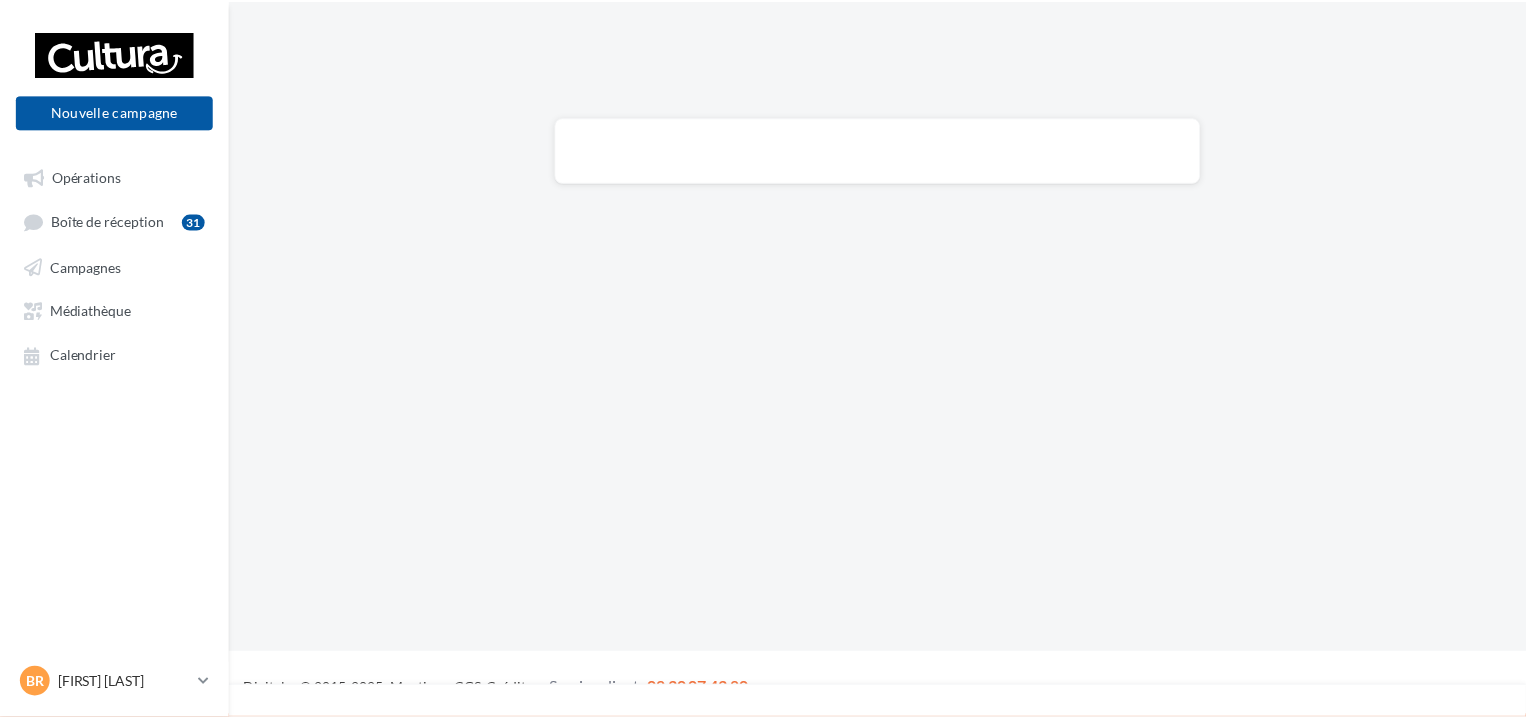 scroll, scrollTop: 0, scrollLeft: 0, axis: both 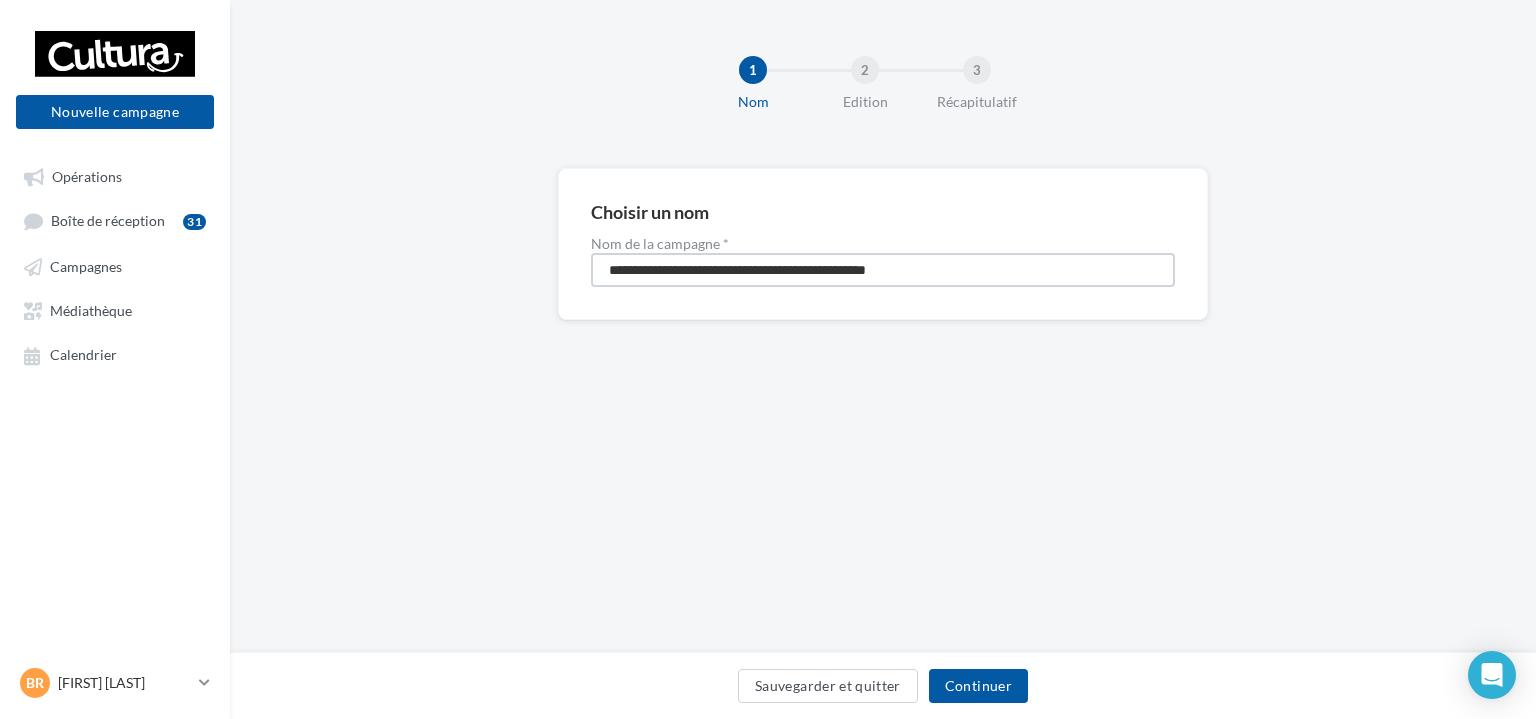 drag, startPoint x: 964, startPoint y: 272, endPoint x: 587, endPoint y: 269, distance: 377.01193 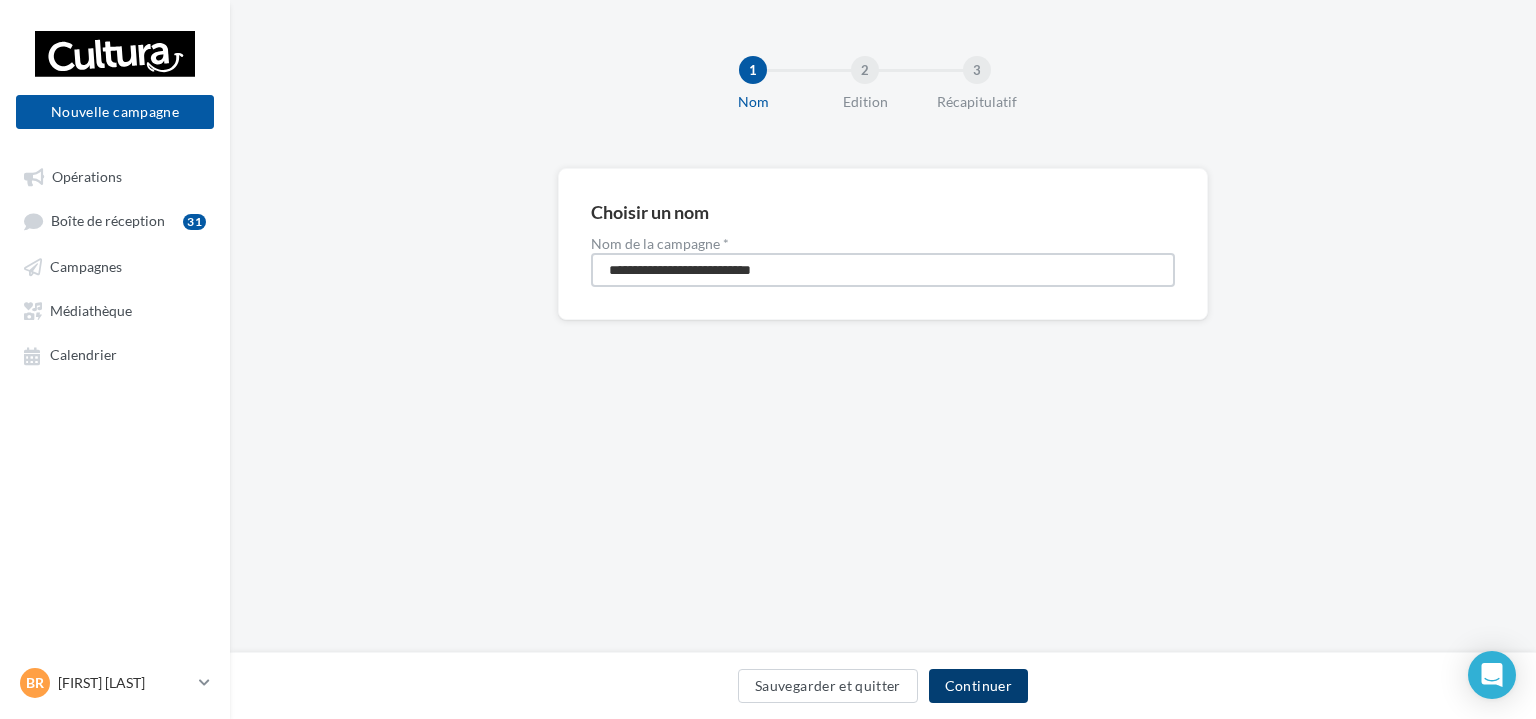 type on "**********" 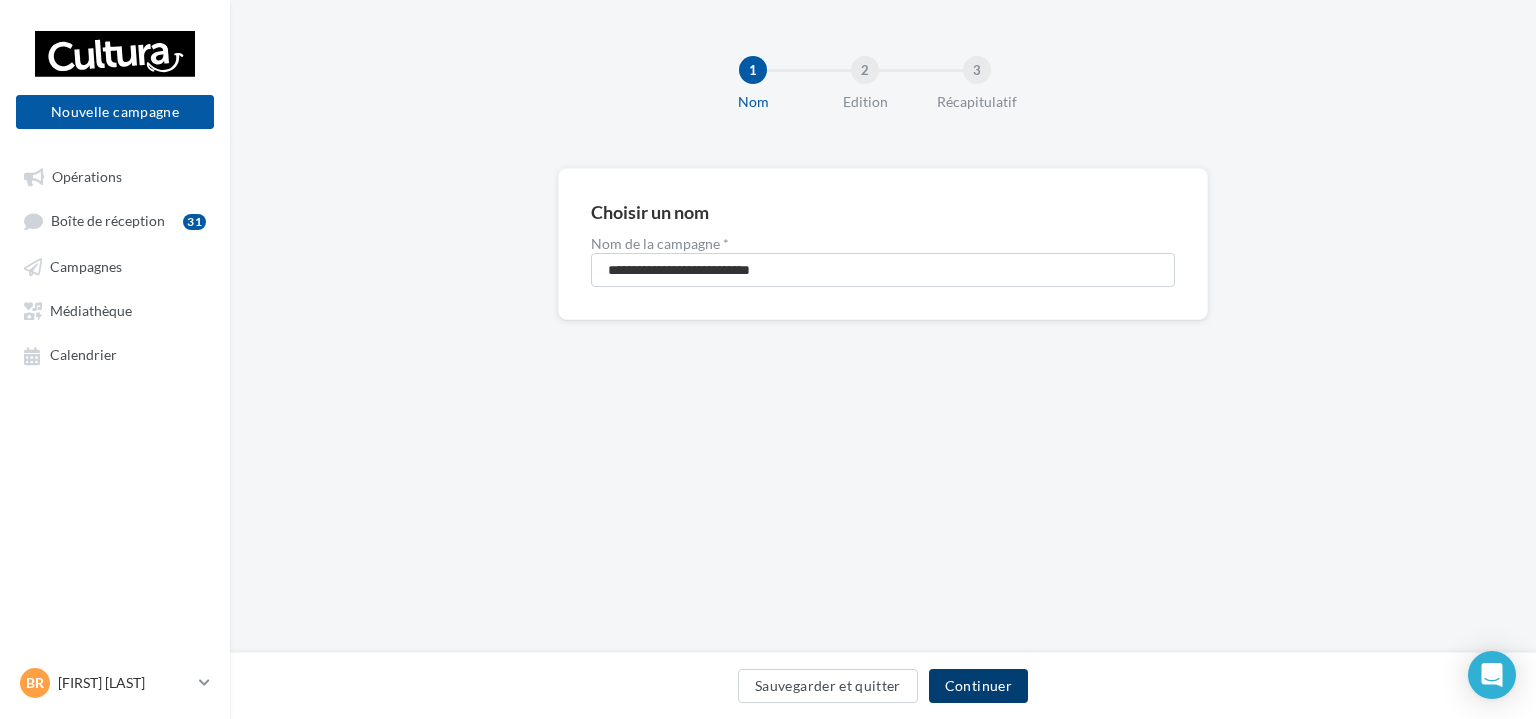 click on "Continuer" at bounding box center [978, 686] 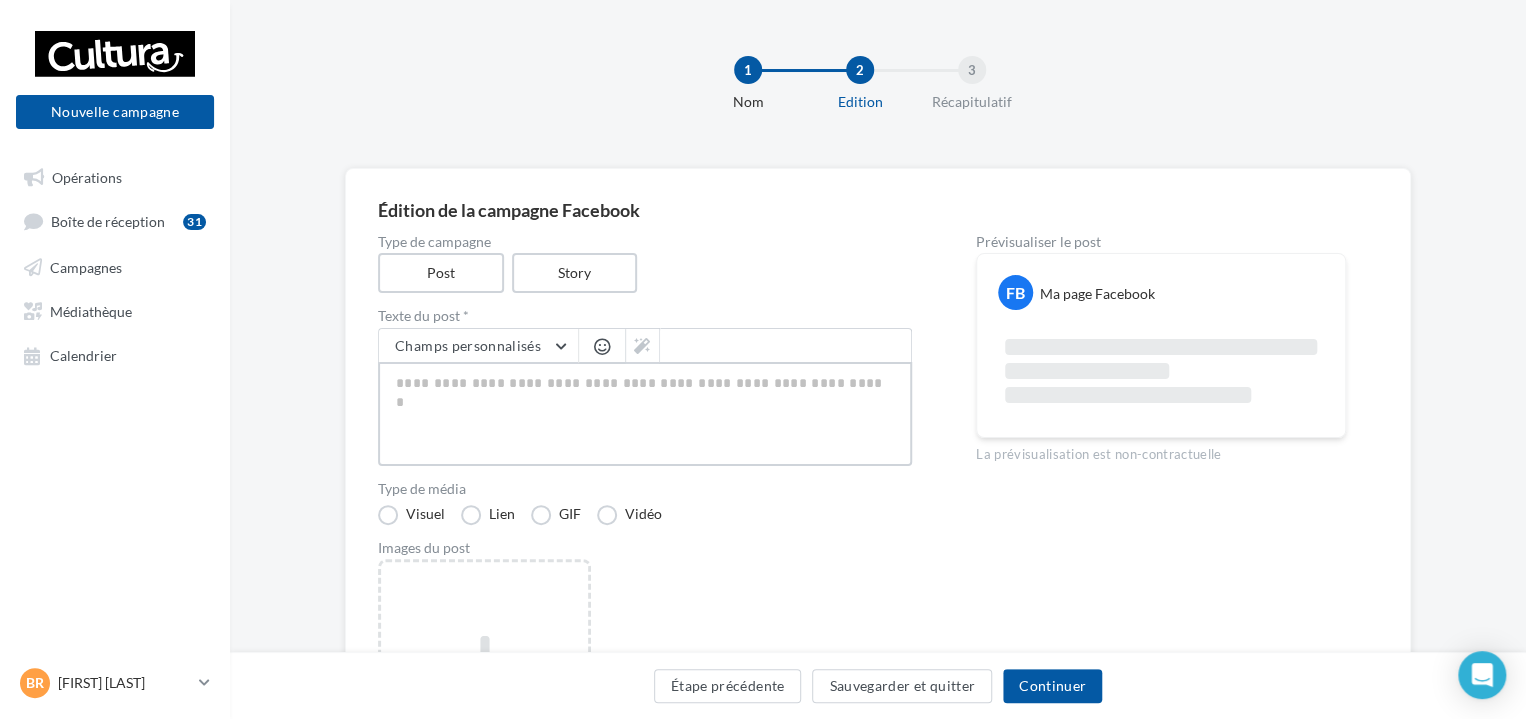 click at bounding box center (645, 414) 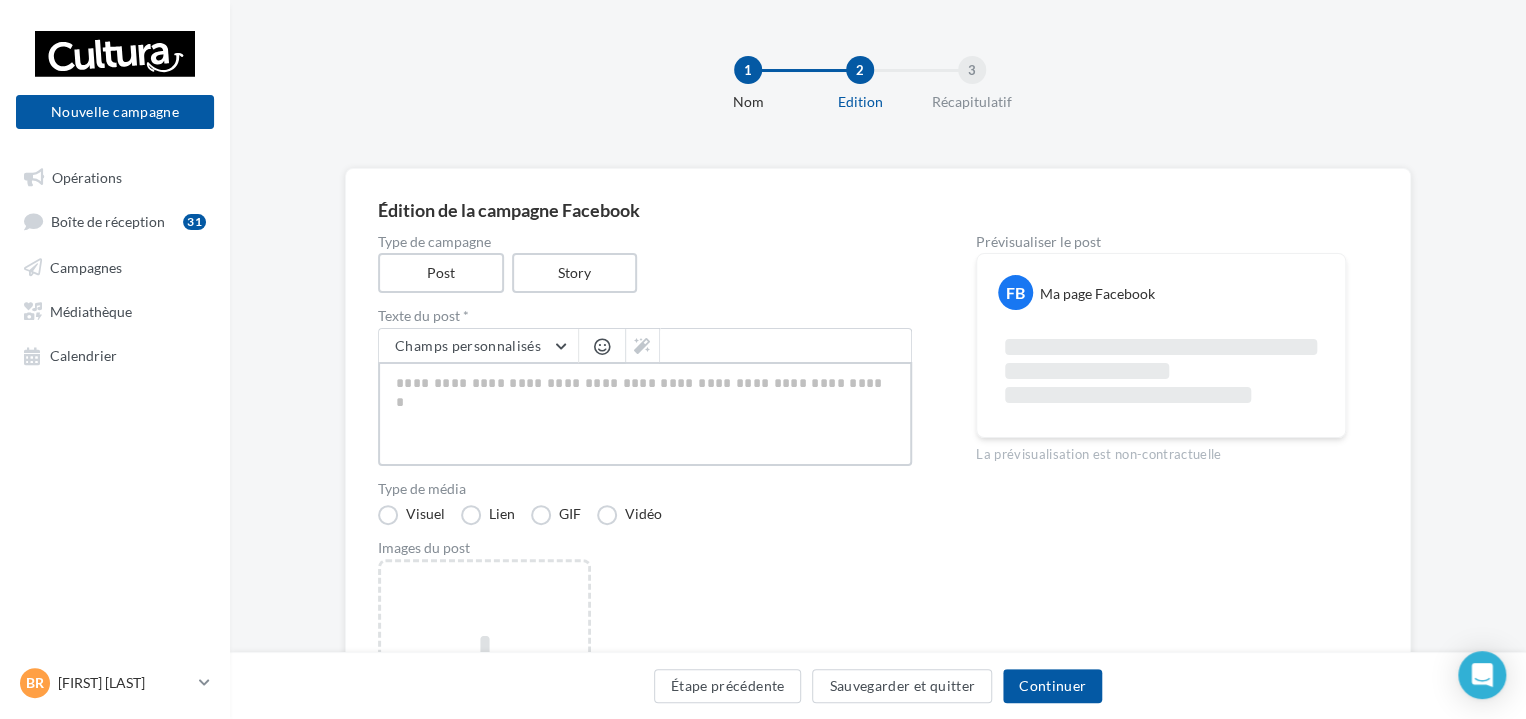 paste on "**********" 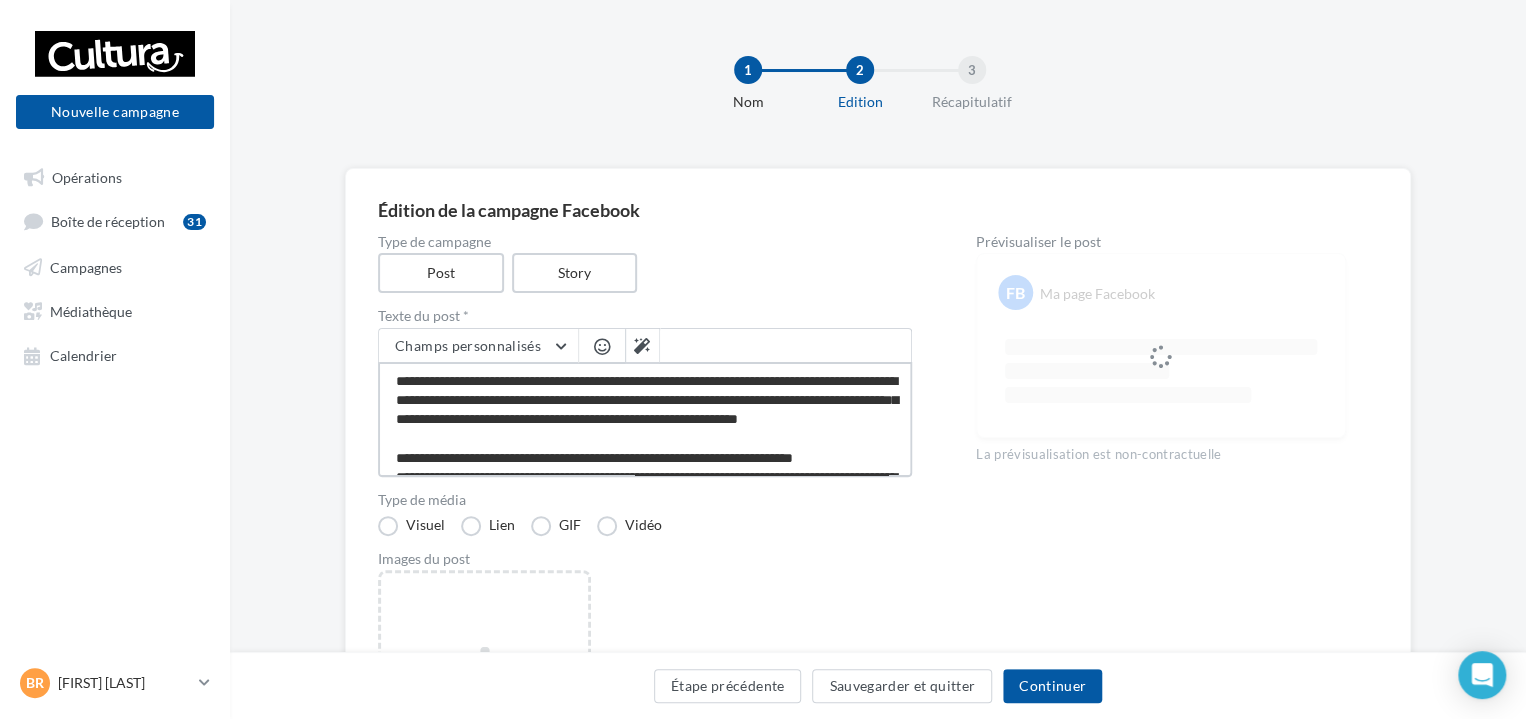 scroll, scrollTop: 0, scrollLeft: 0, axis: both 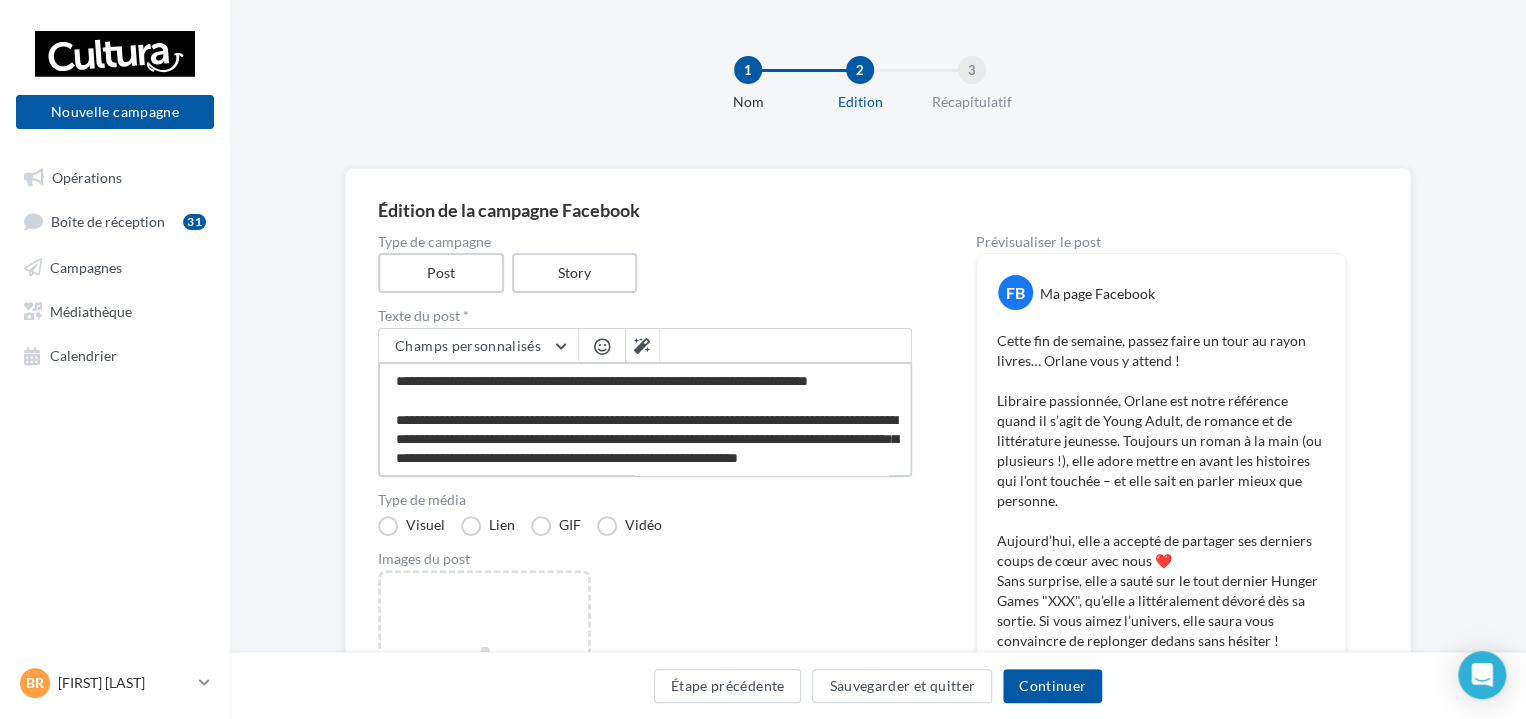 click at bounding box center (645, 419) 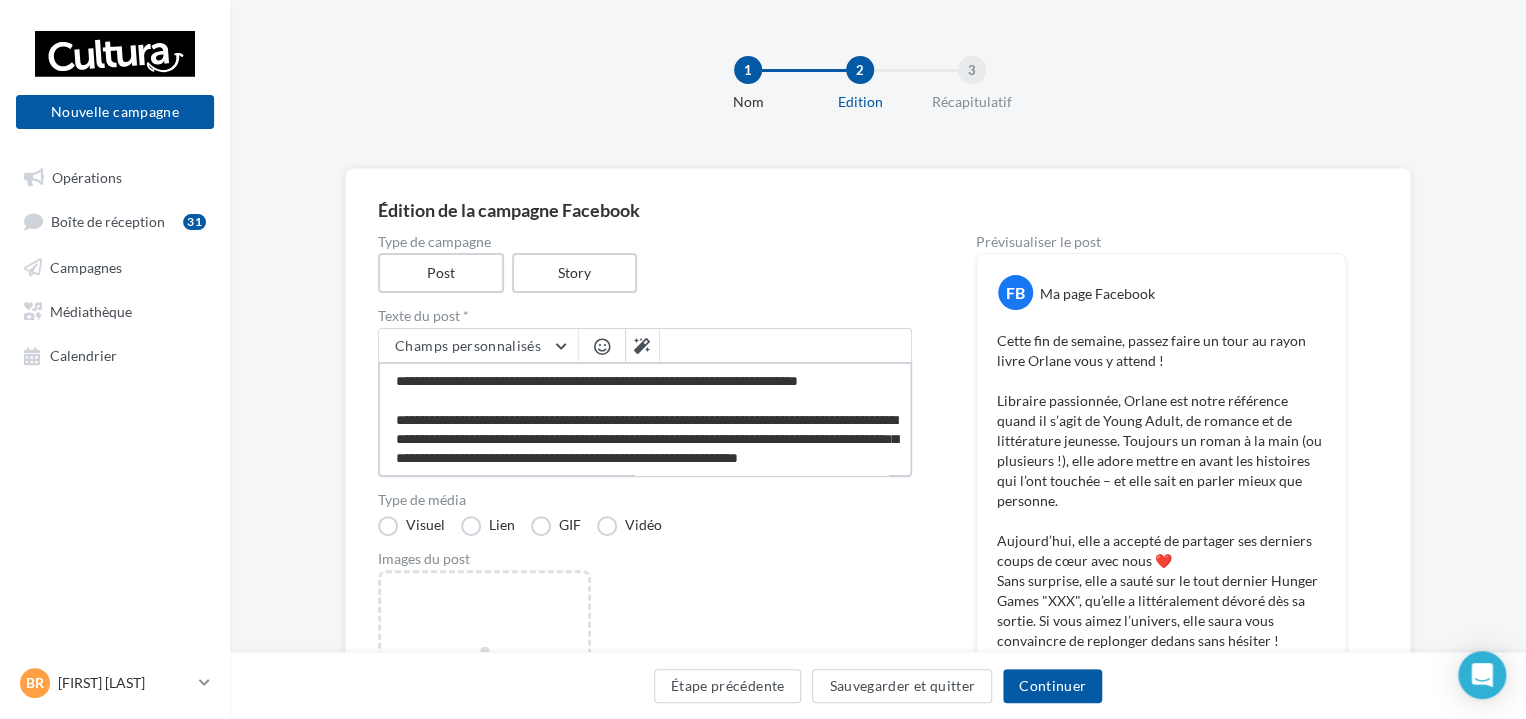 drag, startPoint x: 861, startPoint y: 419, endPoint x: 789, endPoint y: 417, distance: 72.02777 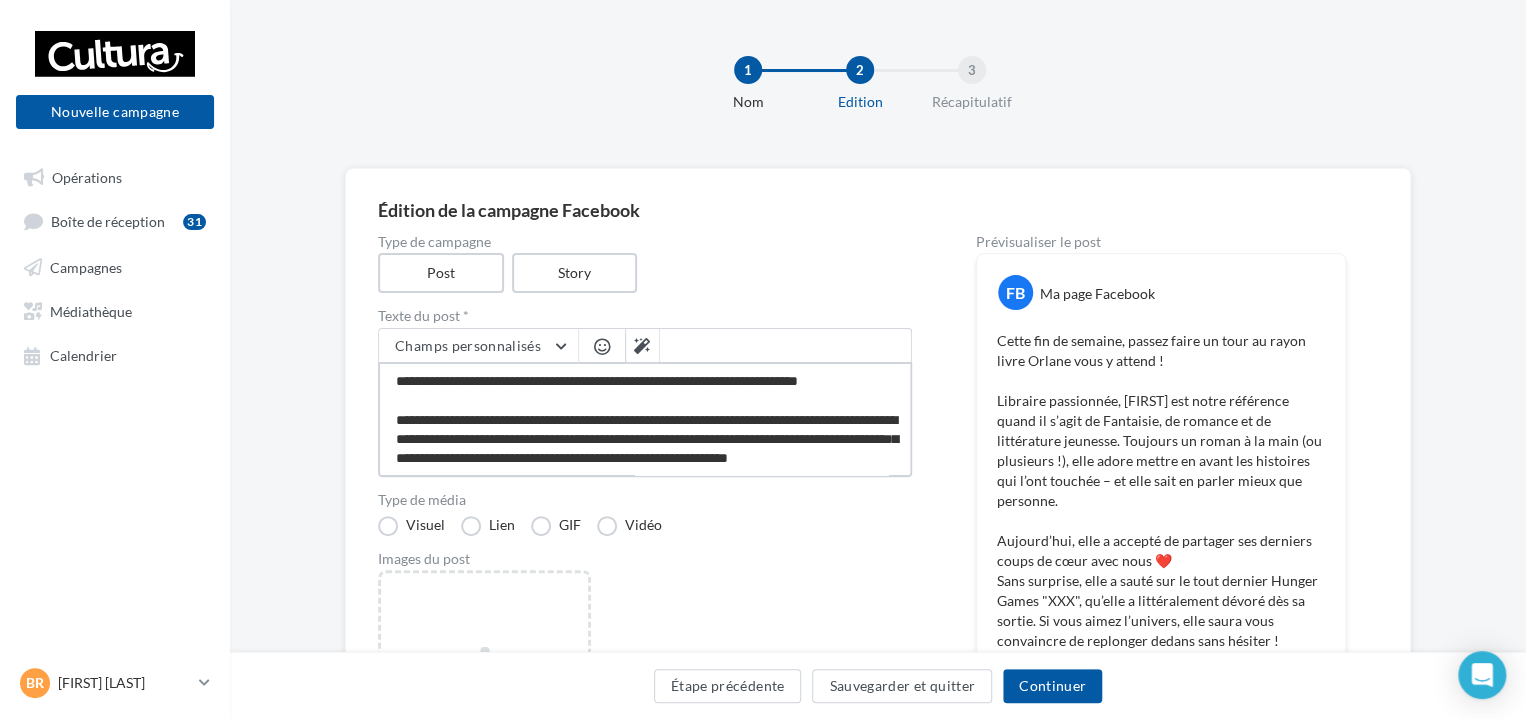 click at bounding box center [645, 419] 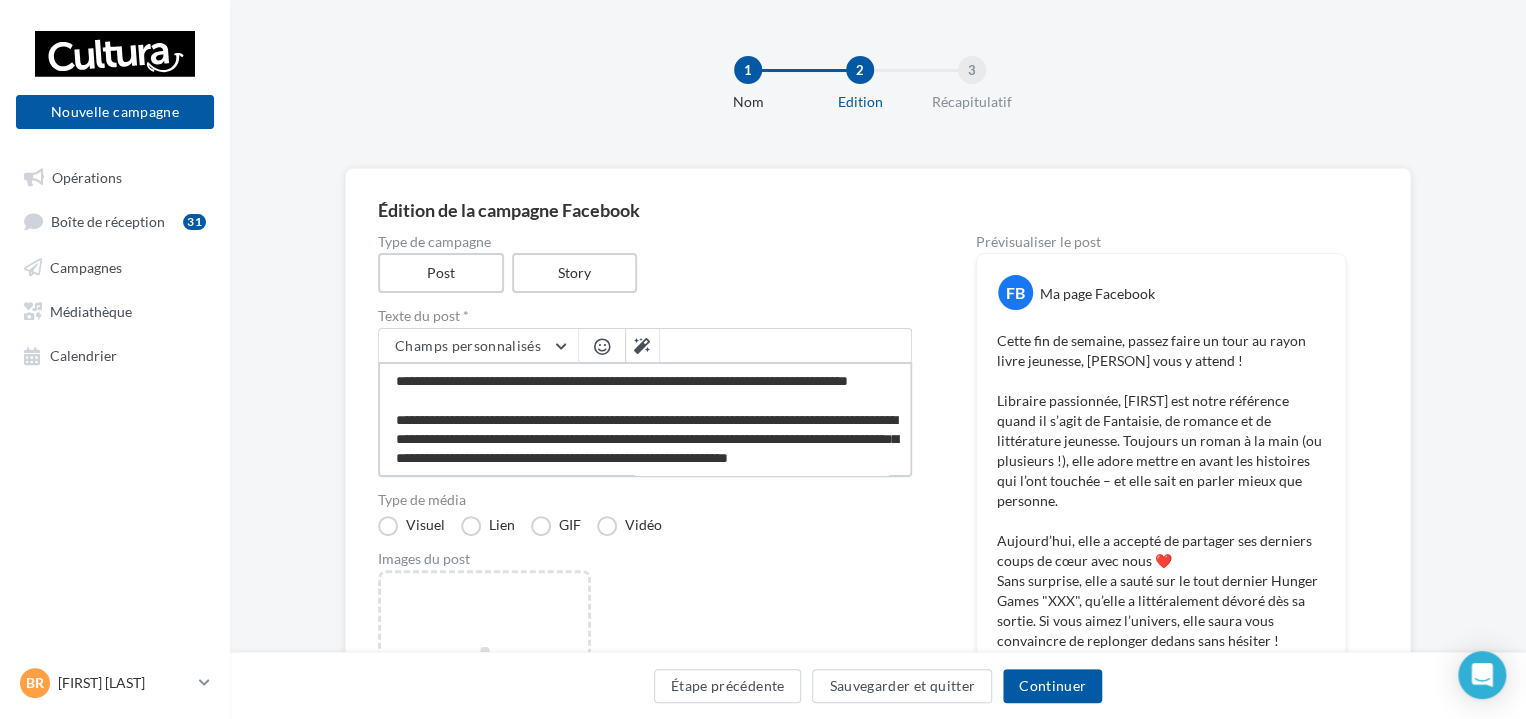 click at bounding box center (645, 419) 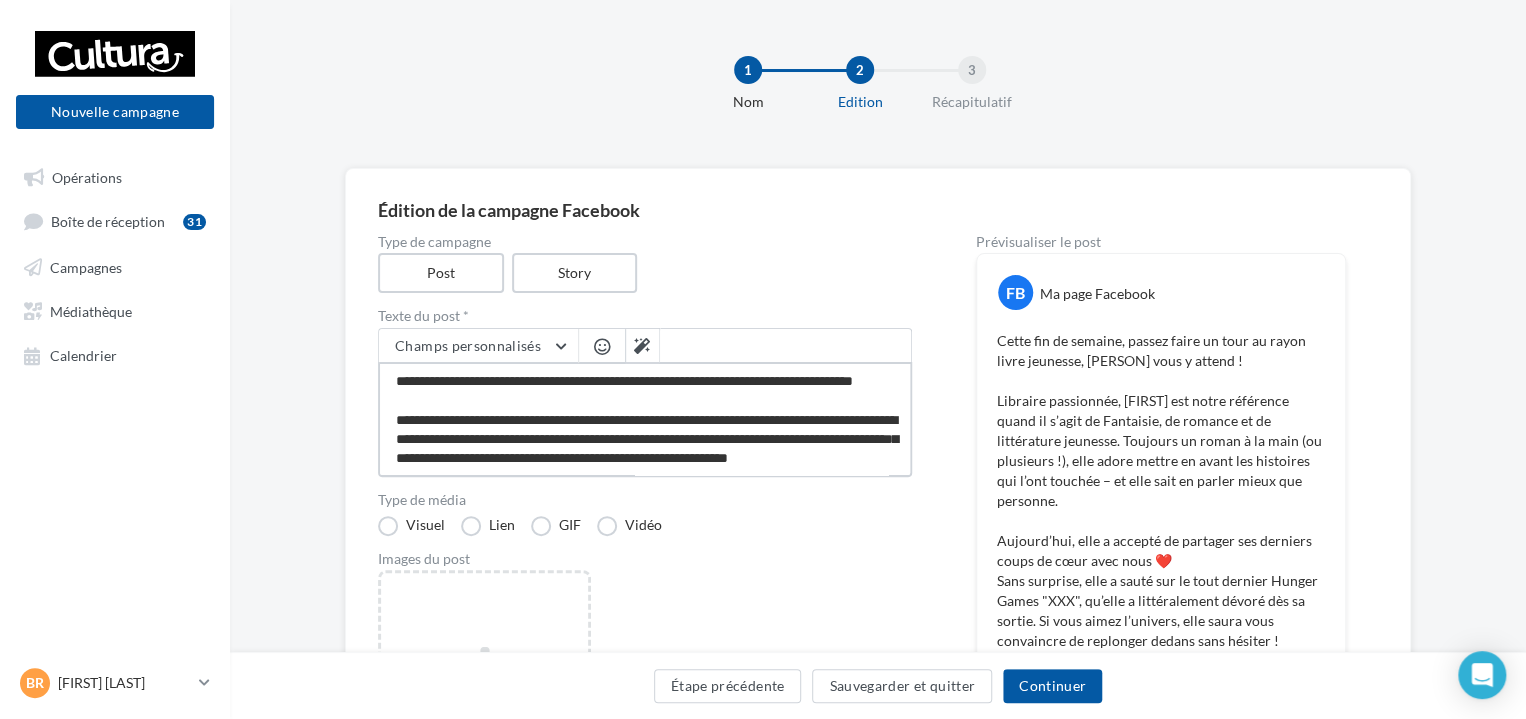 click at bounding box center [645, 419] 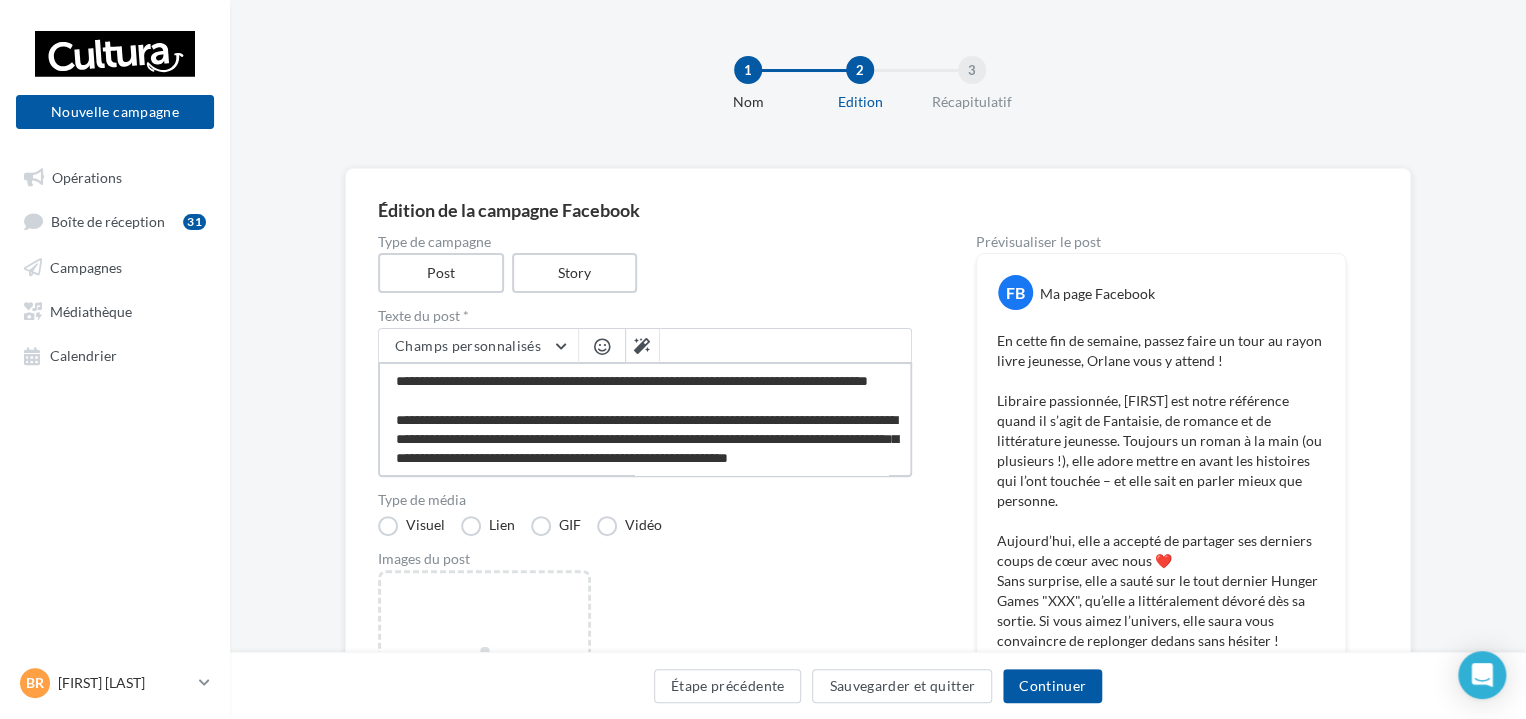 click at bounding box center [645, 419] 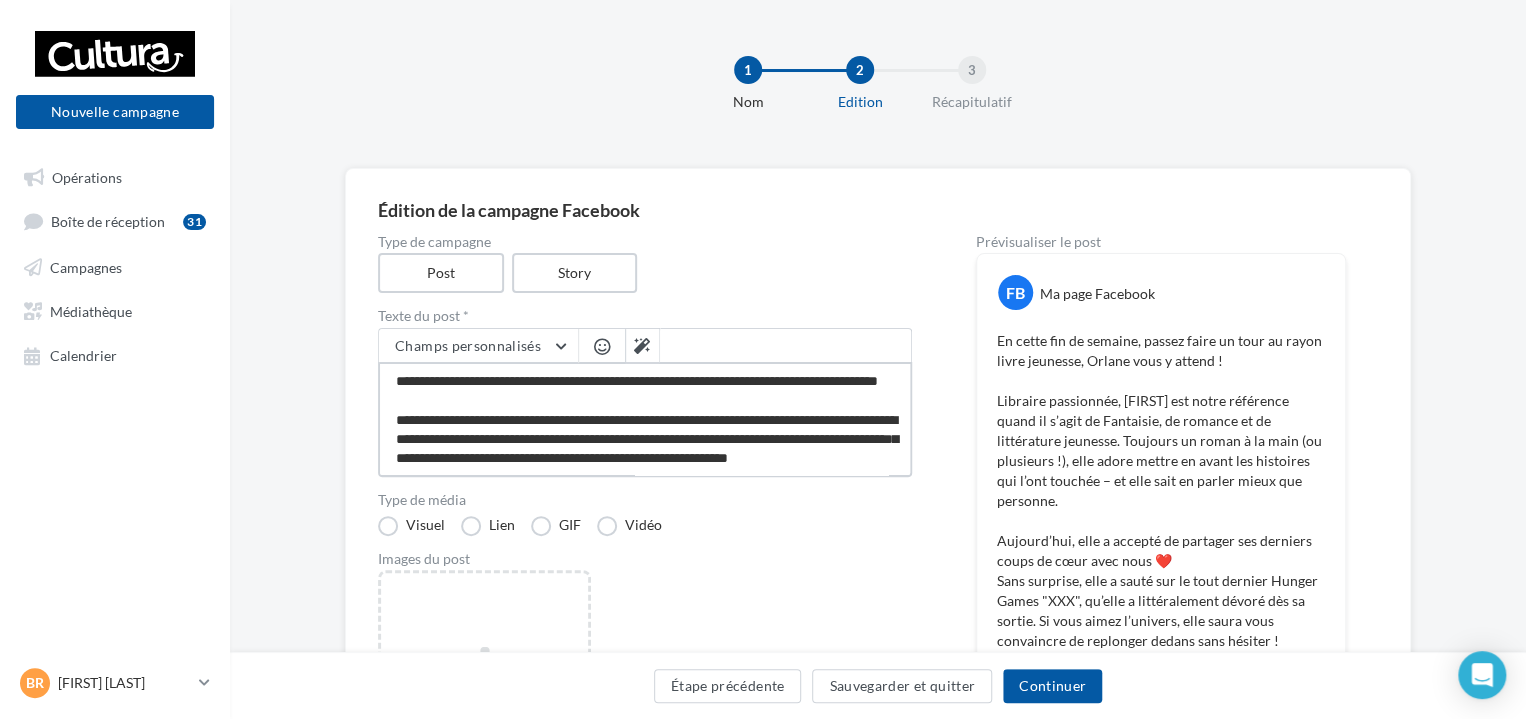click at bounding box center (645, 419) 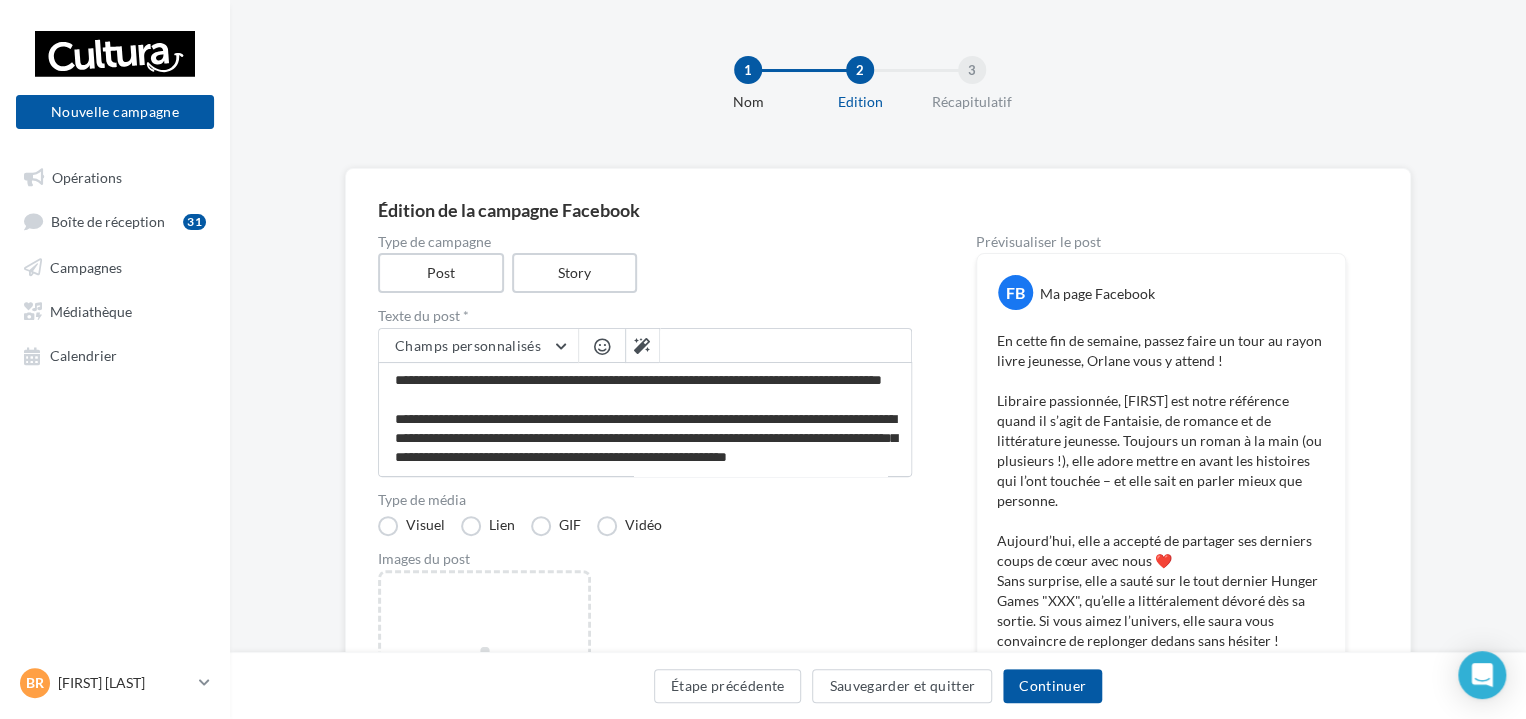 click at bounding box center (602, 346) 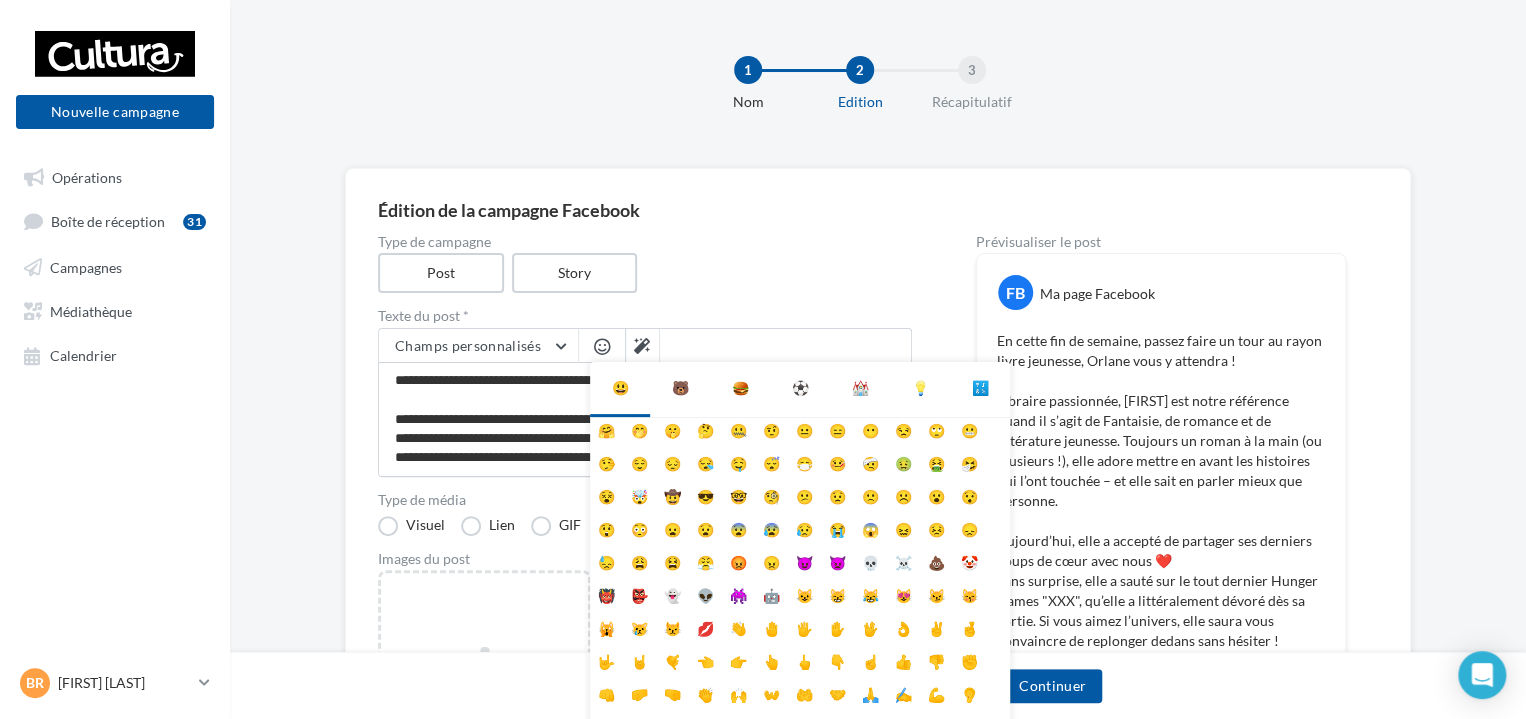 scroll, scrollTop: 78, scrollLeft: 0, axis: vertical 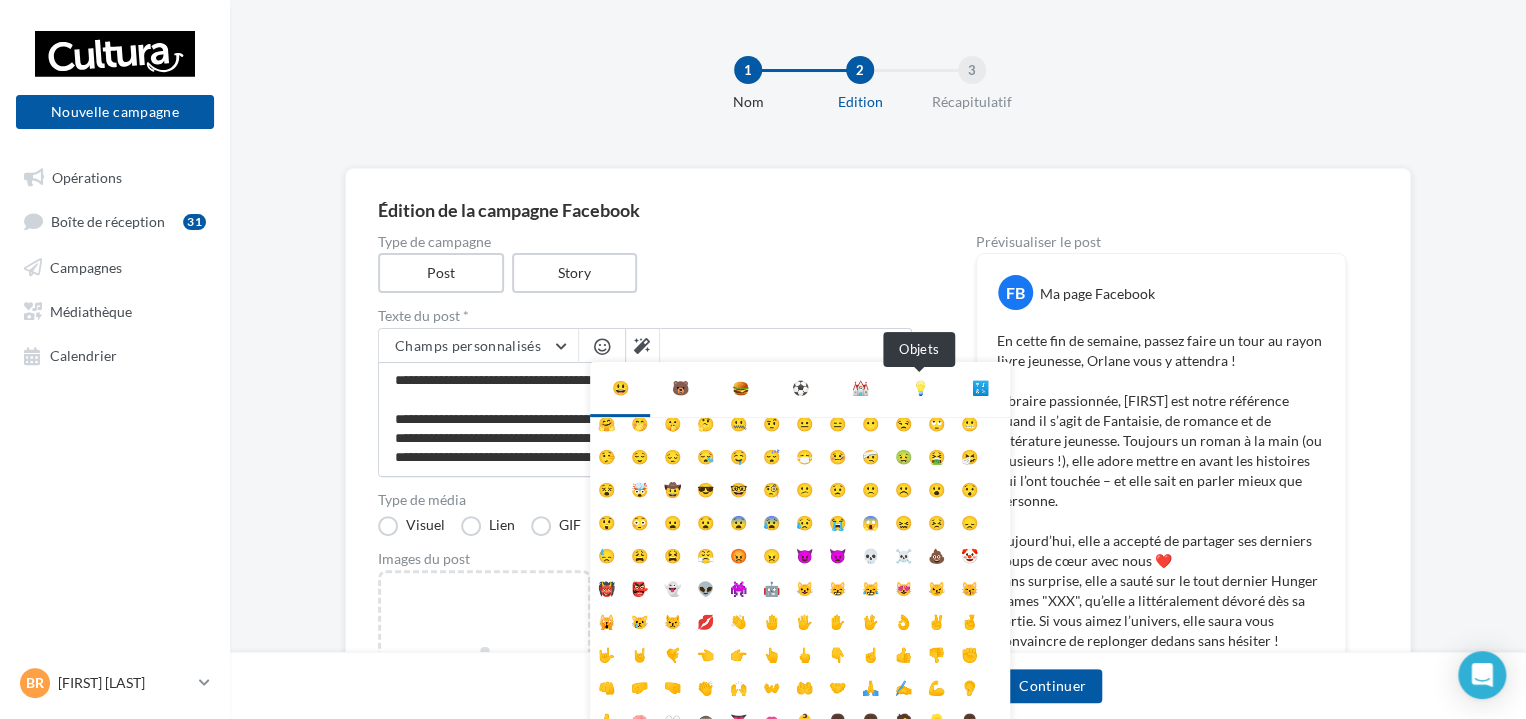 click on "💡" at bounding box center [920, 388] 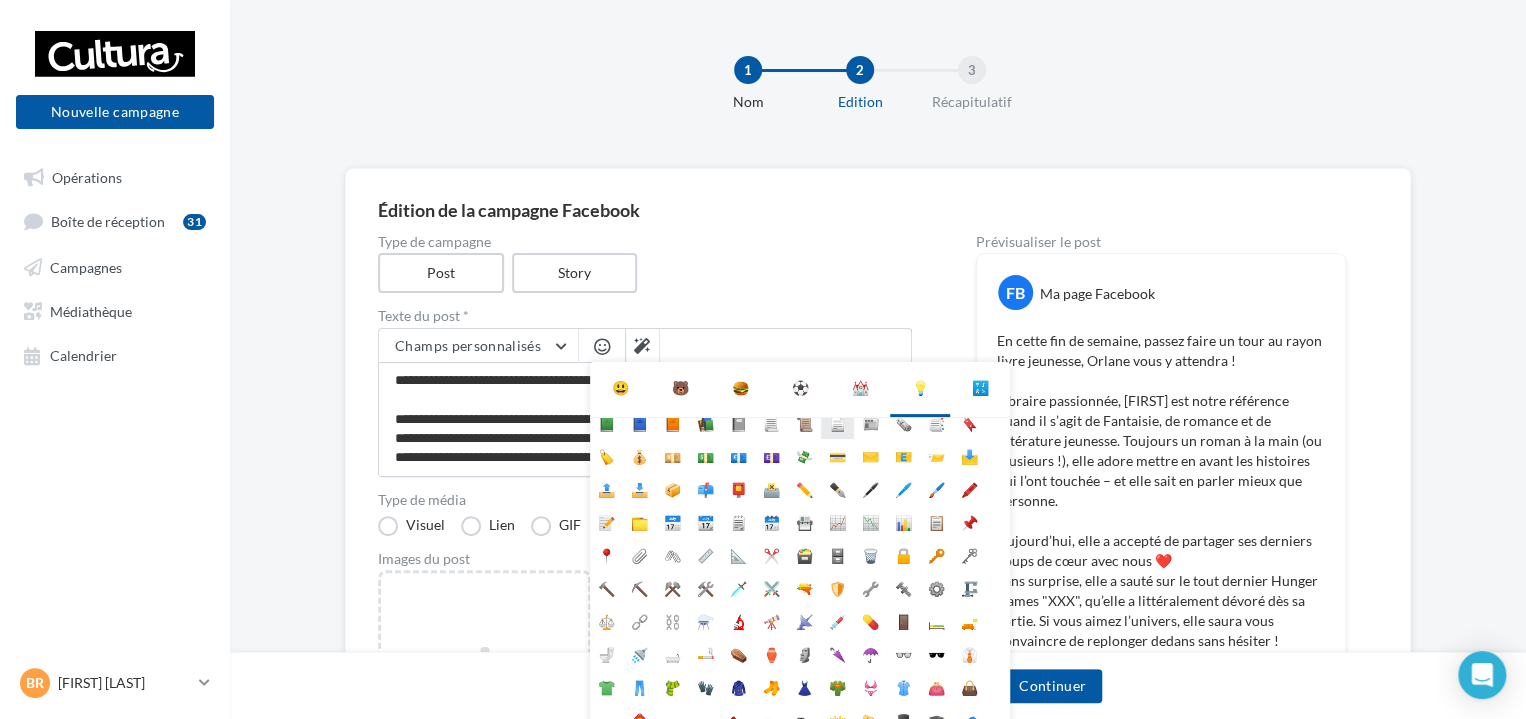 scroll, scrollTop: 0, scrollLeft: 0, axis: both 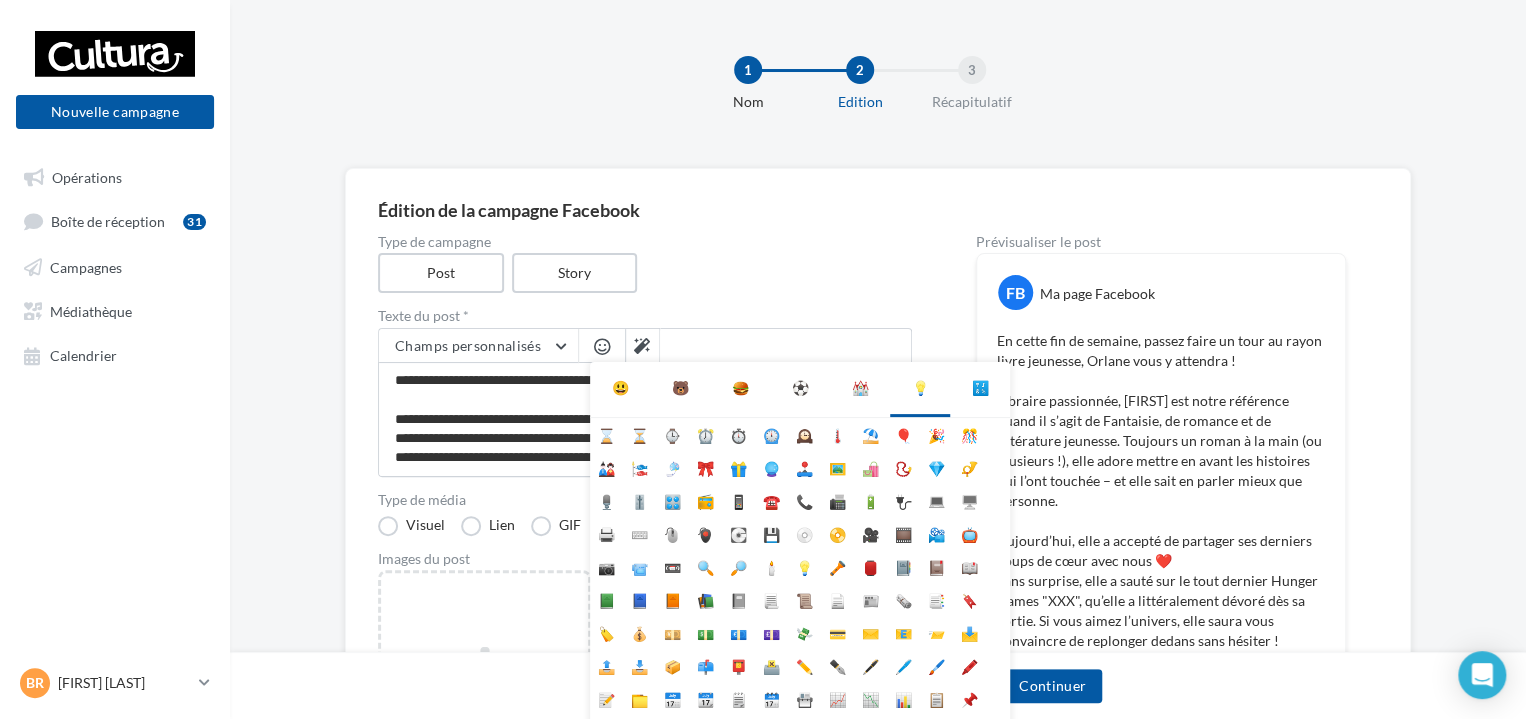 click on "🐻" at bounding box center [680, 388] 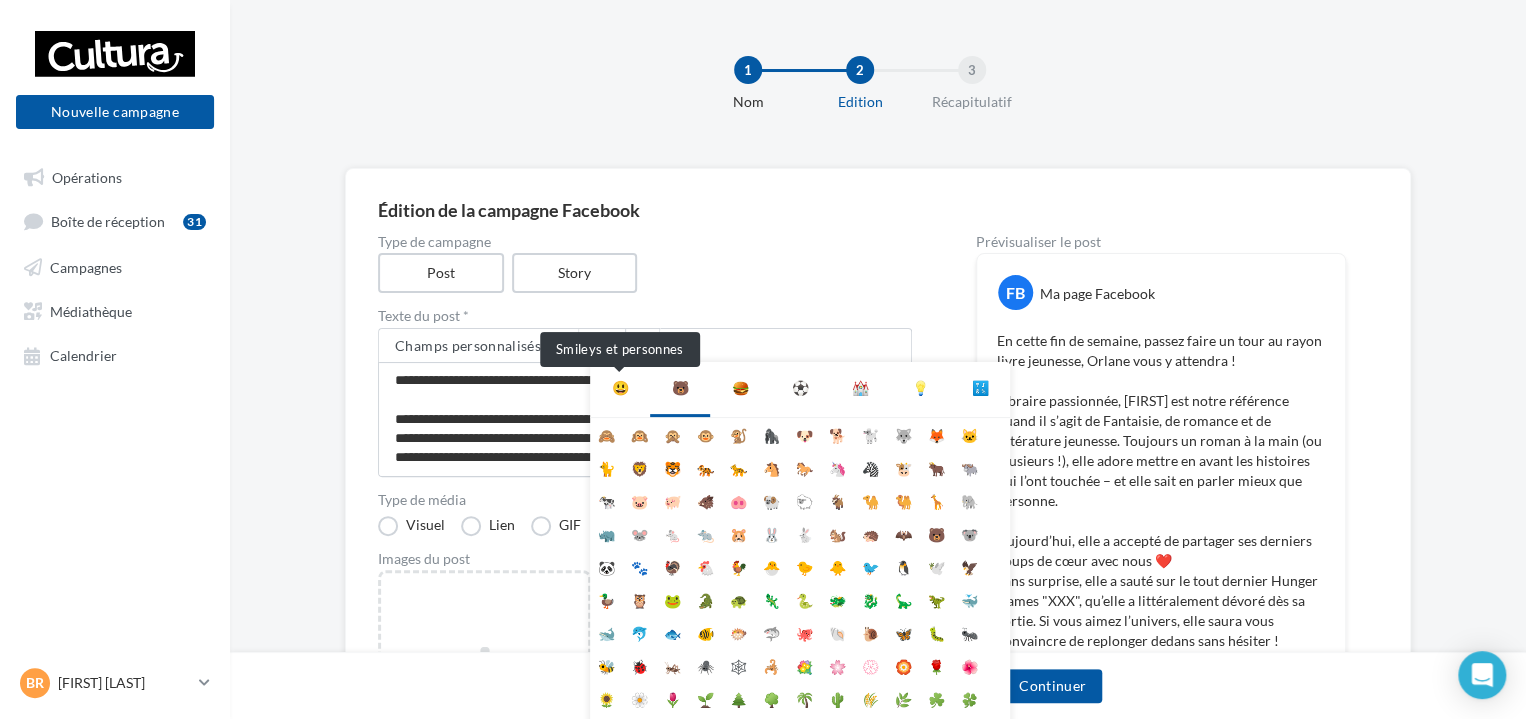 click on "😃" at bounding box center (620, 388) 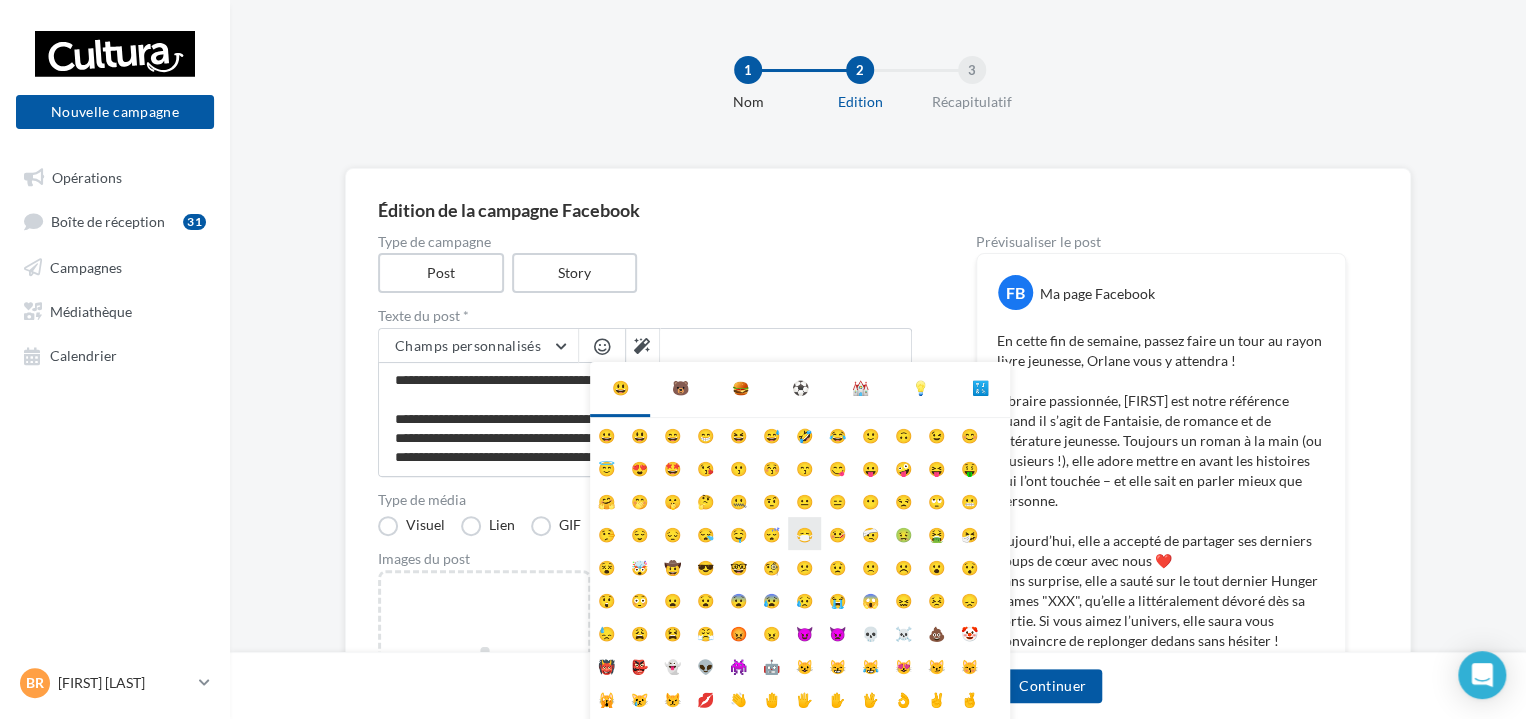scroll, scrollTop: 78, scrollLeft: 0, axis: vertical 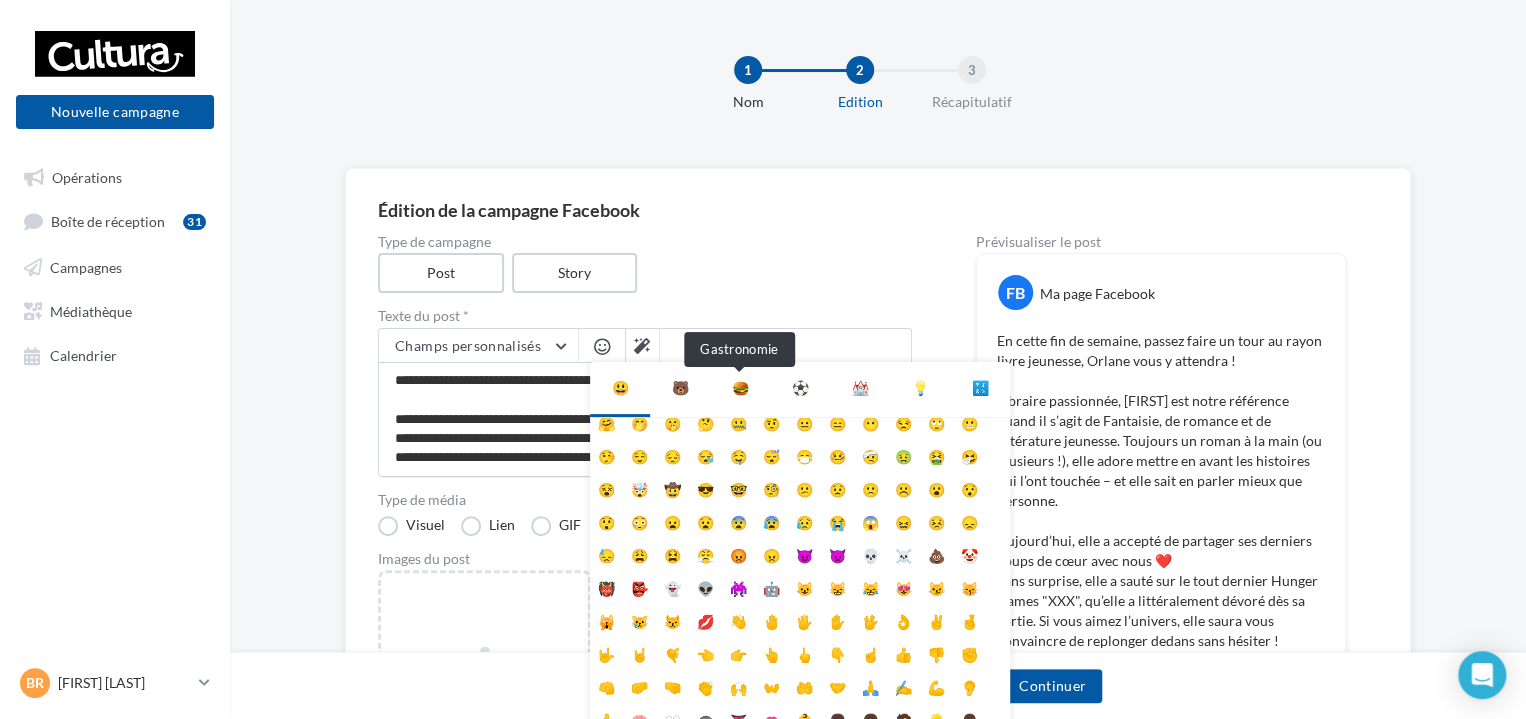 click on "🍔" at bounding box center [740, 388] 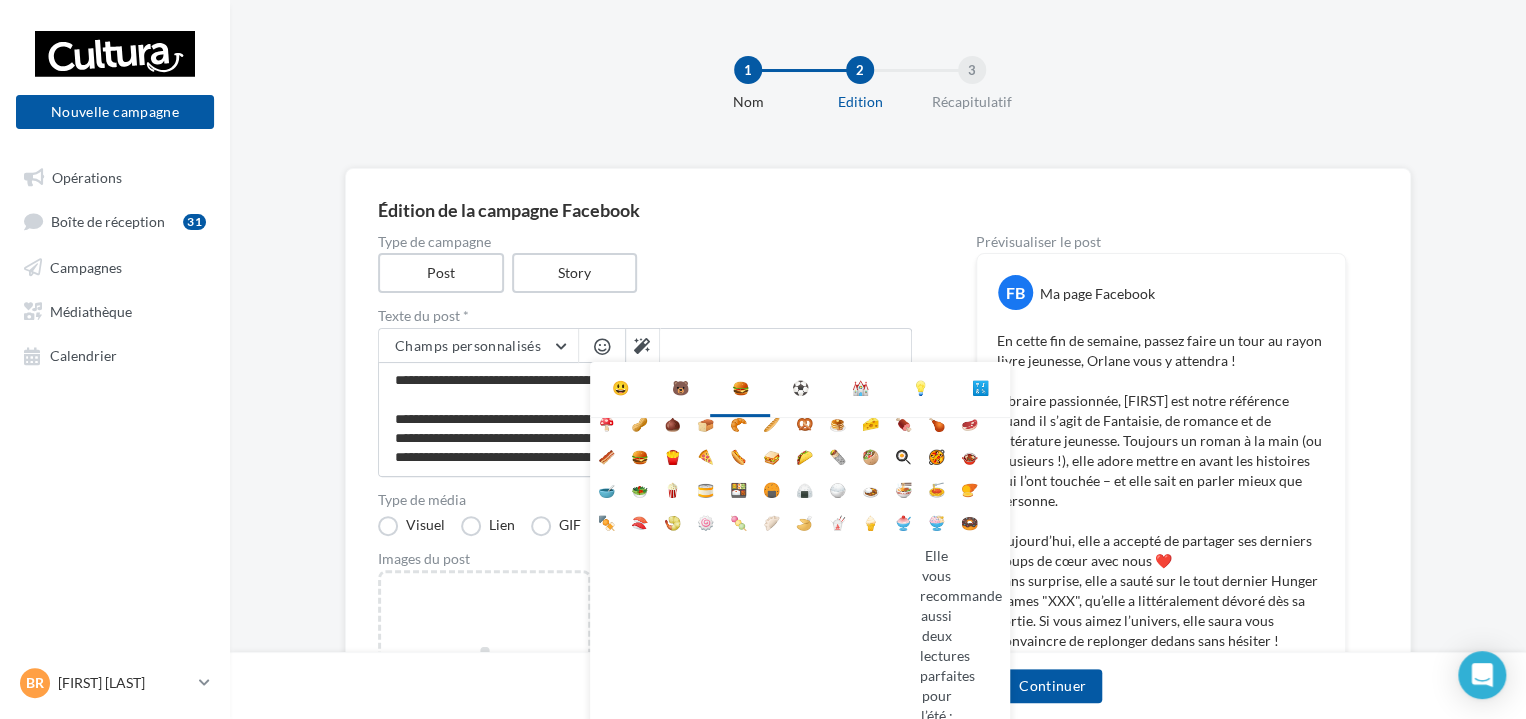 scroll, scrollTop: 0, scrollLeft: 0, axis: both 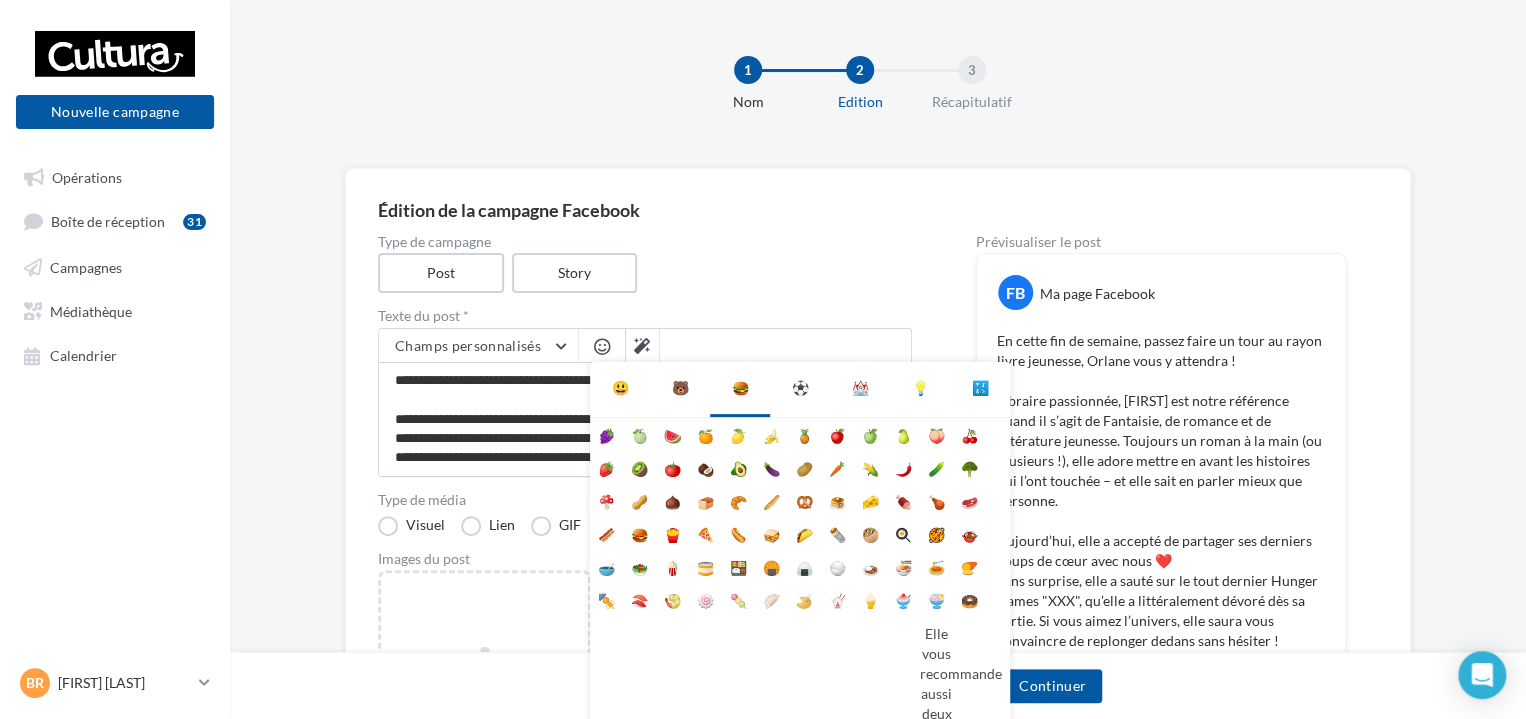click on "⚽" at bounding box center [800, 388] 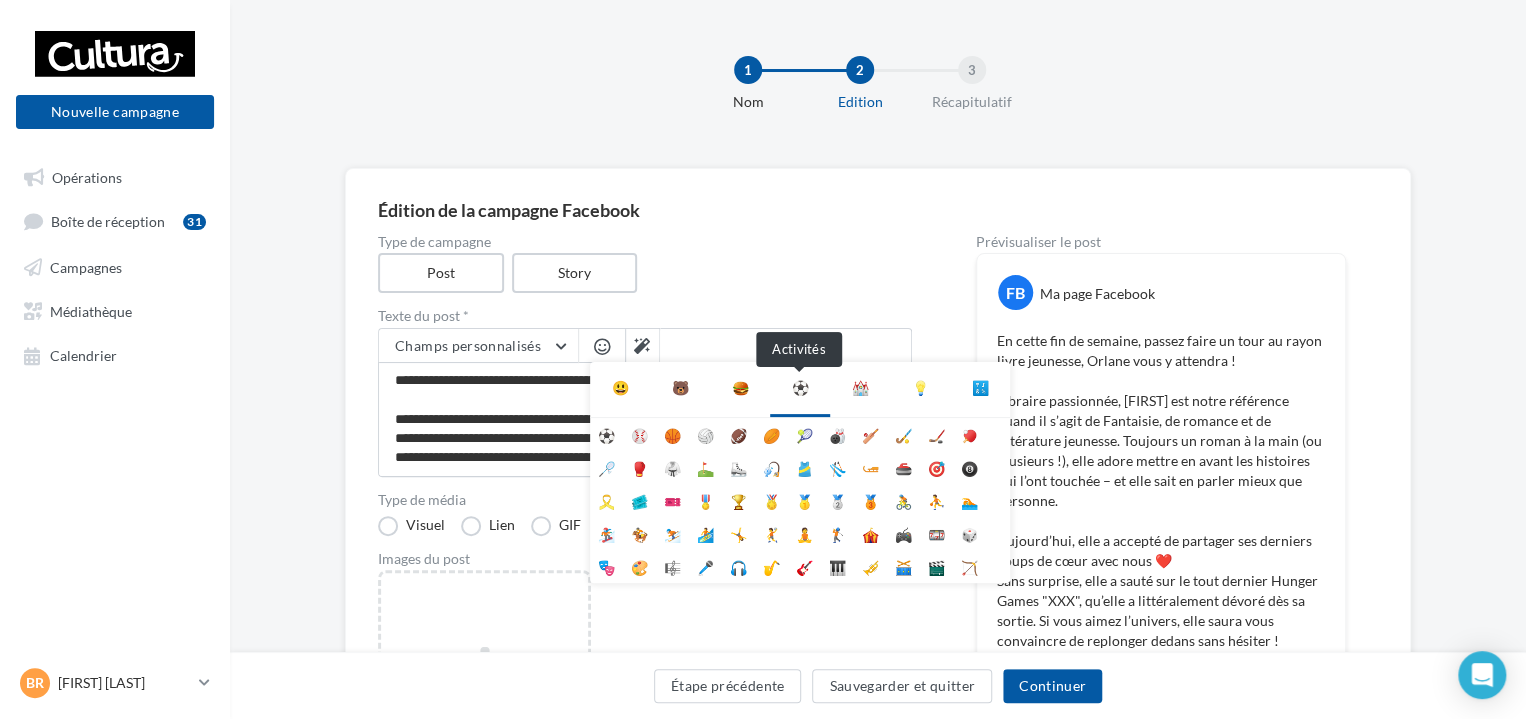 click on "⚽" at bounding box center [800, 388] 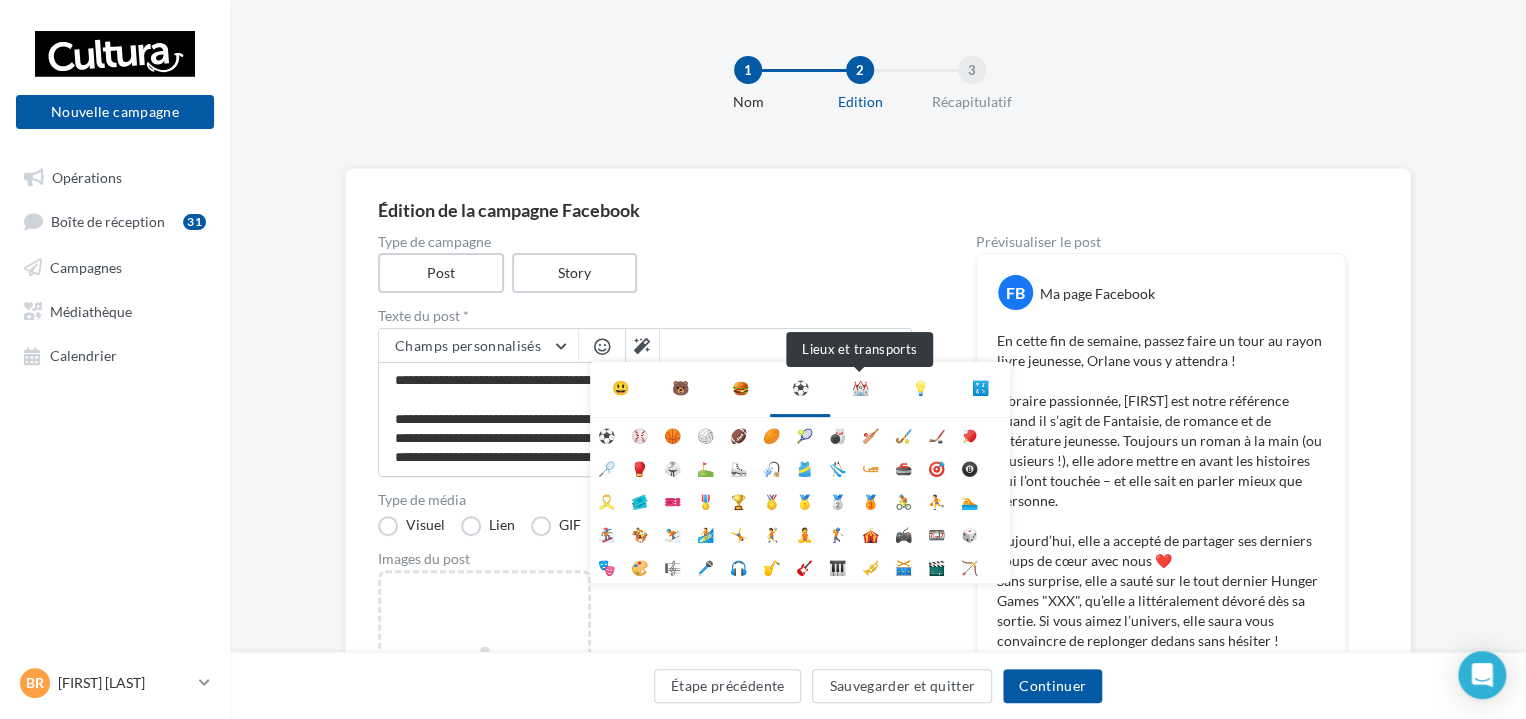 click on "⛪" at bounding box center [860, 388] 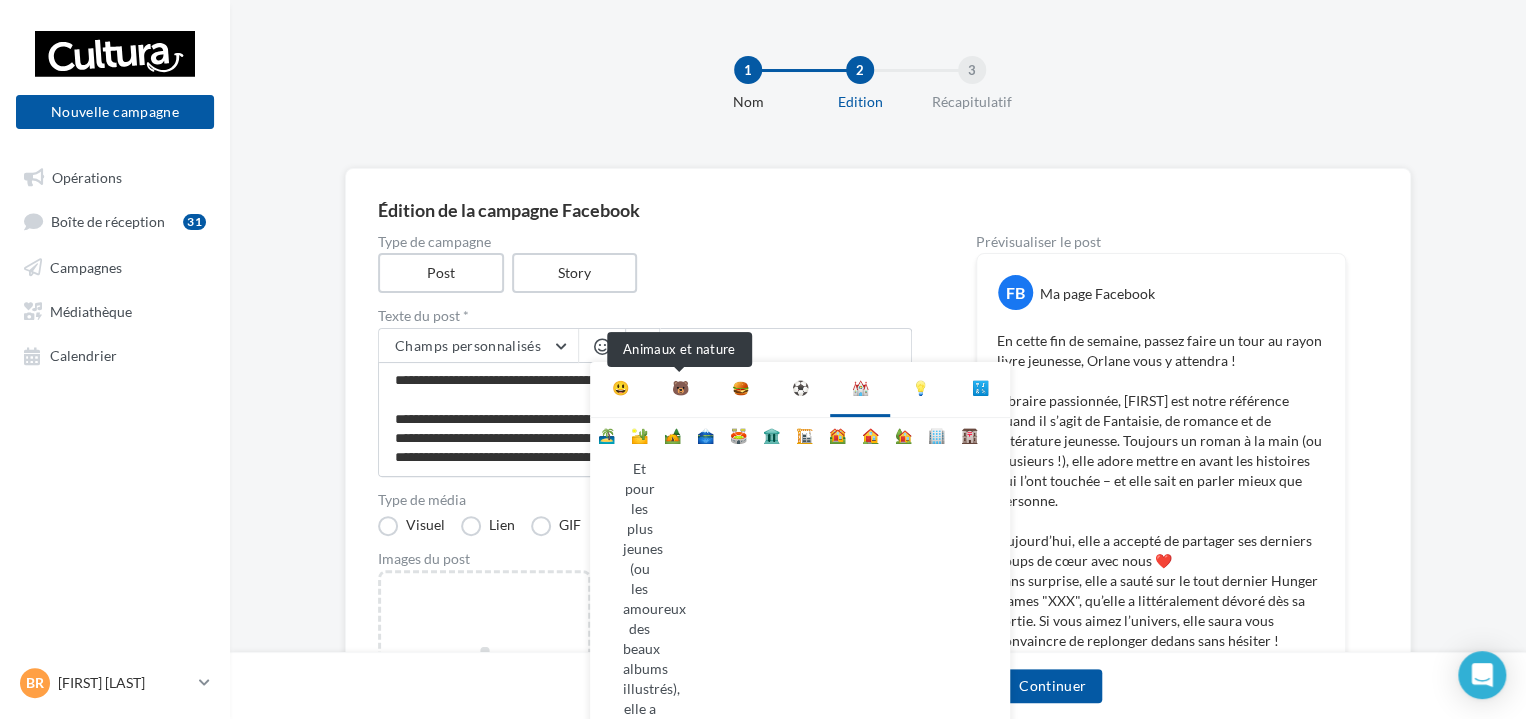 click on "🐻" at bounding box center [680, 388] 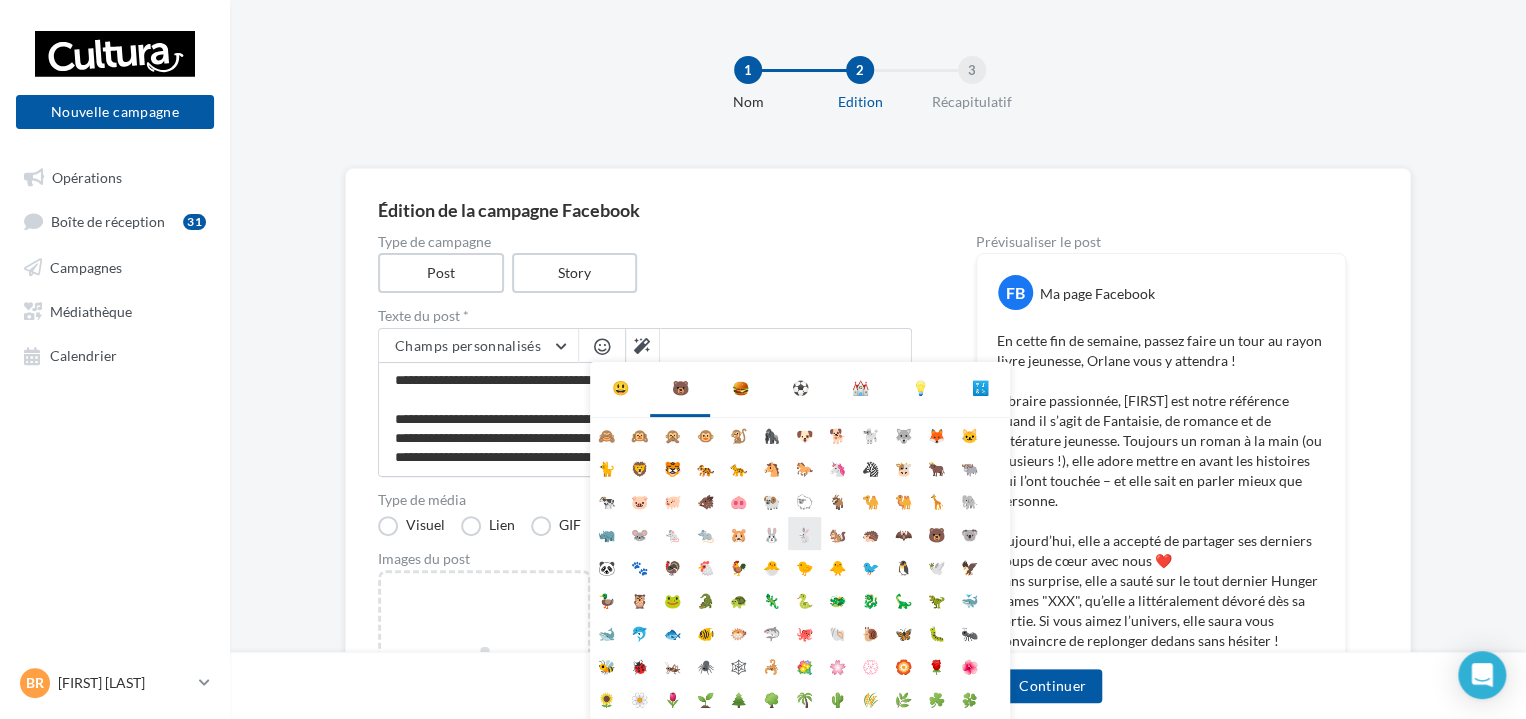 scroll, scrollTop: 112, scrollLeft: 0, axis: vertical 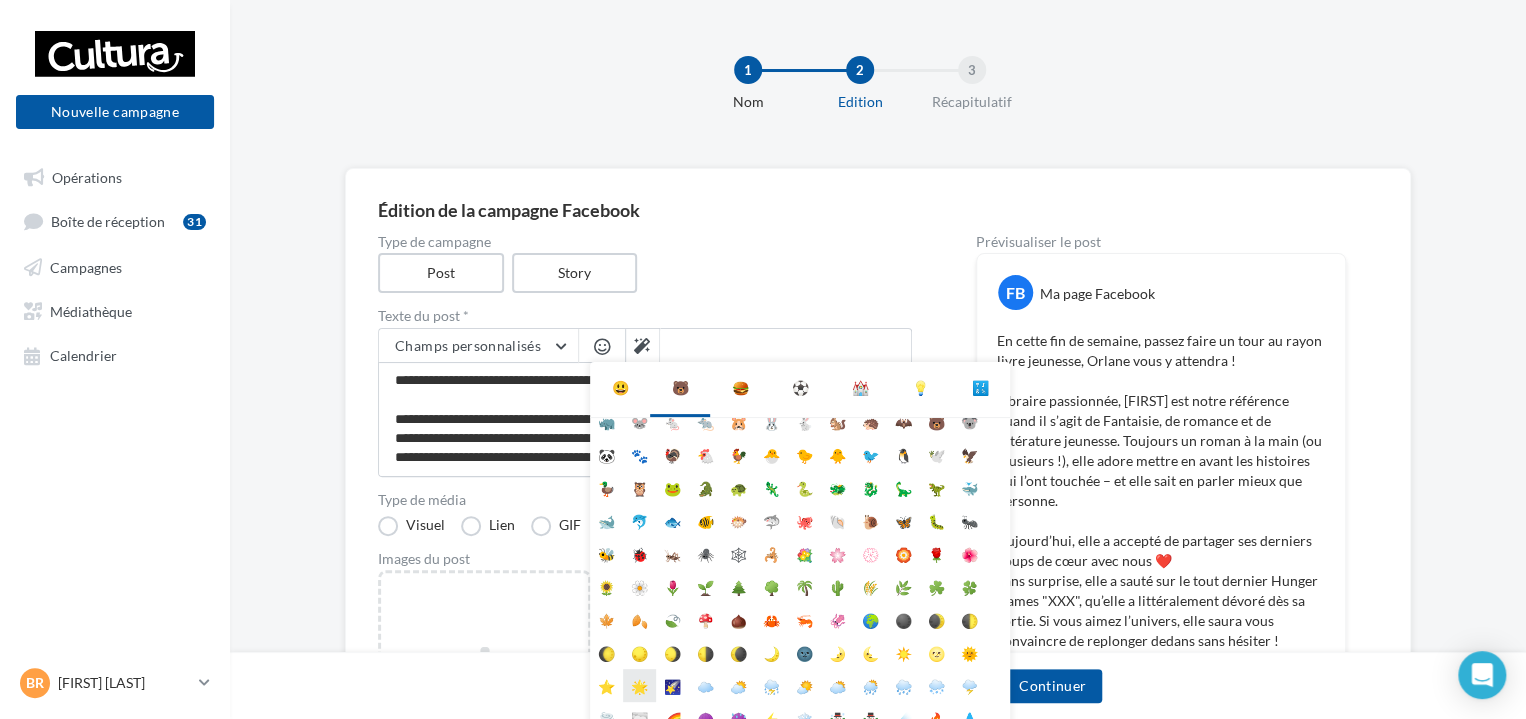 click on "🌟" at bounding box center [639, 685] 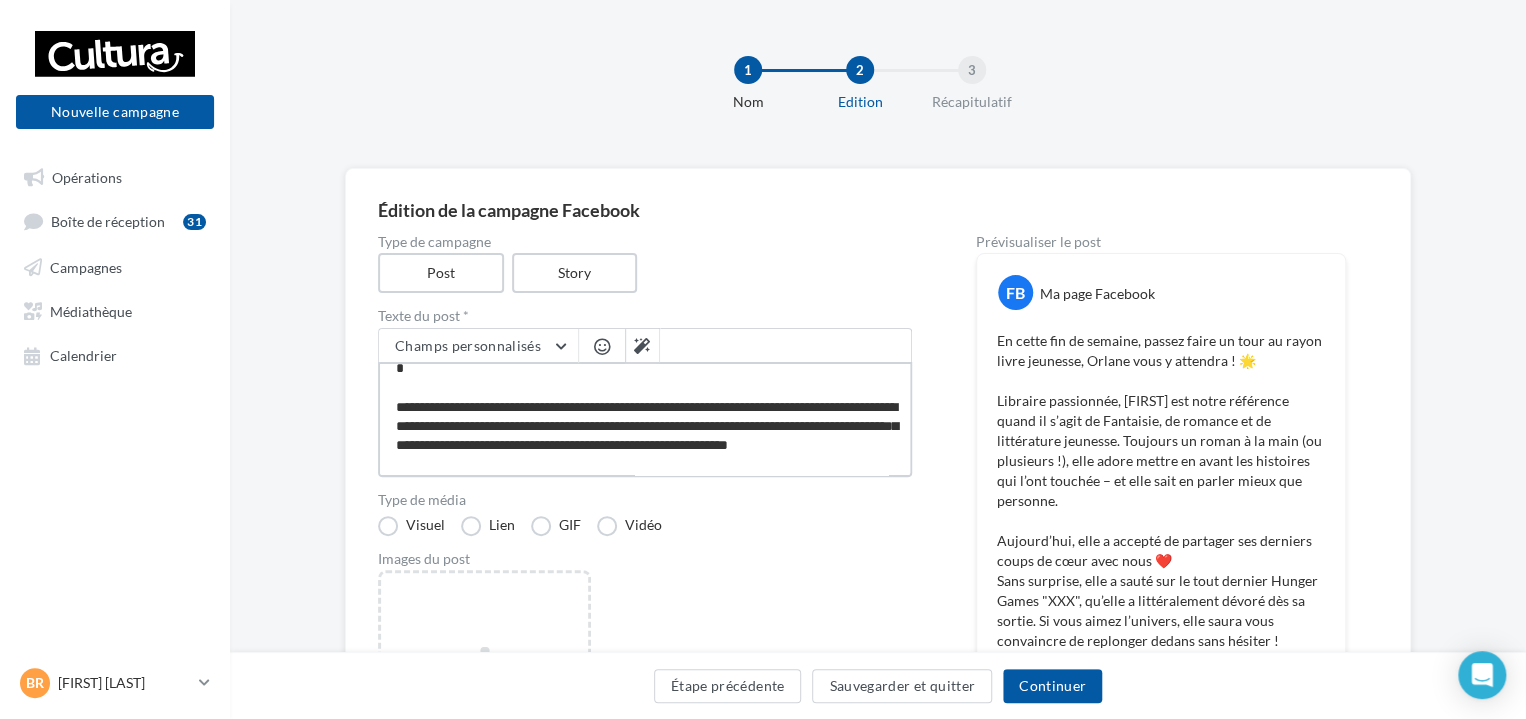 scroll, scrollTop: 36, scrollLeft: 0, axis: vertical 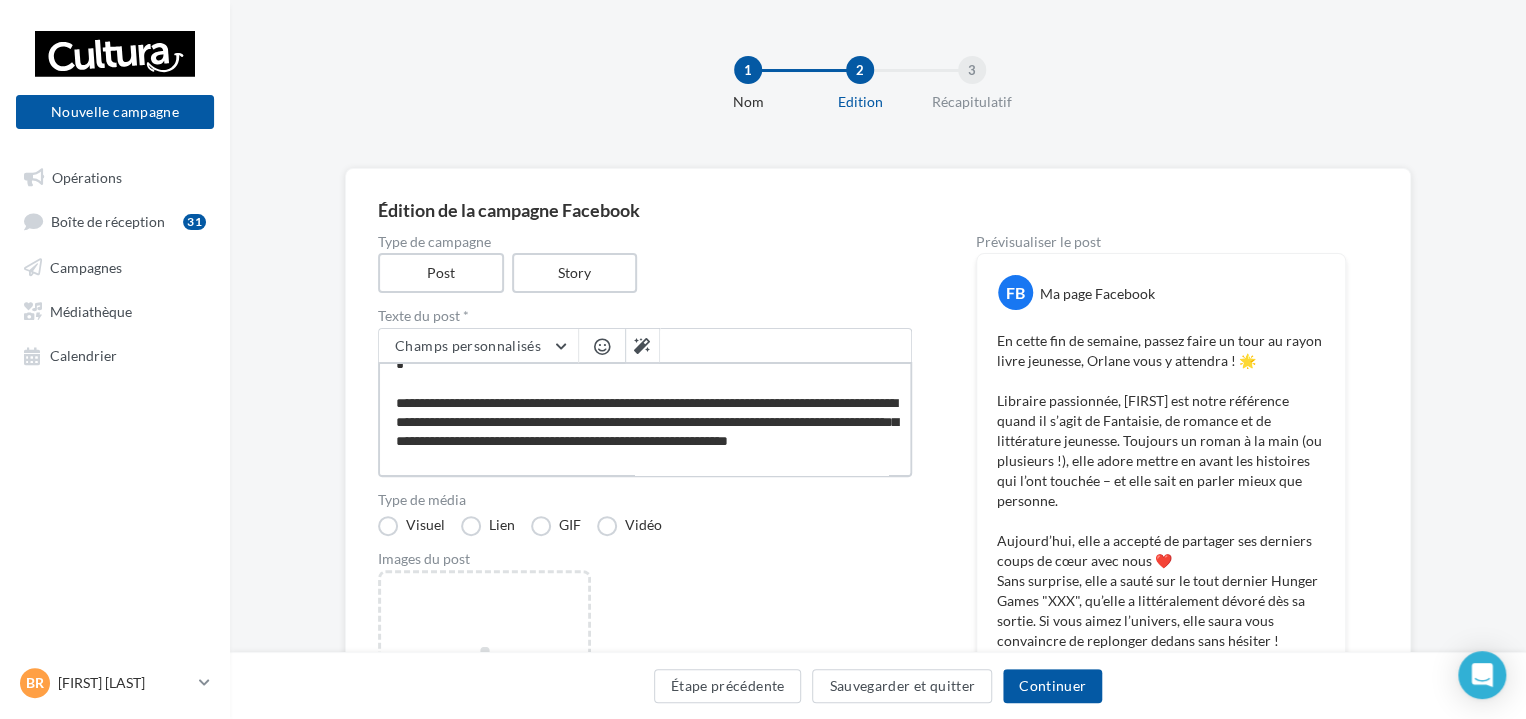 click at bounding box center (645, 419) 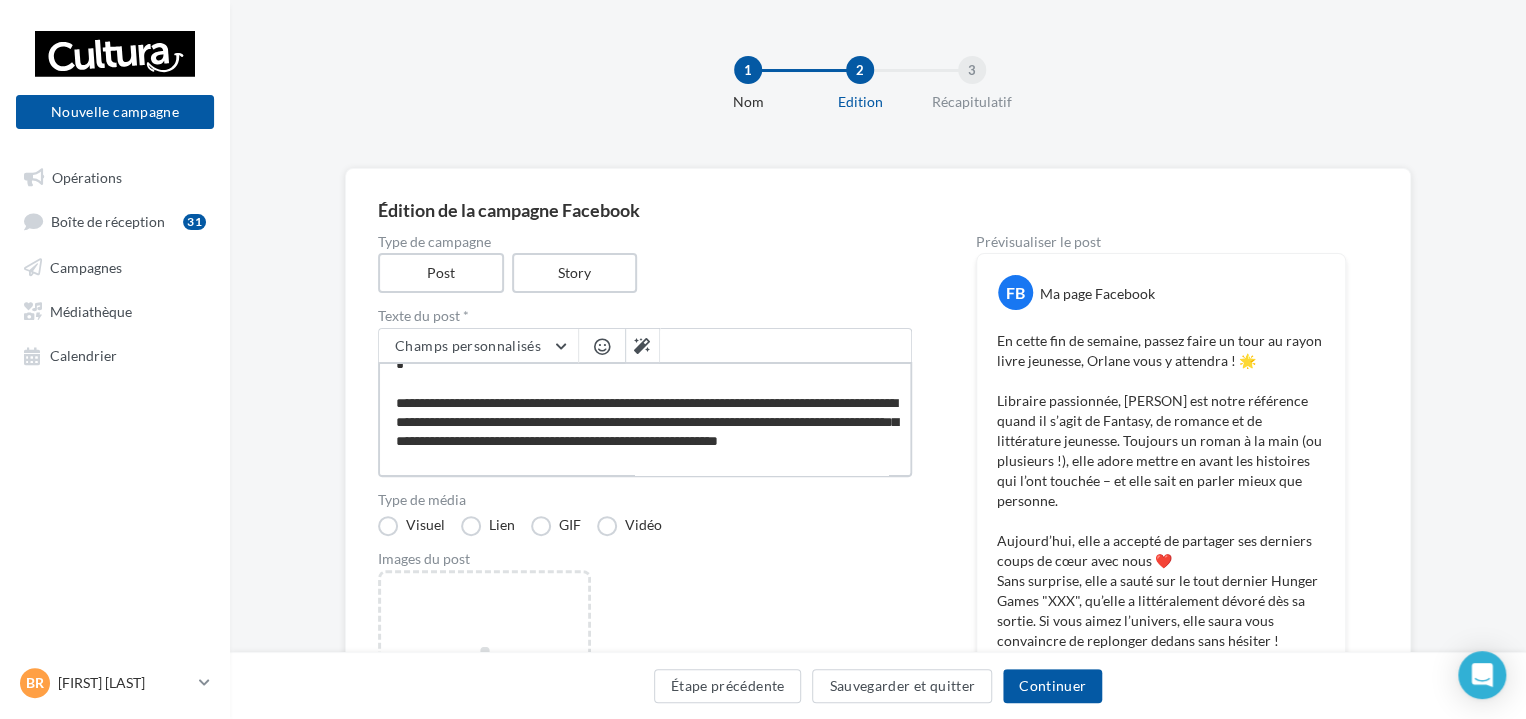 drag, startPoint x: 448, startPoint y: 421, endPoint x: 393, endPoint y: 421, distance: 55 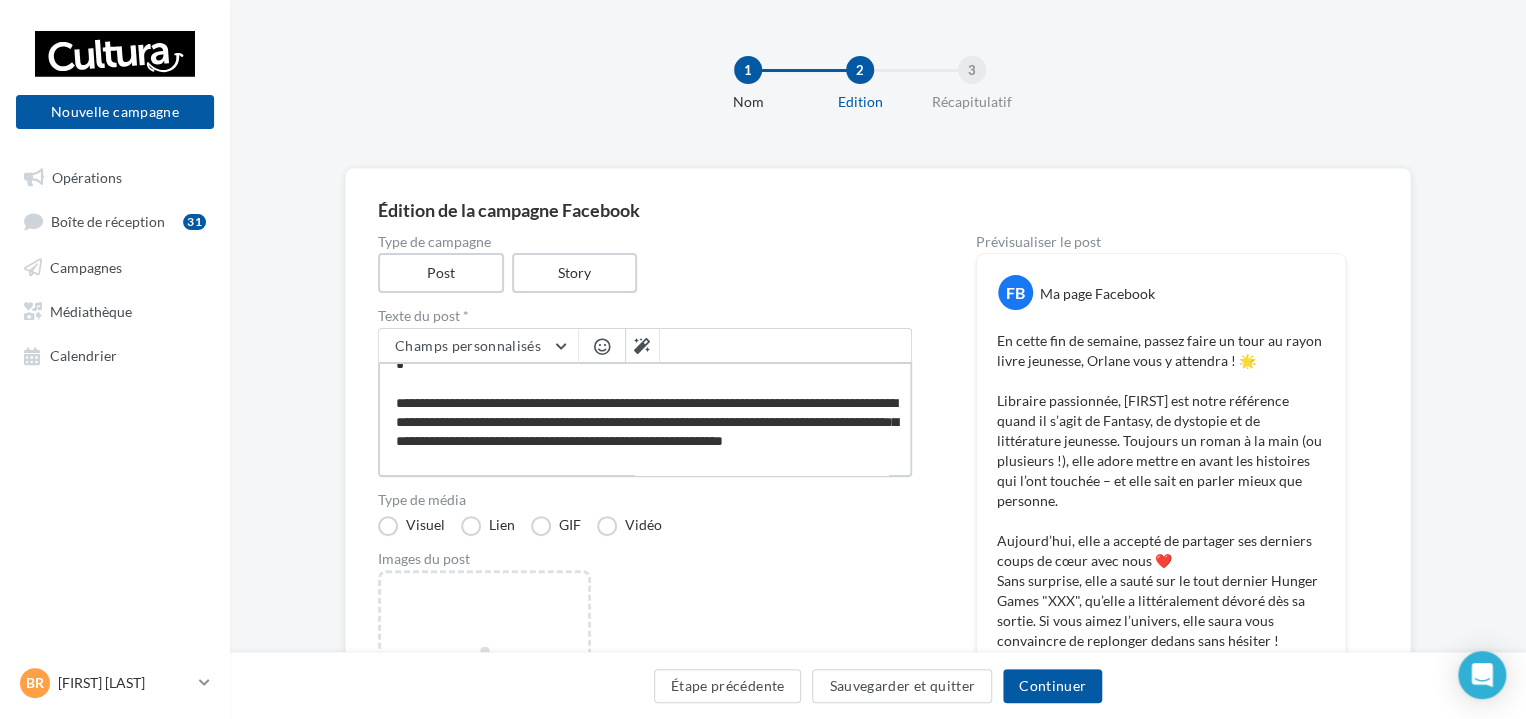 drag, startPoint x: 600, startPoint y: 421, endPoint x: 483, endPoint y: 422, distance: 117.00427 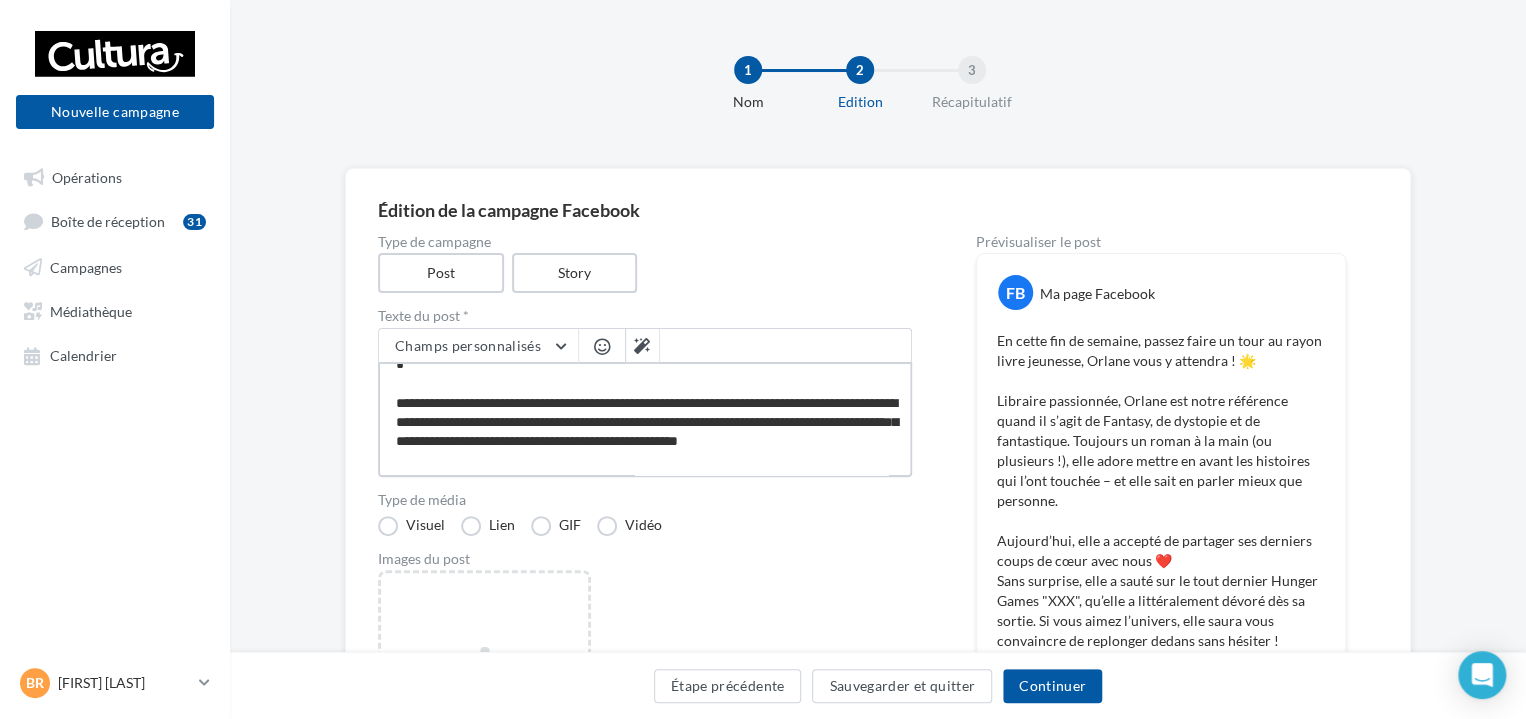 click at bounding box center (645, 419) 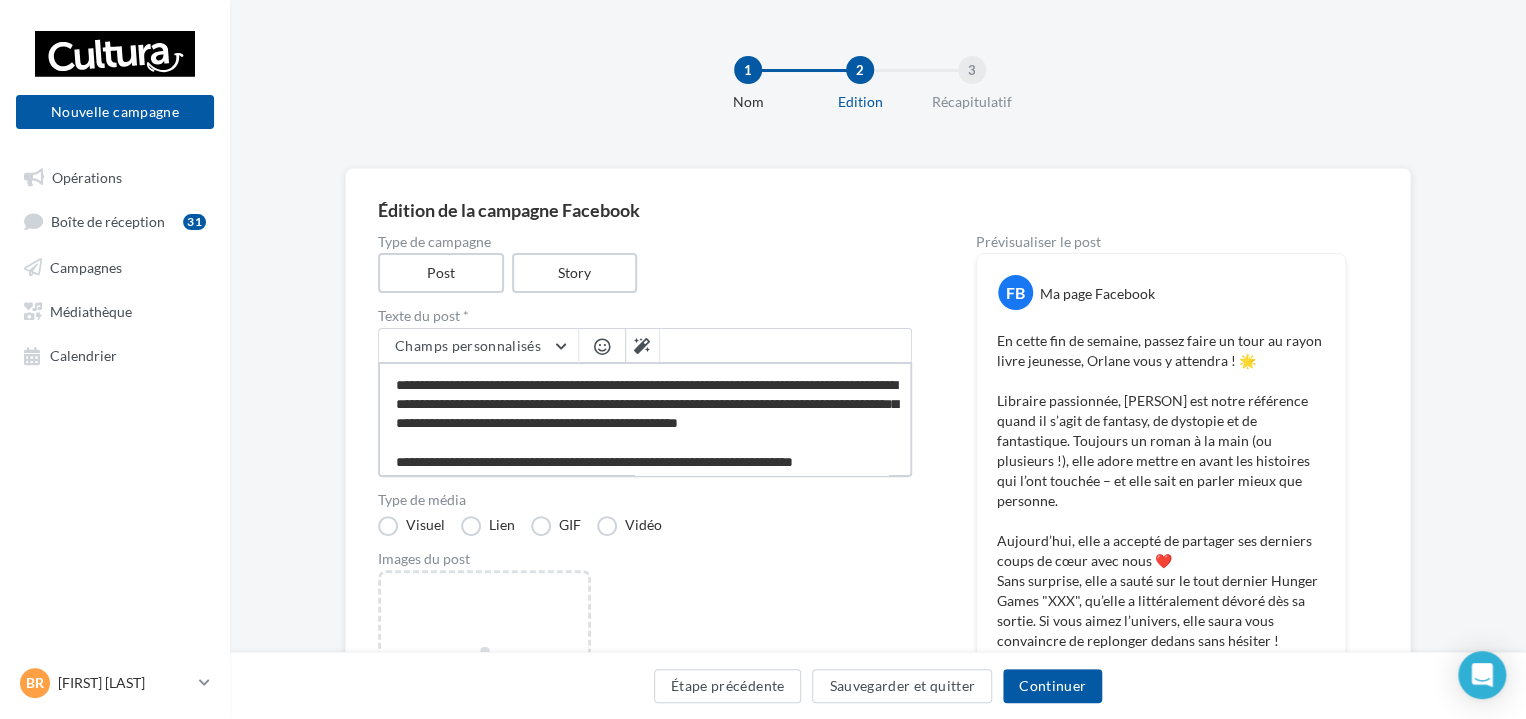 scroll, scrollTop: 58, scrollLeft: 0, axis: vertical 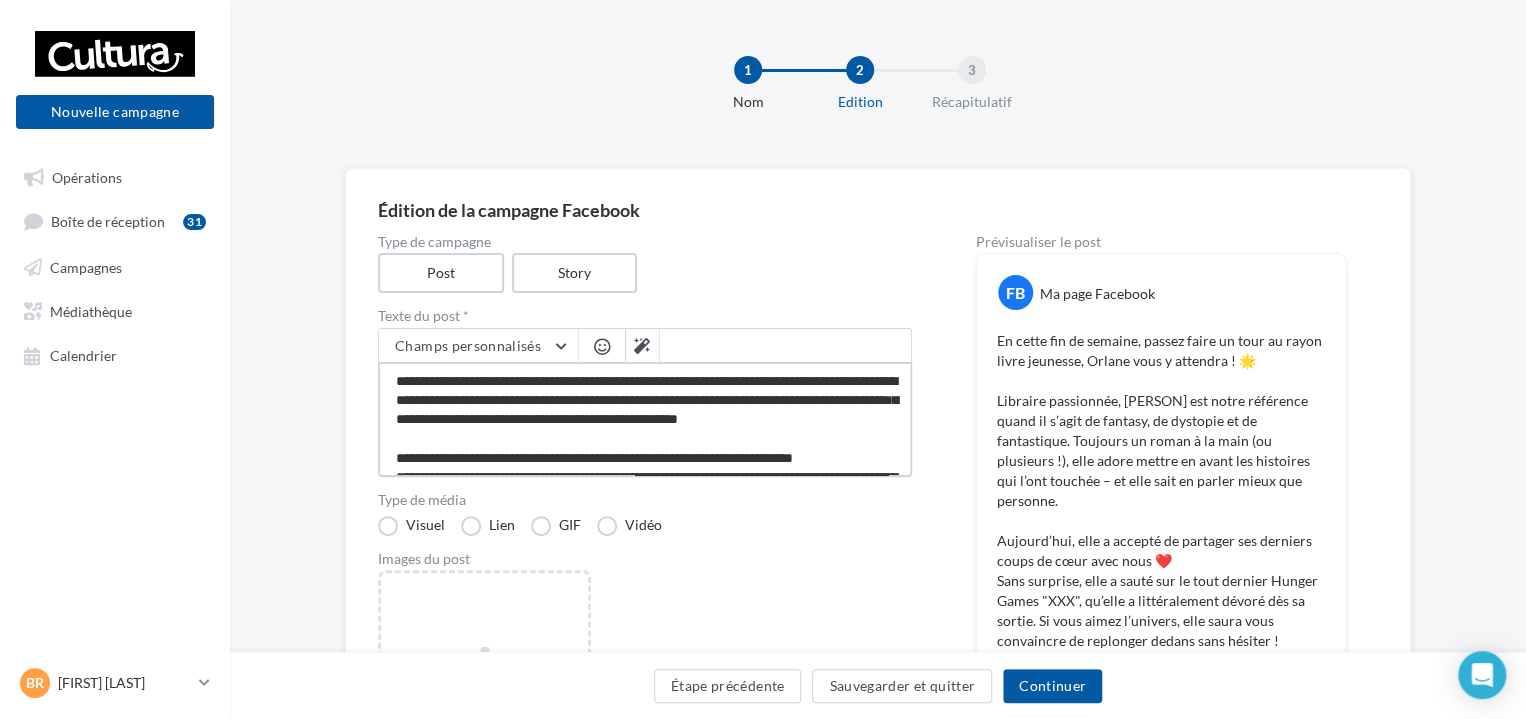 click at bounding box center (645, 419) 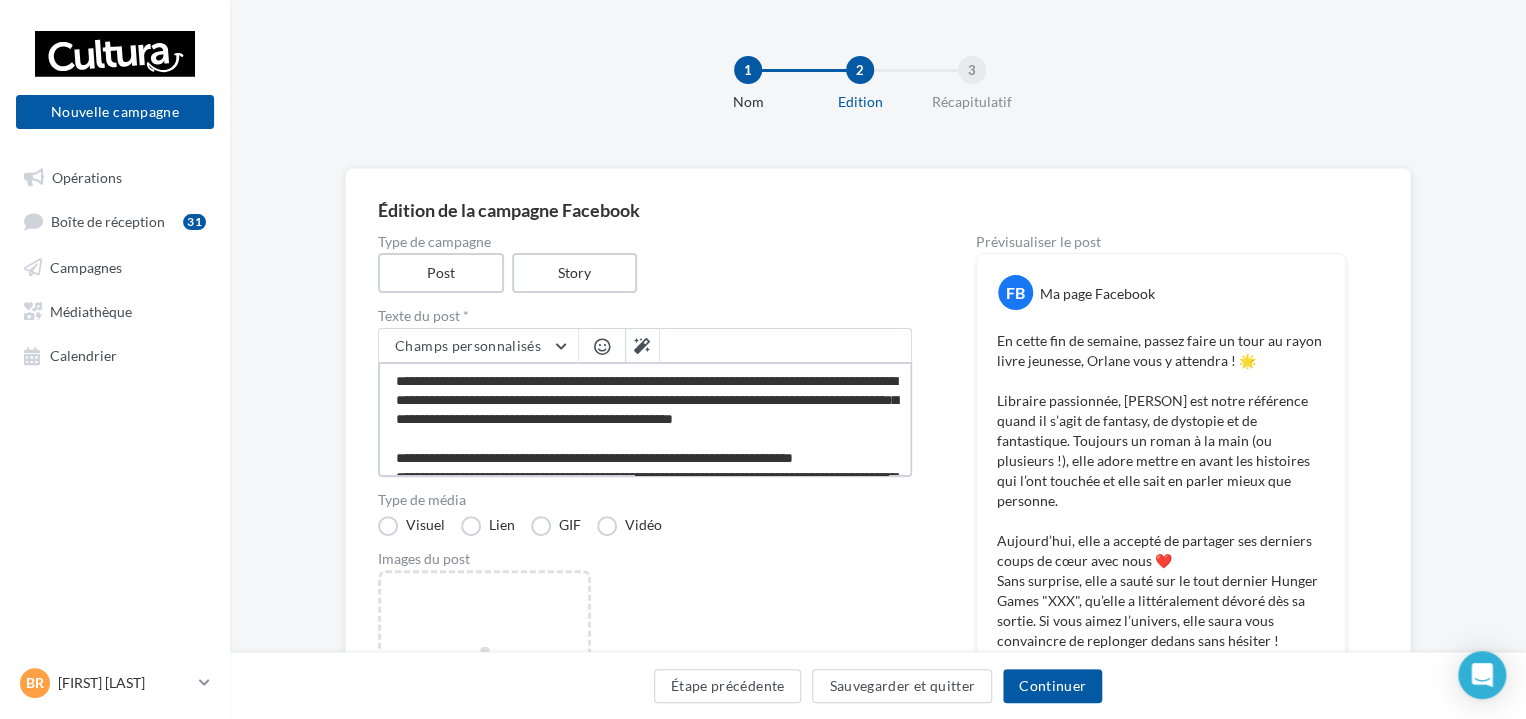 drag, startPoint x: 715, startPoint y: 418, endPoint x: 476, endPoint y: 434, distance: 239.53497 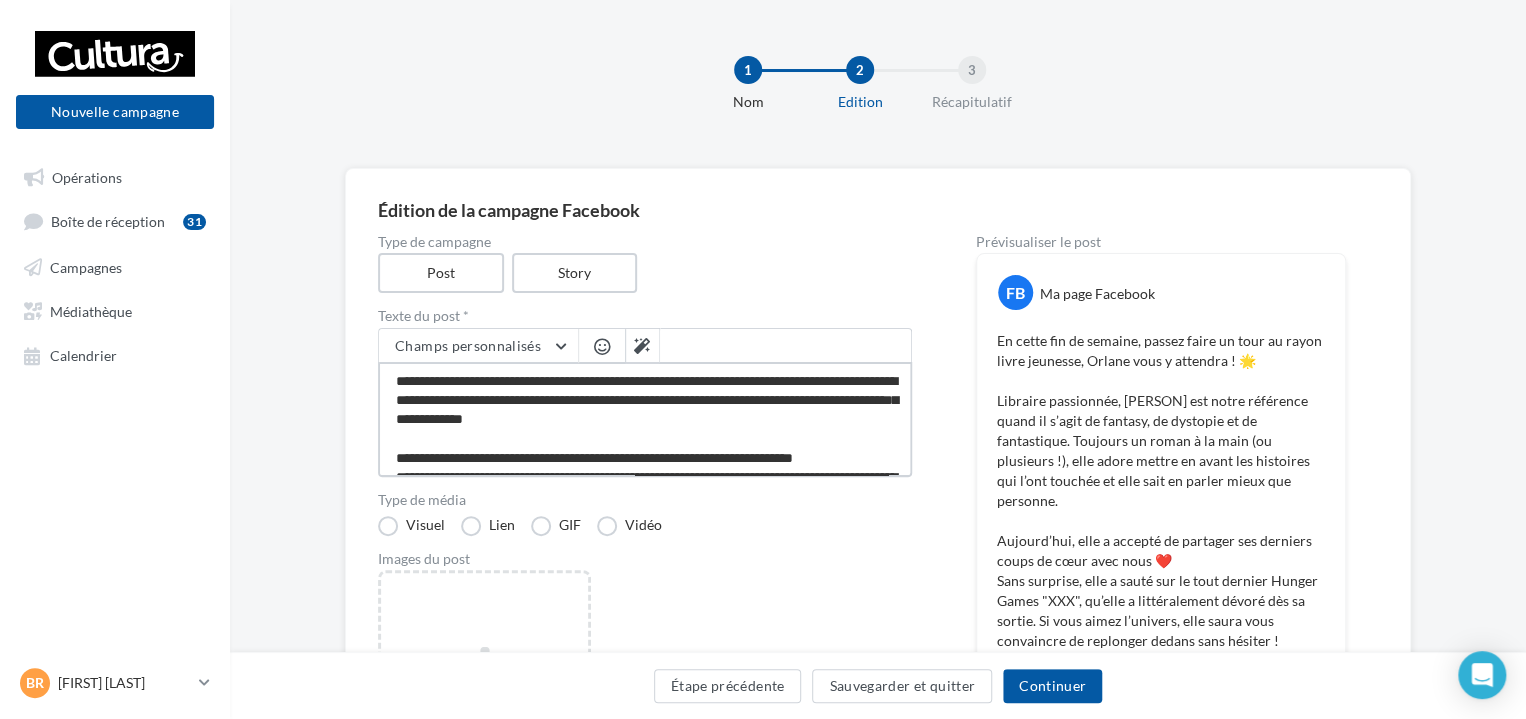 click at bounding box center (645, 419) 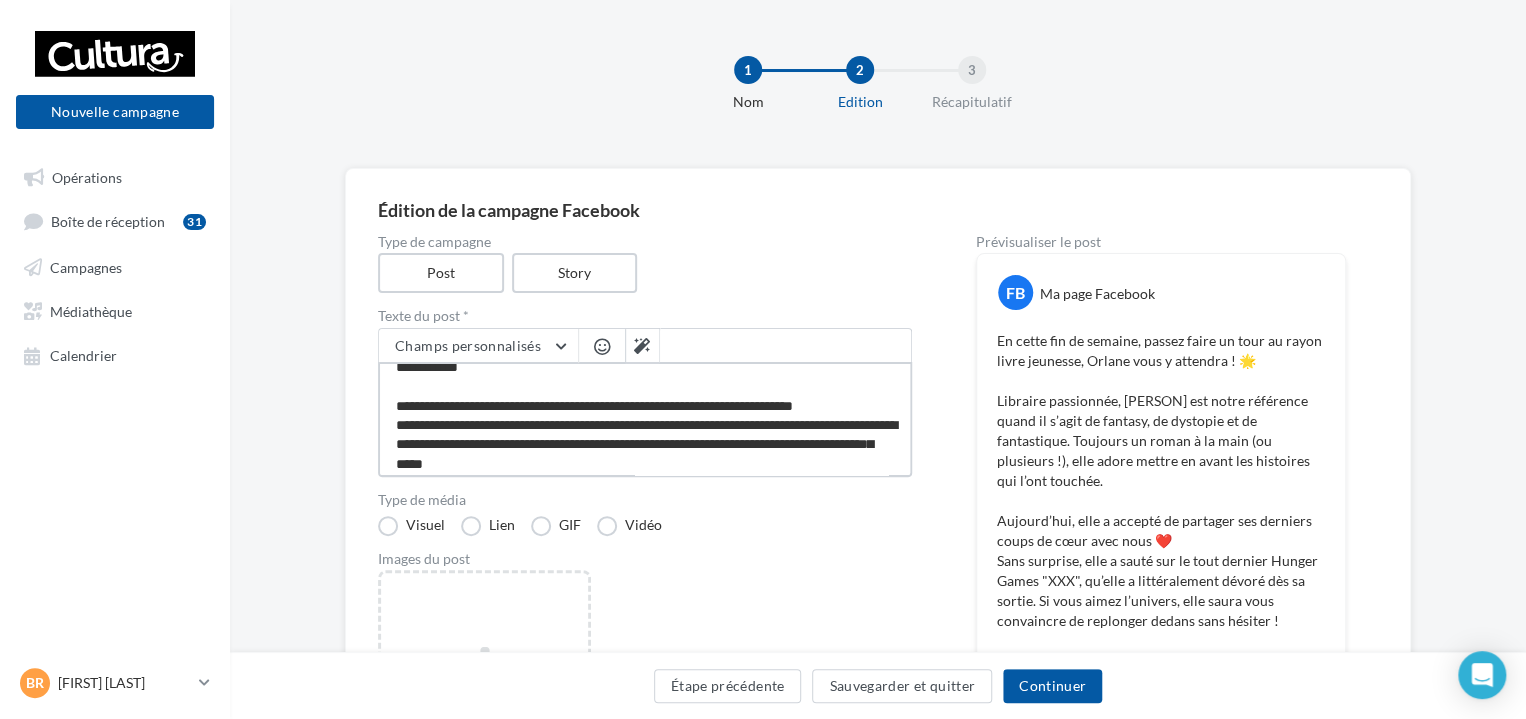 scroll, scrollTop: 108, scrollLeft: 0, axis: vertical 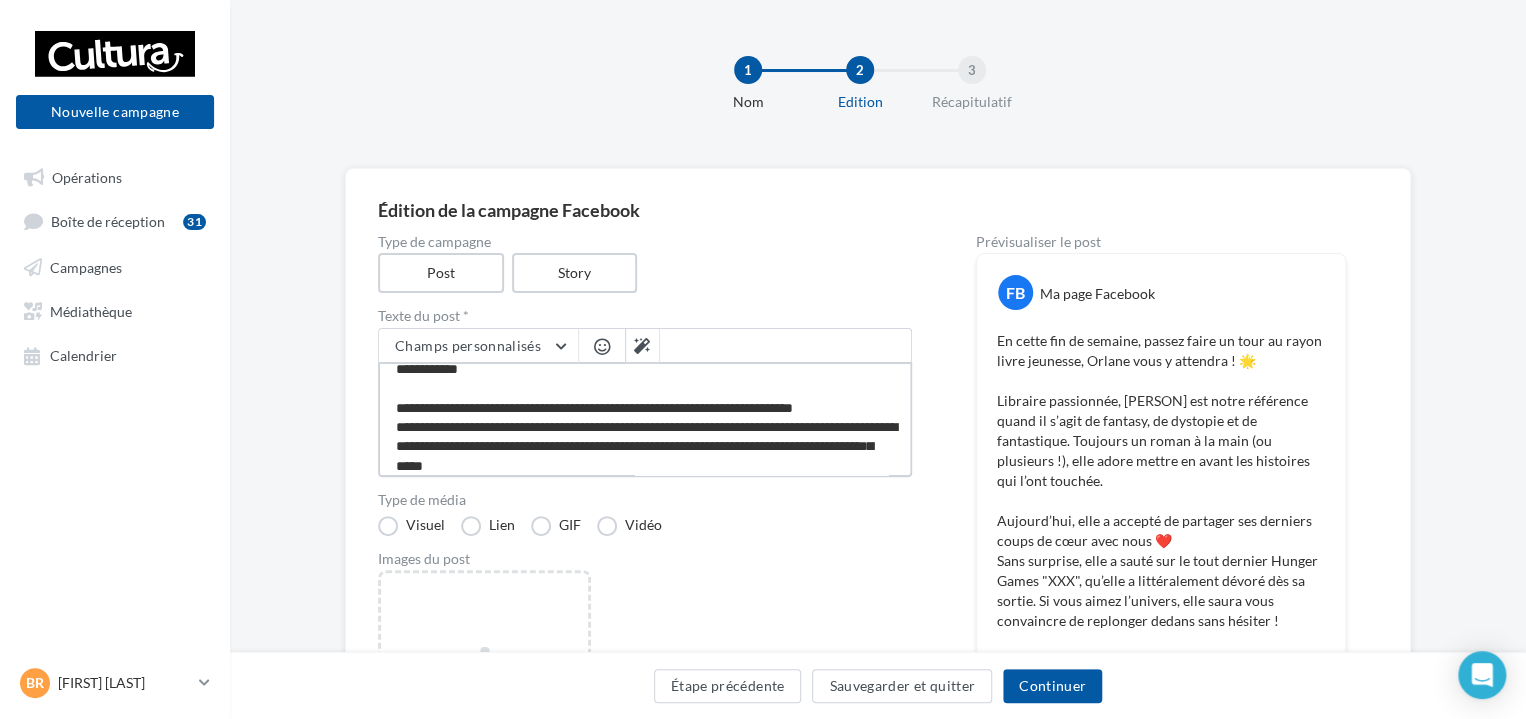 drag, startPoint x: 788, startPoint y: 425, endPoint x: 768, endPoint y: 425, distance: 20 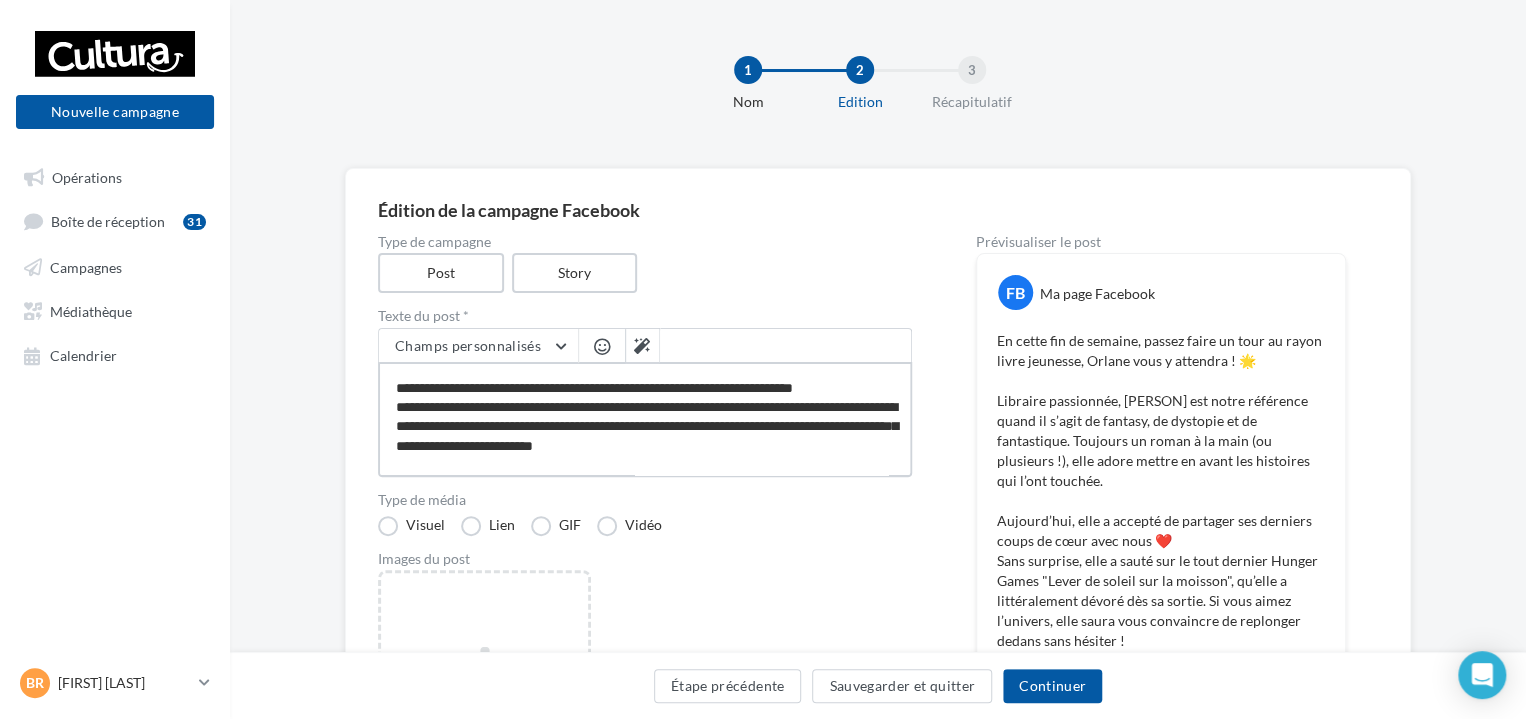 scroll, scrollTop: 130, scrollLeft: 0, axis: vertical 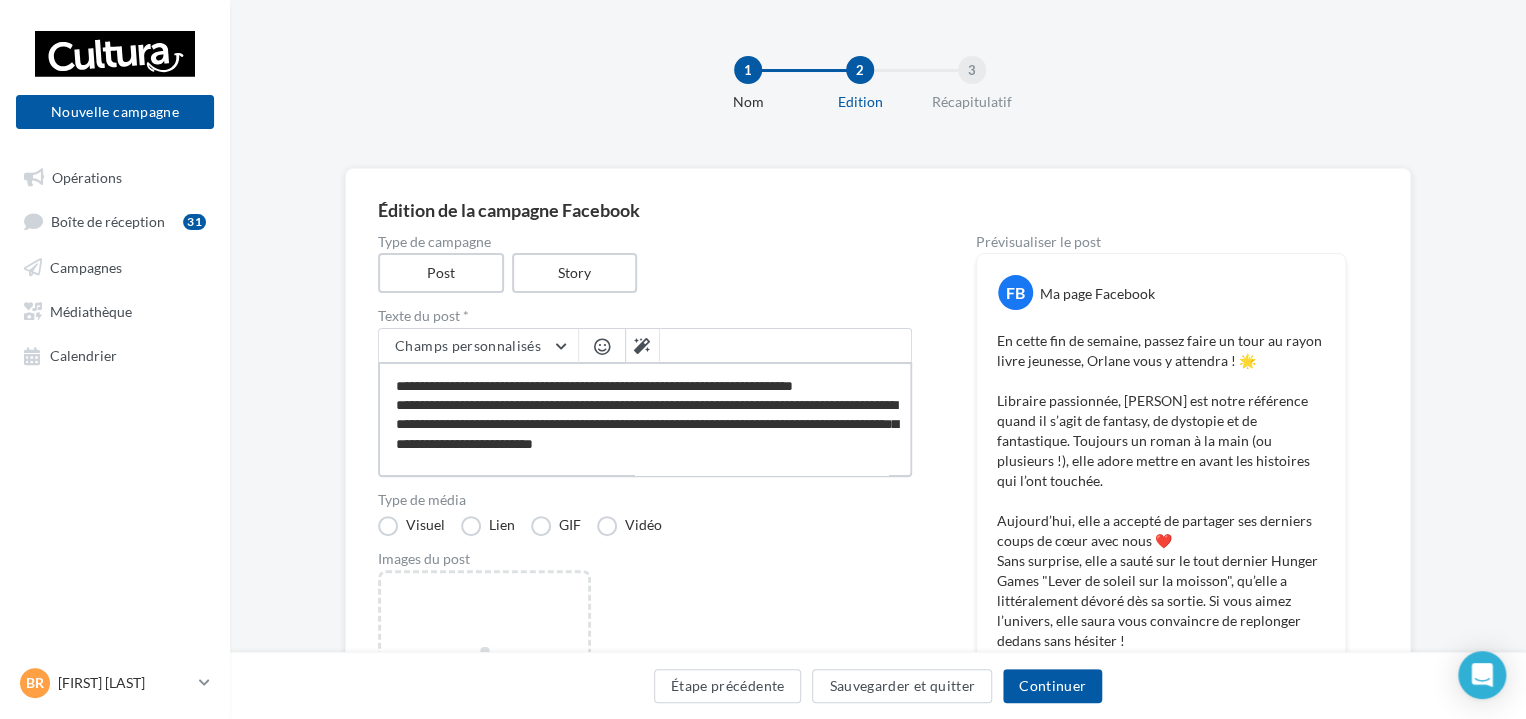click at bounding box center (645, 419) 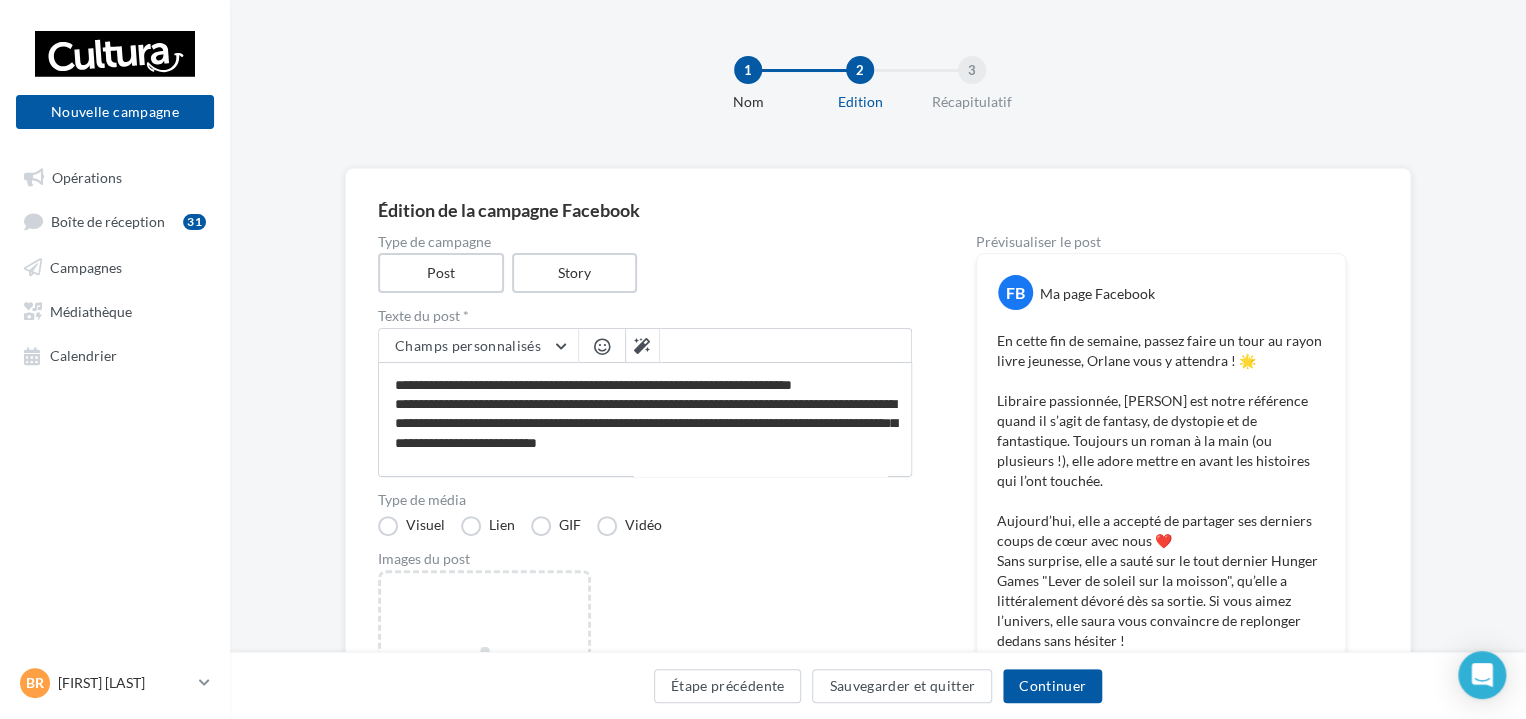 click at bounding box center (602, 346) 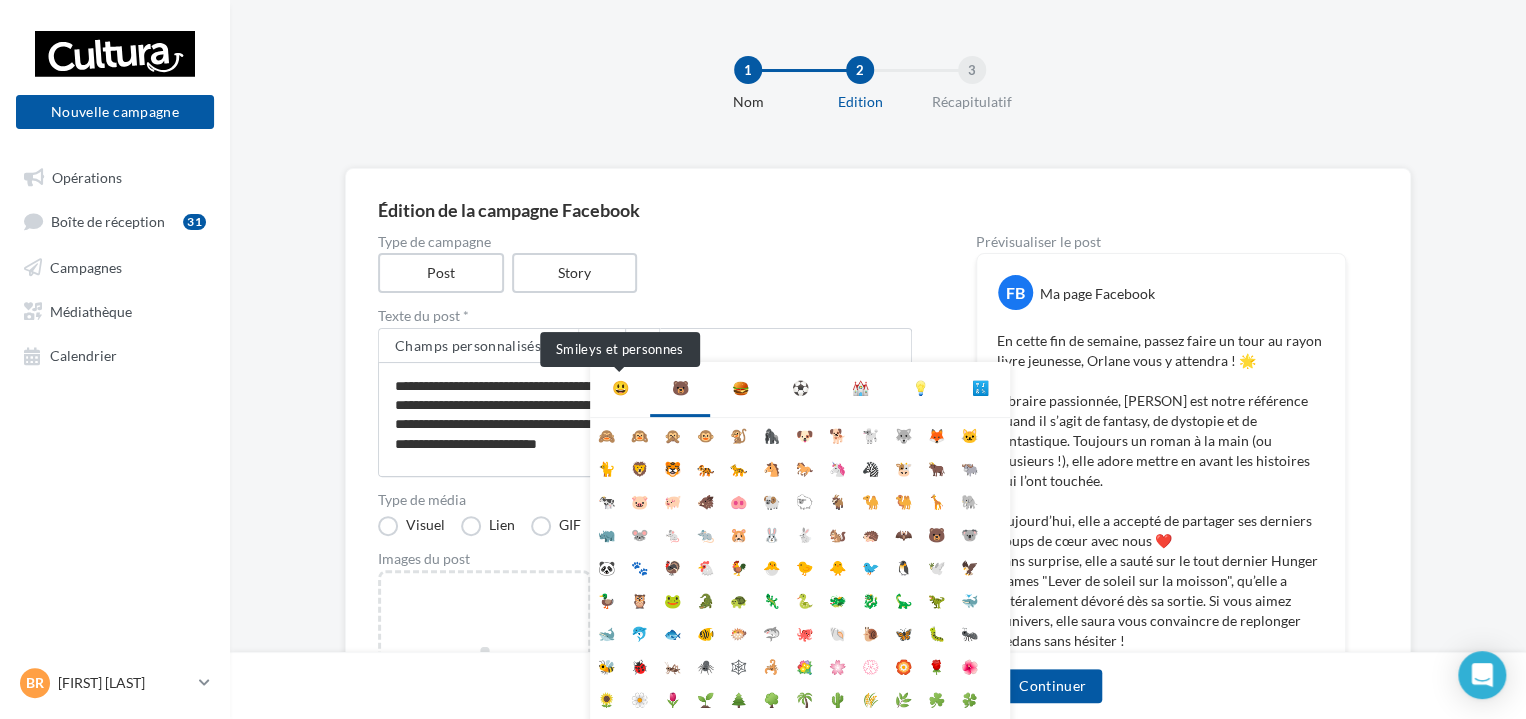 click on "😃" at bounding box center [620, 388] 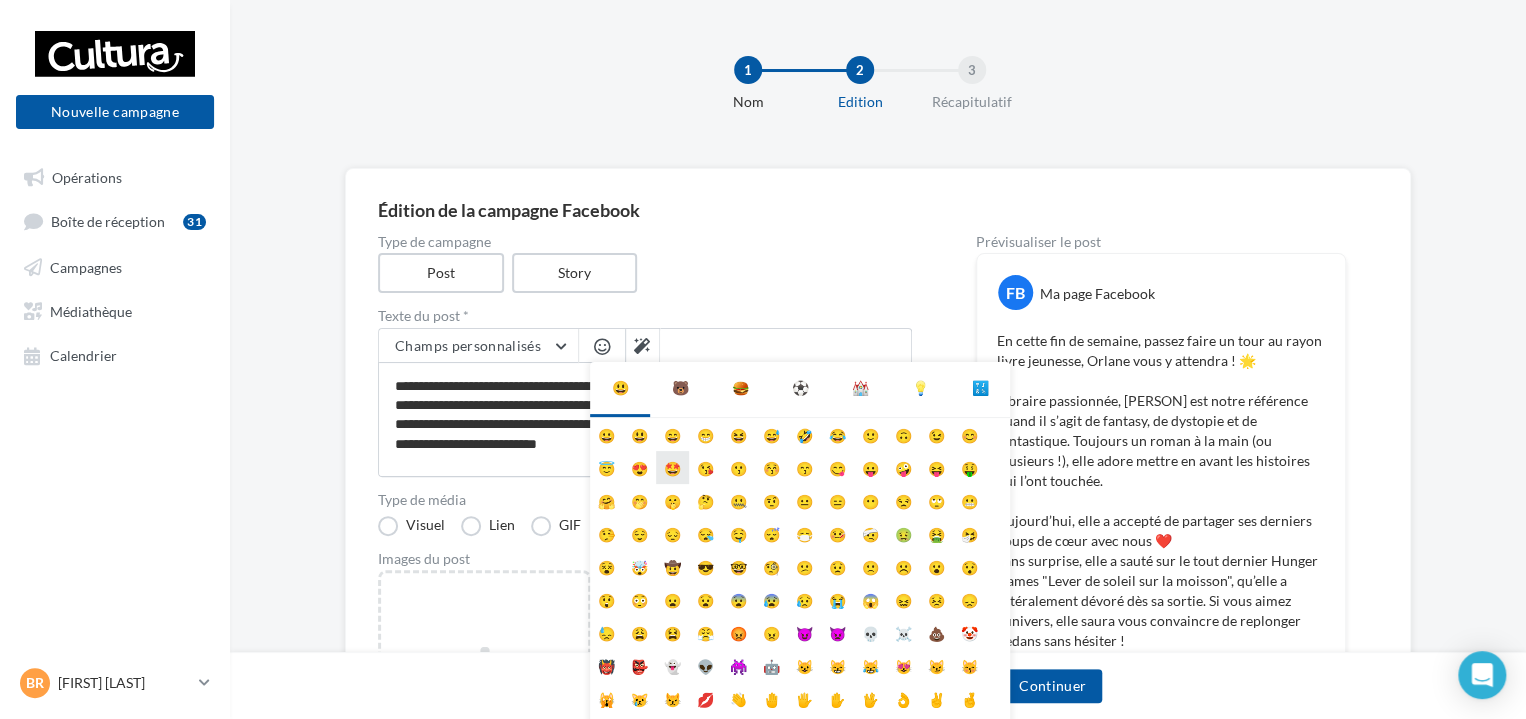 click on "🤩" at bounding box center (672, 467) 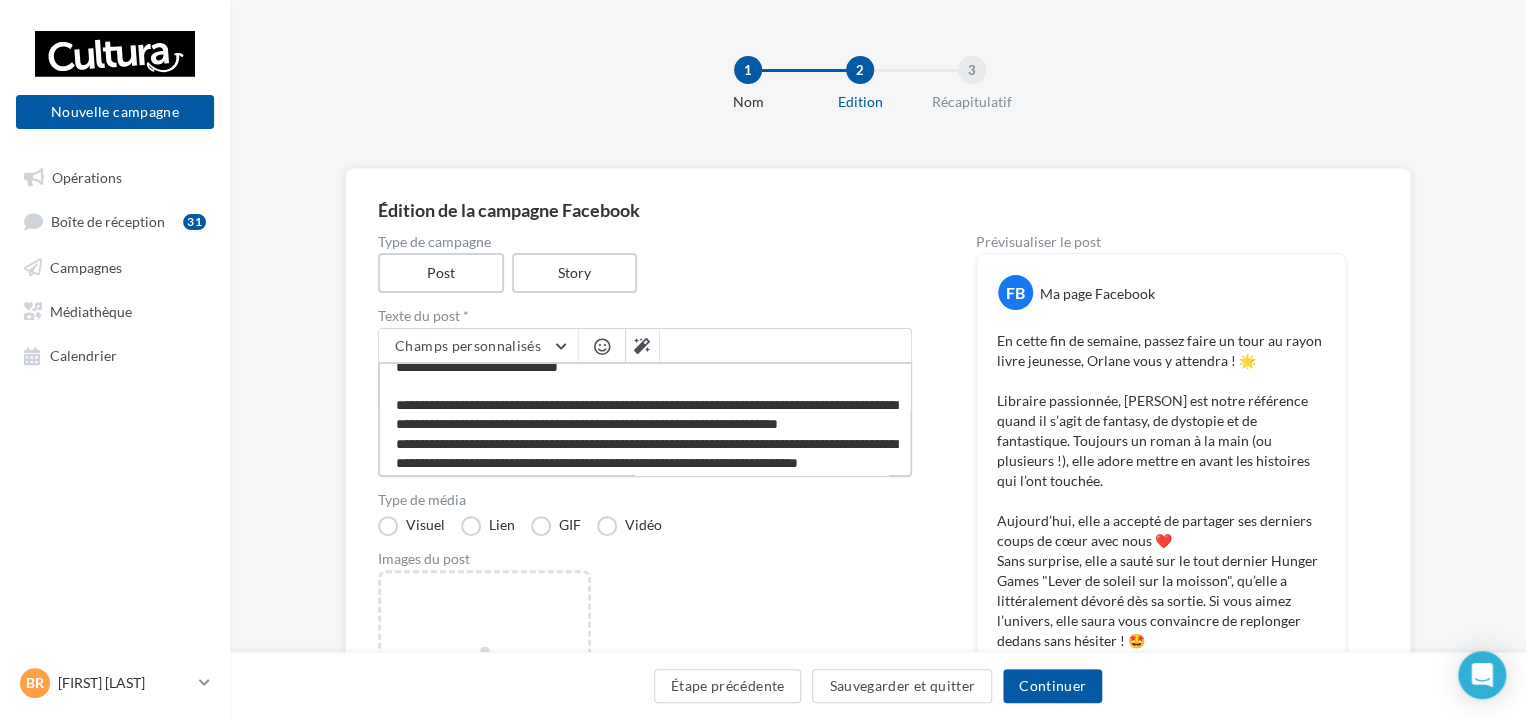 scroll, scrollTop: 210, scrollLeft: 0, axis: vertical 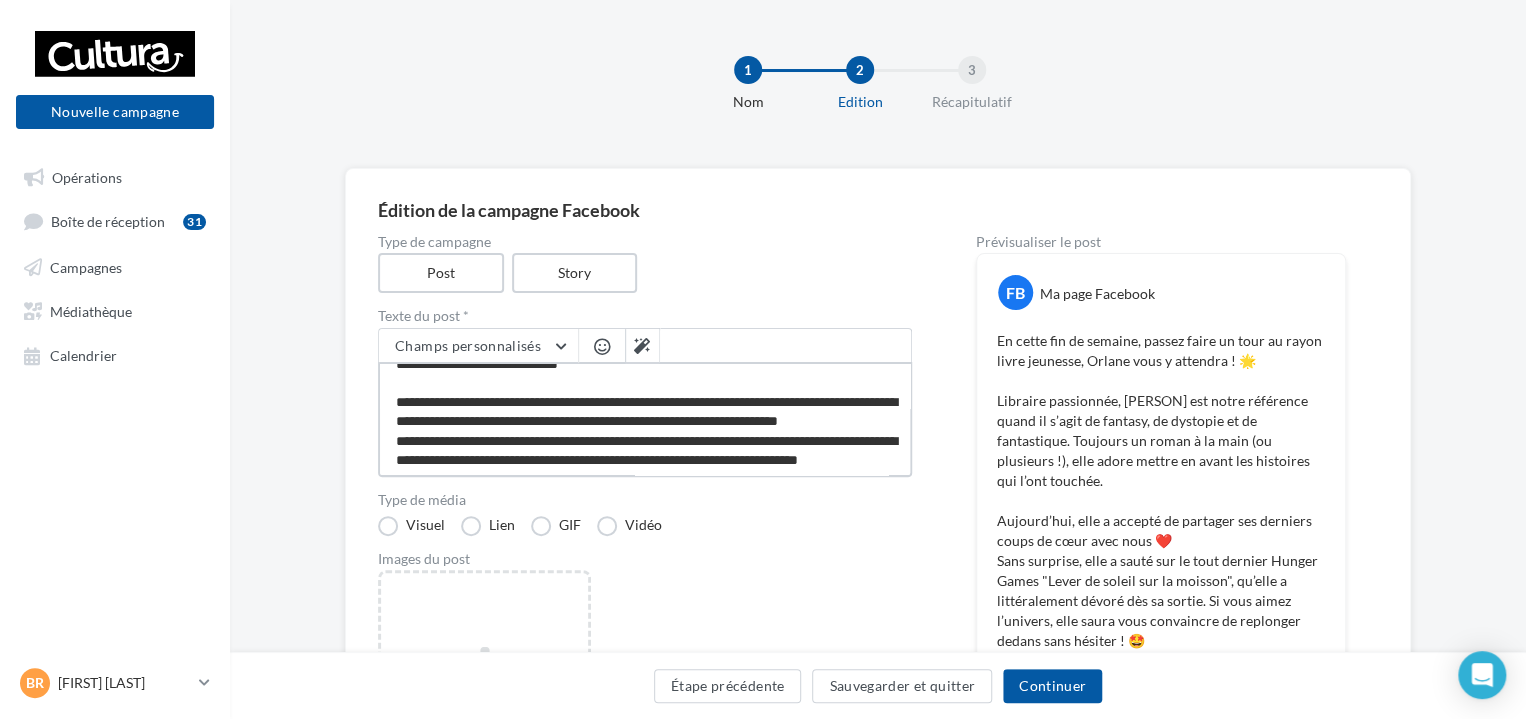 drag, startPoint x: 808, startPoint y: 398, endPoint x: 783, endPoint y: 398, distance: 25 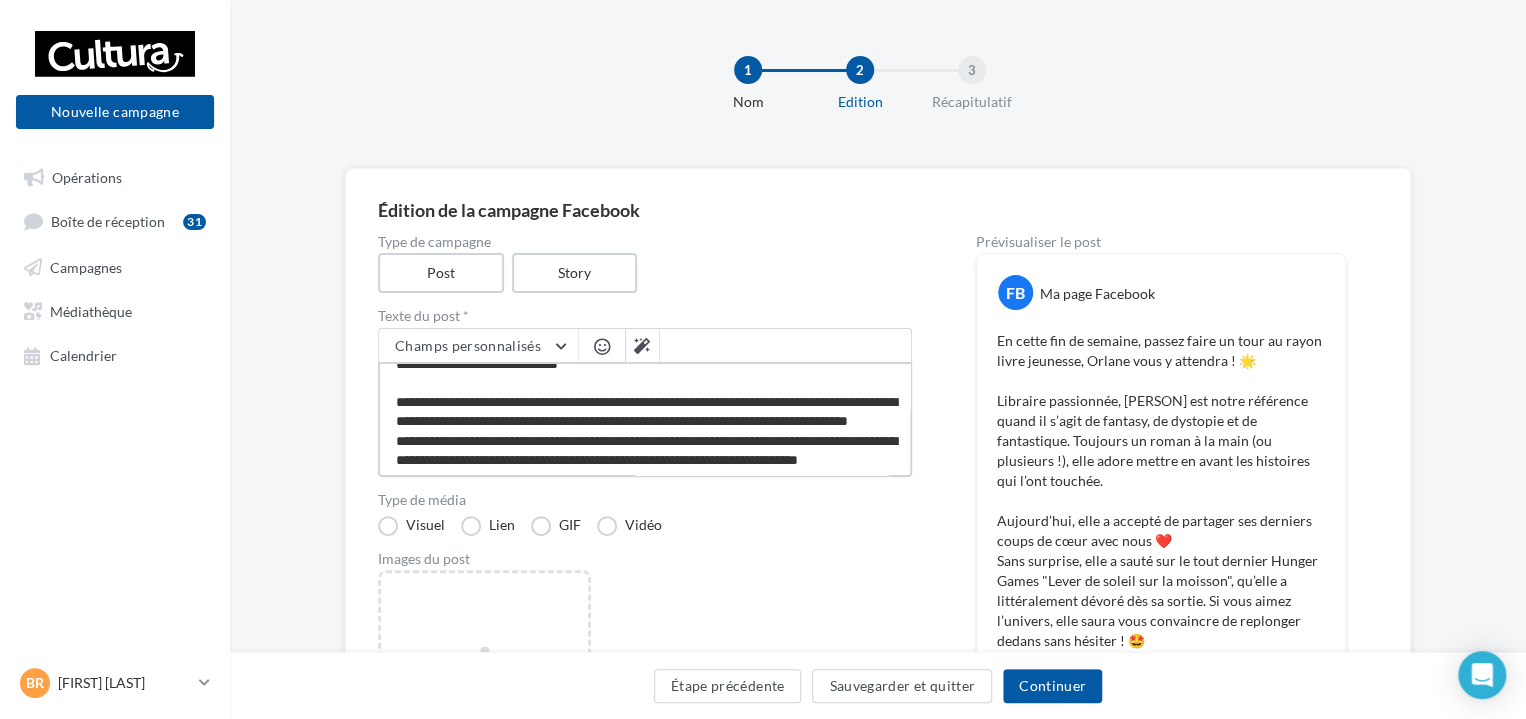 click at bounding box center (645, 419) 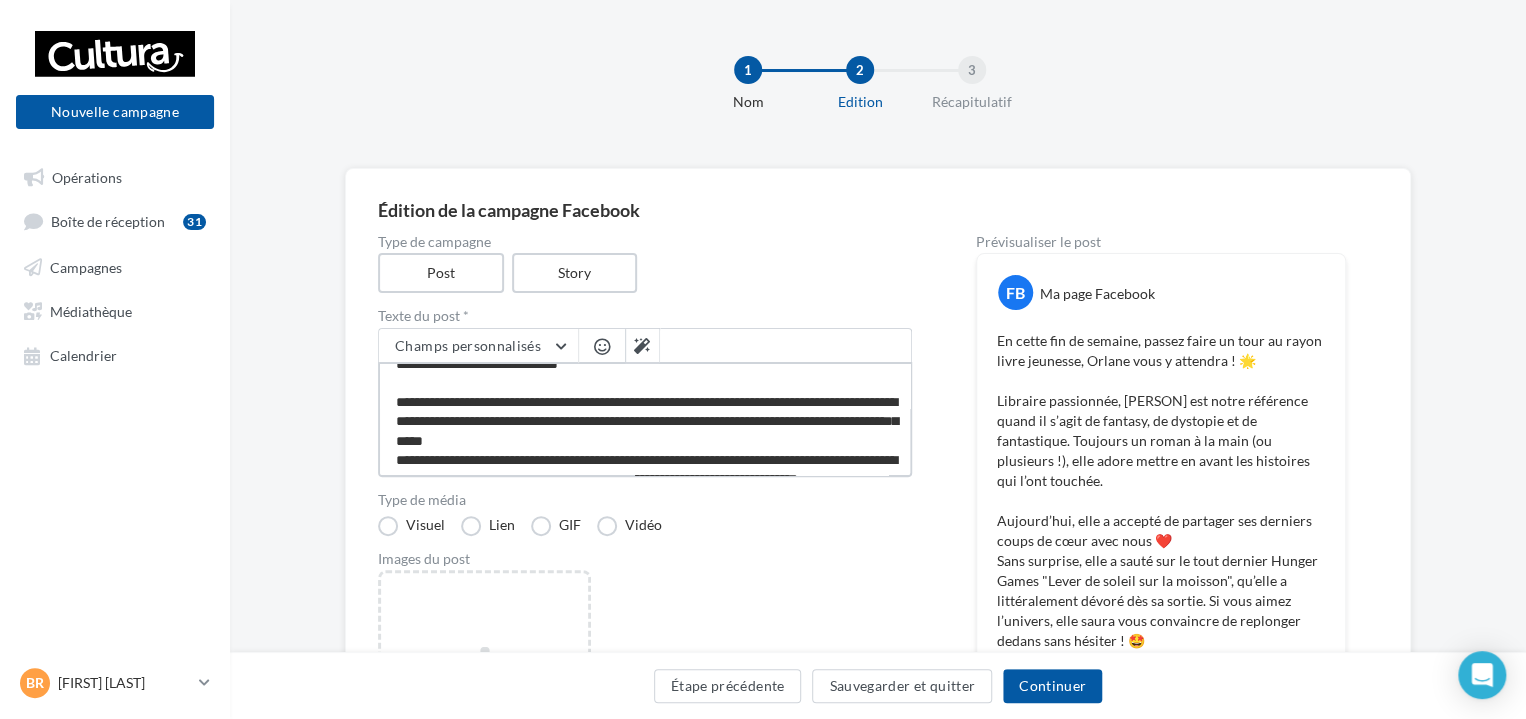 drag, startPoint x: 588, startPoint y: 418, endPoint x: 564, endPoint y: 418, distance: 24 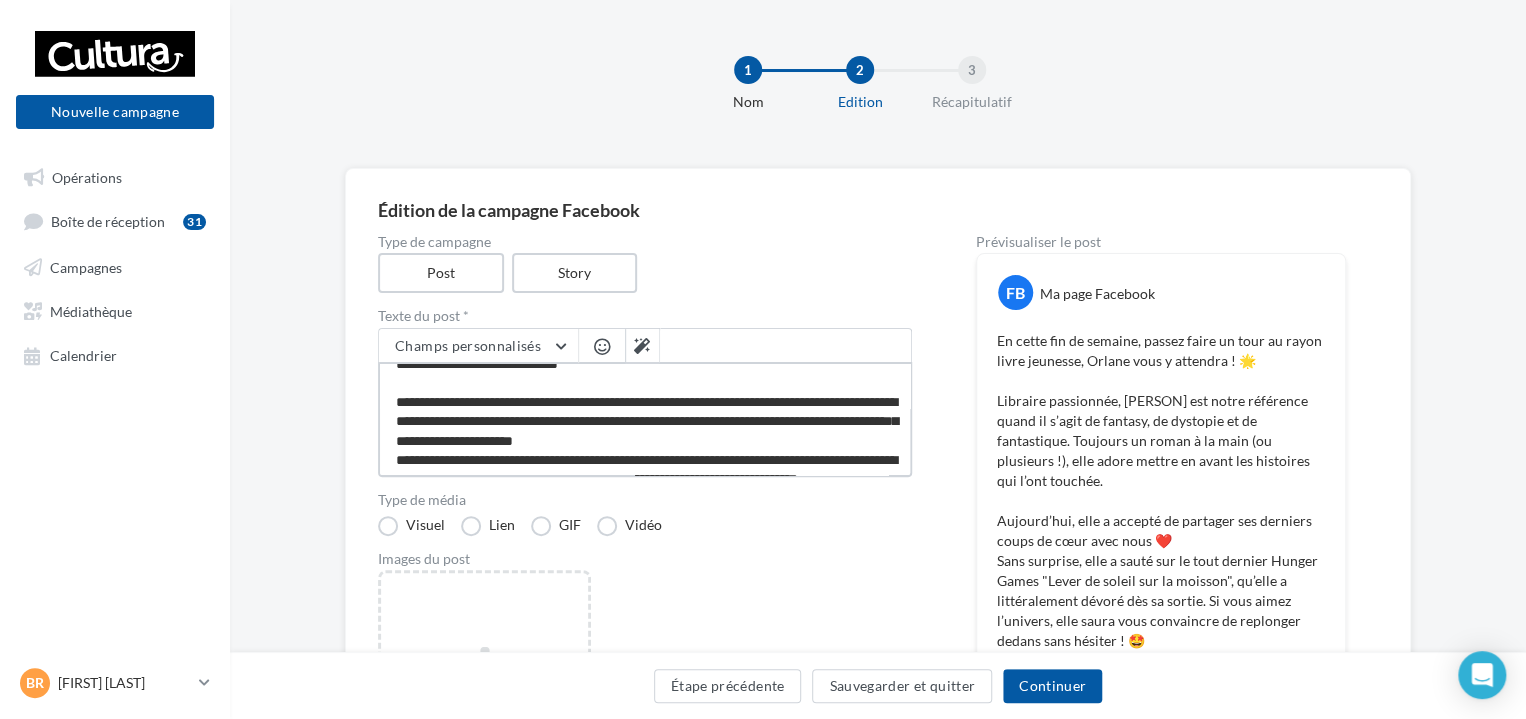 click at bounding box center (645, 419) 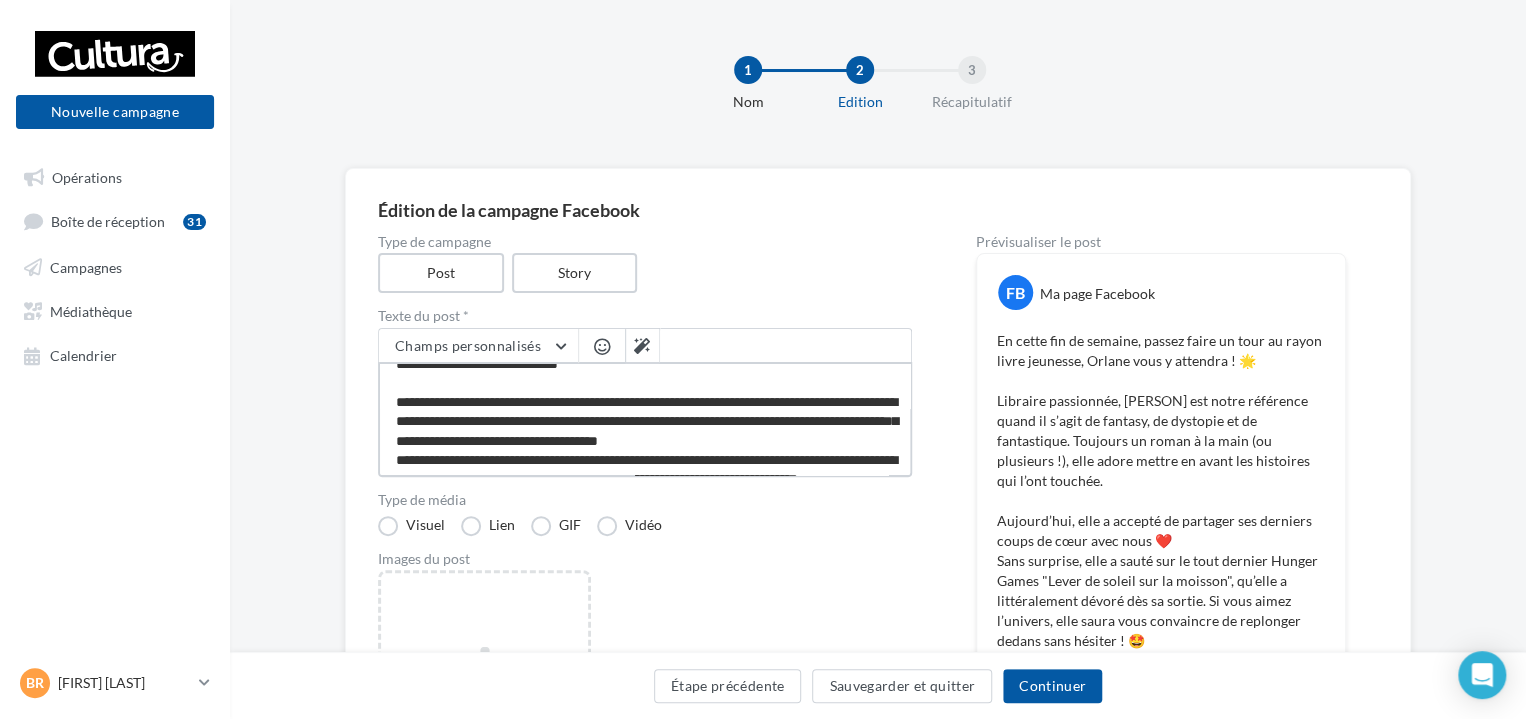 drag, startPoint x: 875, startPoint y: 437, endPoint x: 680, endPoint y: 434, distance: 195.02307 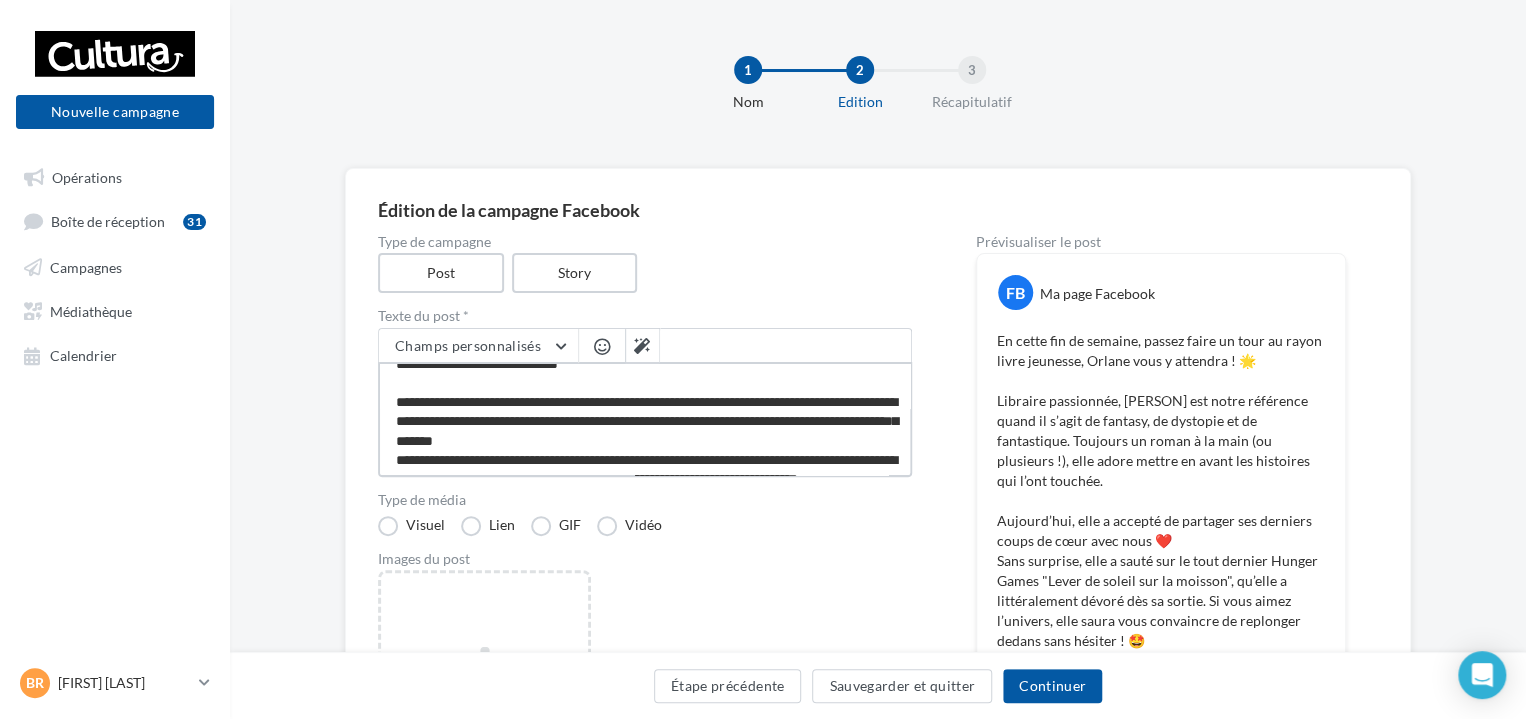 click at bounding box center [645, 419] 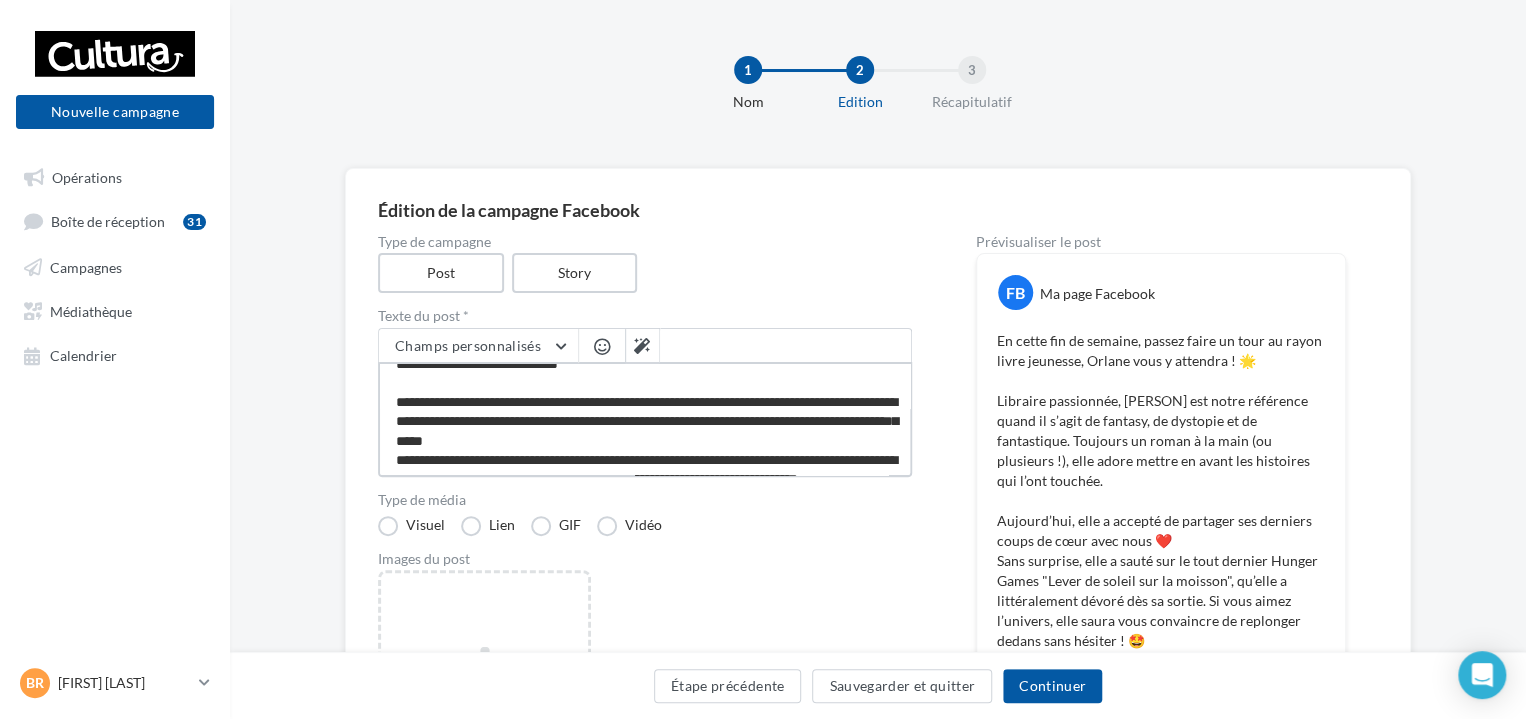 click at bounding box center [645, 419] 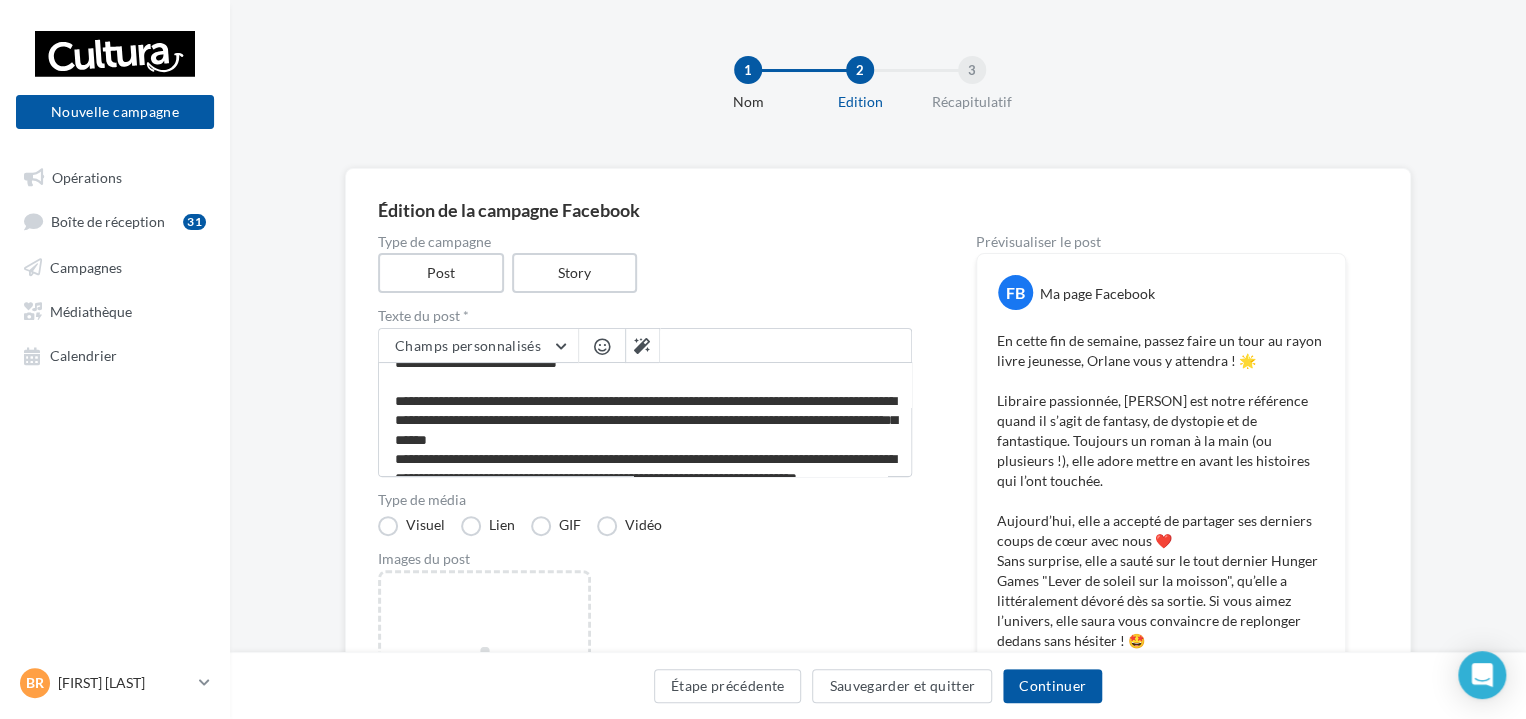 click at bounding box center (602, 346) 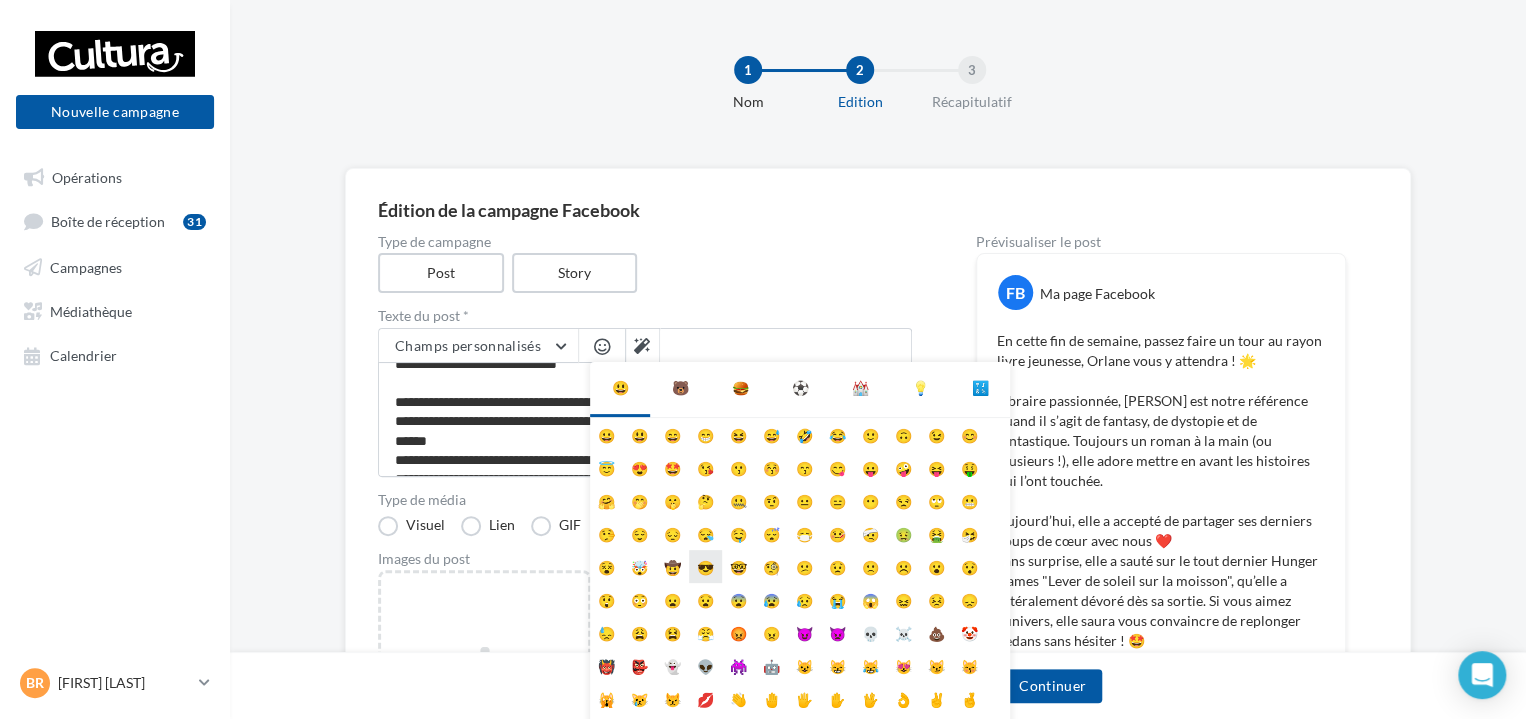 click on "😎" at bounding box center [705, 566] 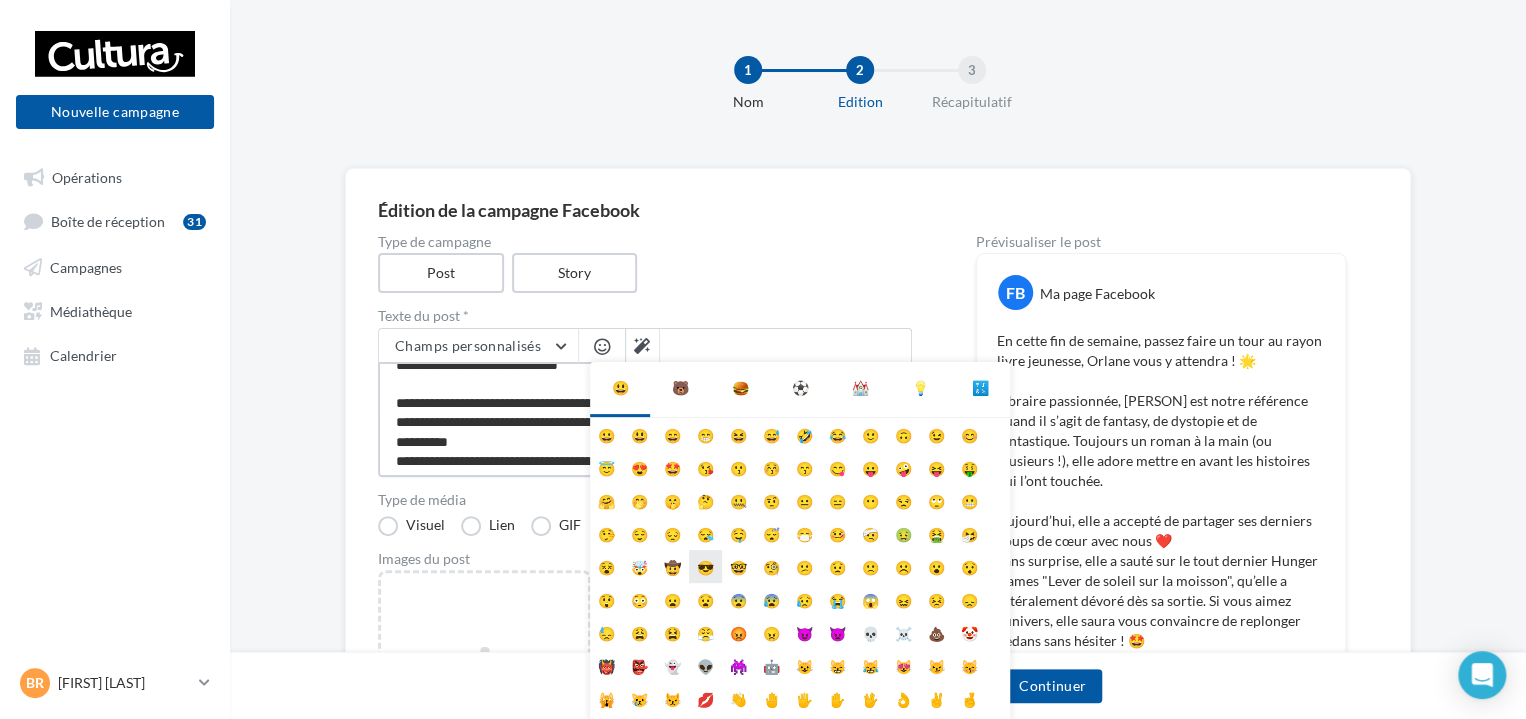 scroll, scrollTop: 210, scrollLeft: 0, axis: vertical 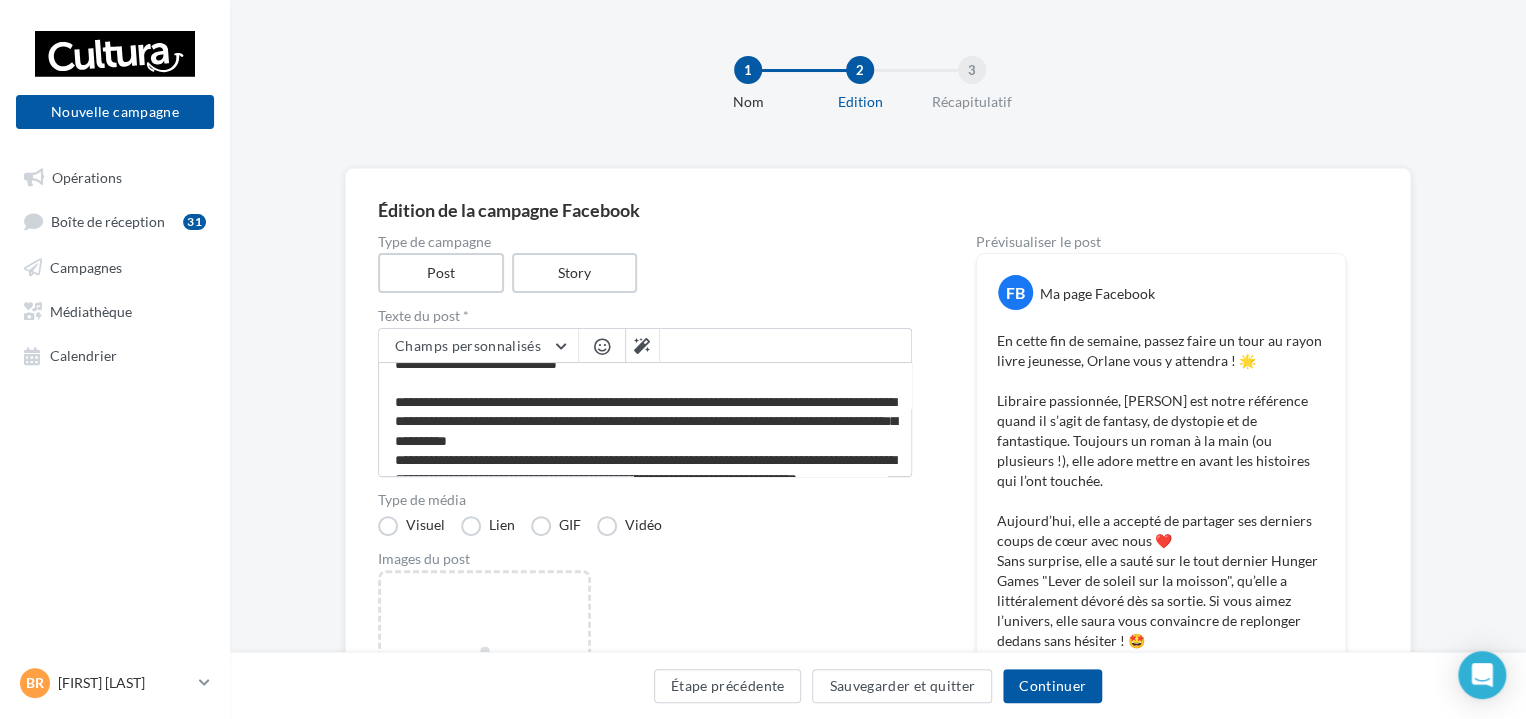 click at bounding box center (602, 348) 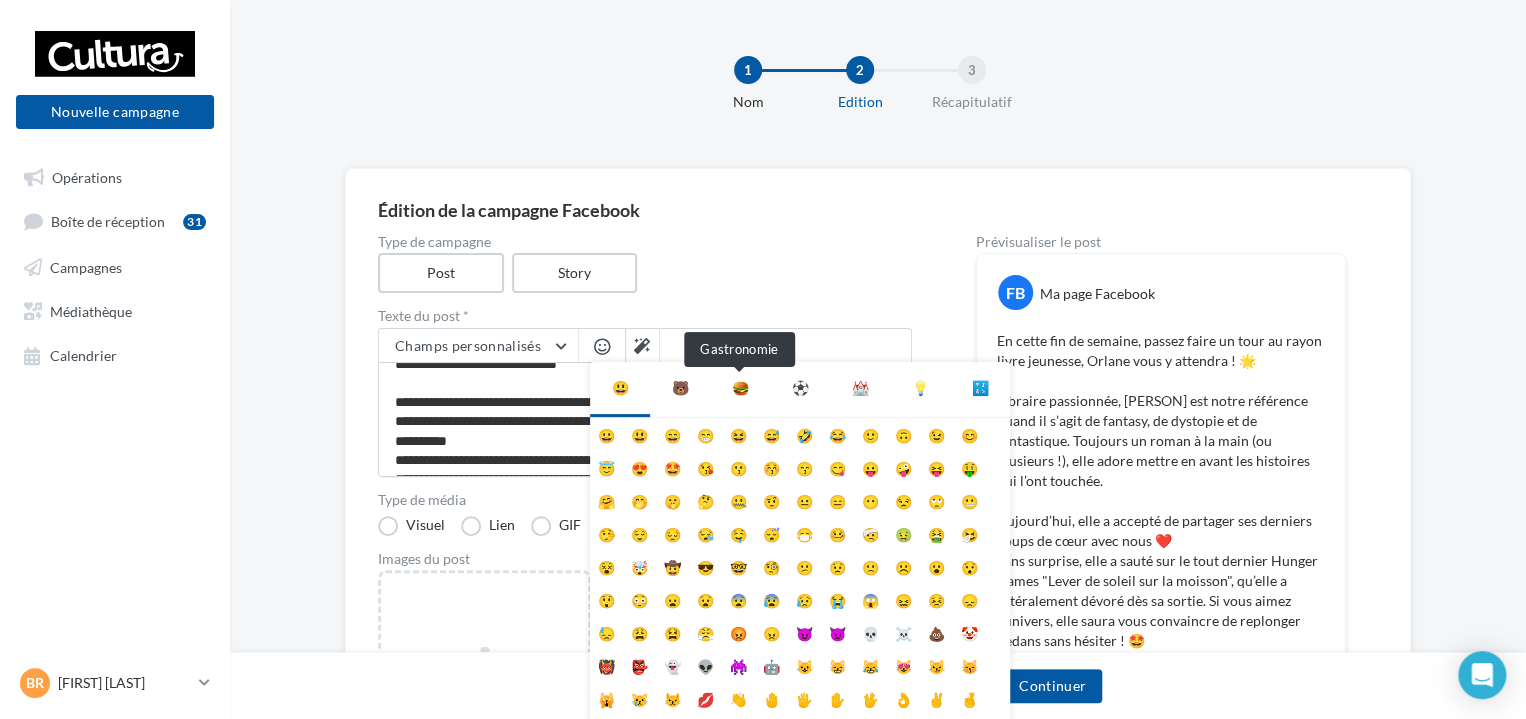 click on "🍔" at bounding box center (740, 388) 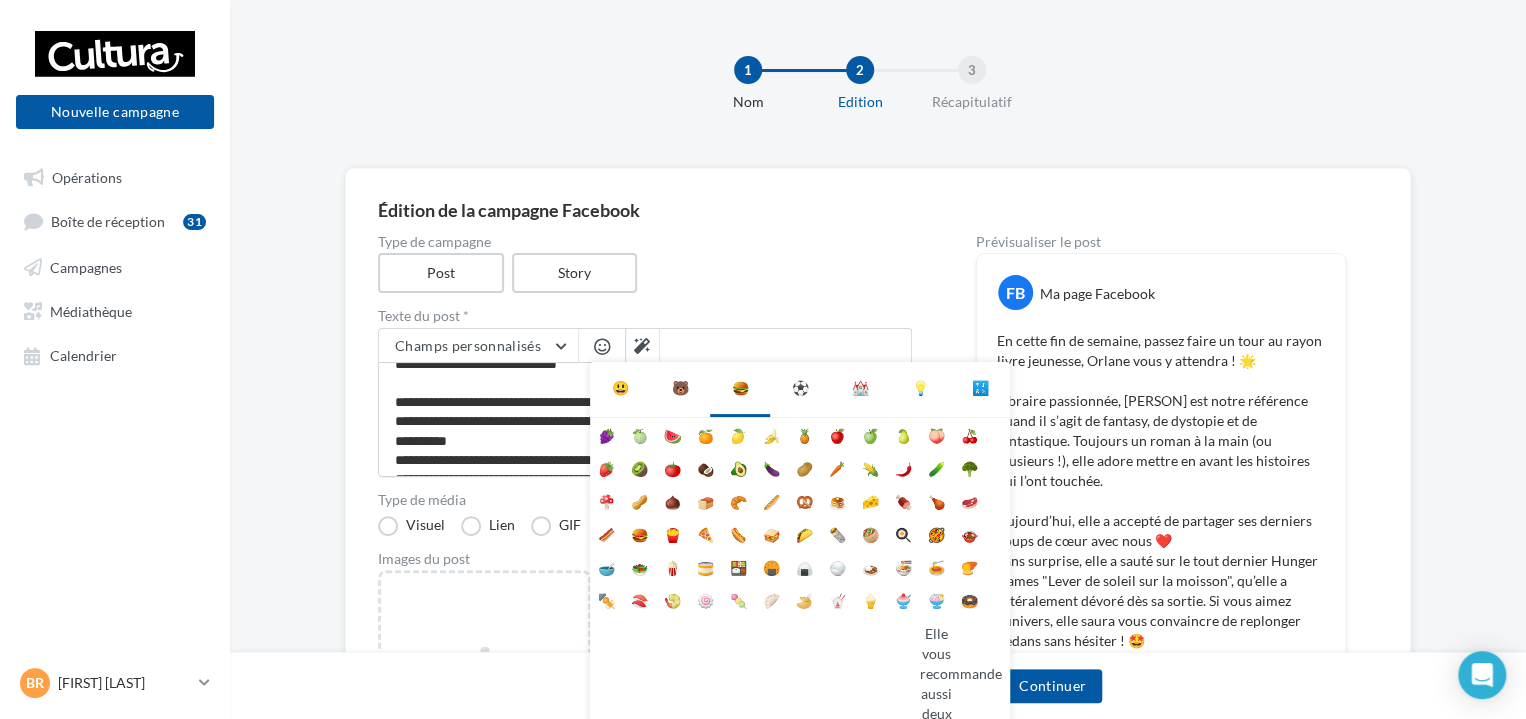 scroll, scrollTop: 40, scrollLeft: 0, axis: vertical 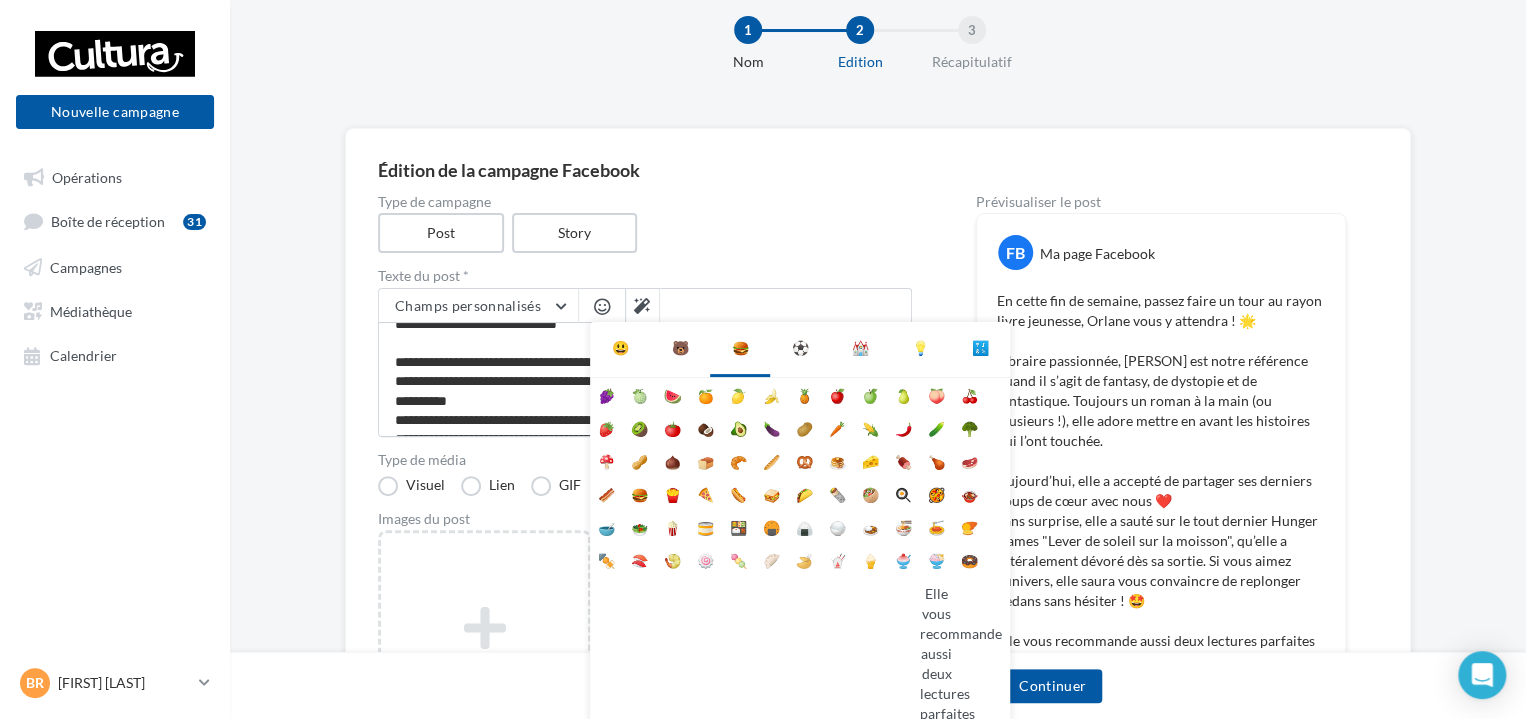 click on "🍸" at bounding box center [738, 1265] 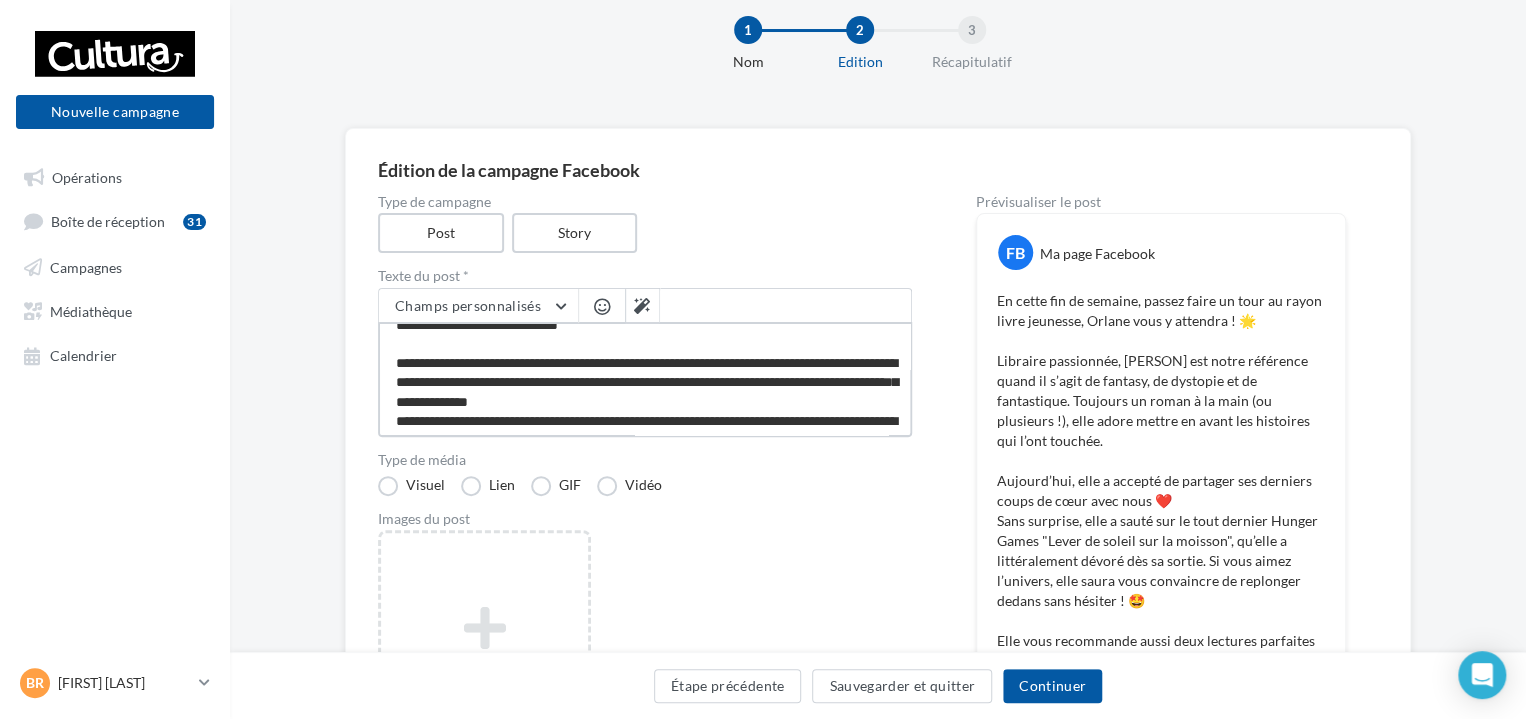 scroll, scrollTop: 210, scrollLeft: 0, axis: vertical 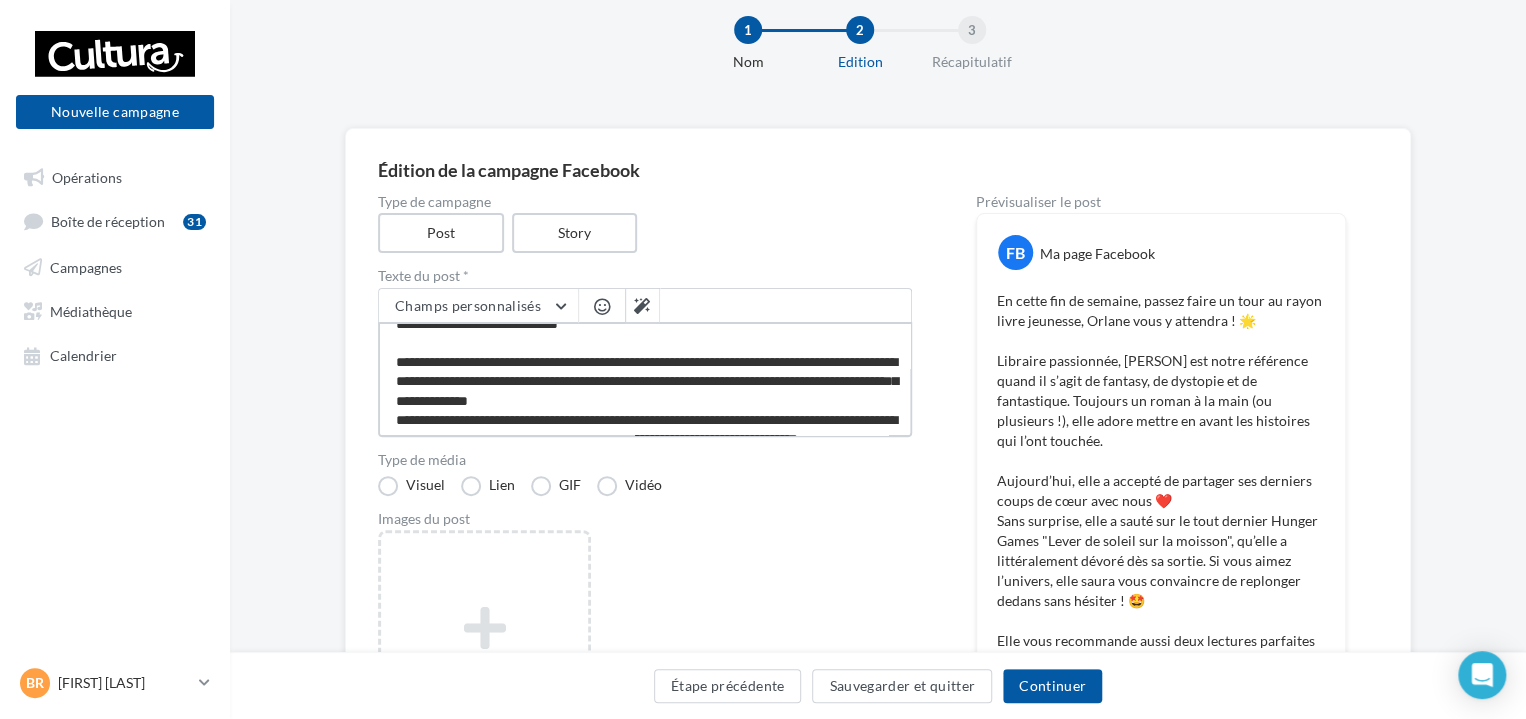 click at bounding box center (645, 379) 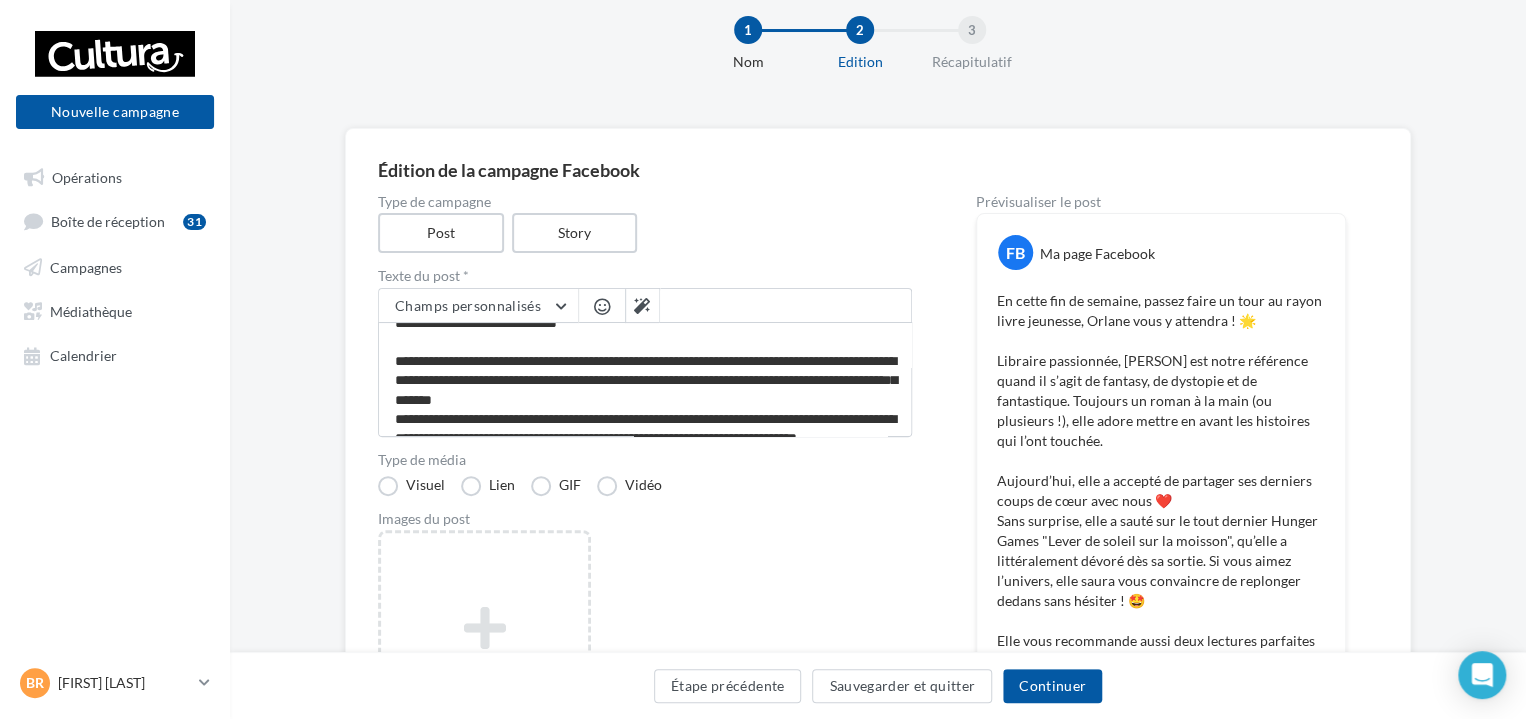 click at bounding box center (602, 306) 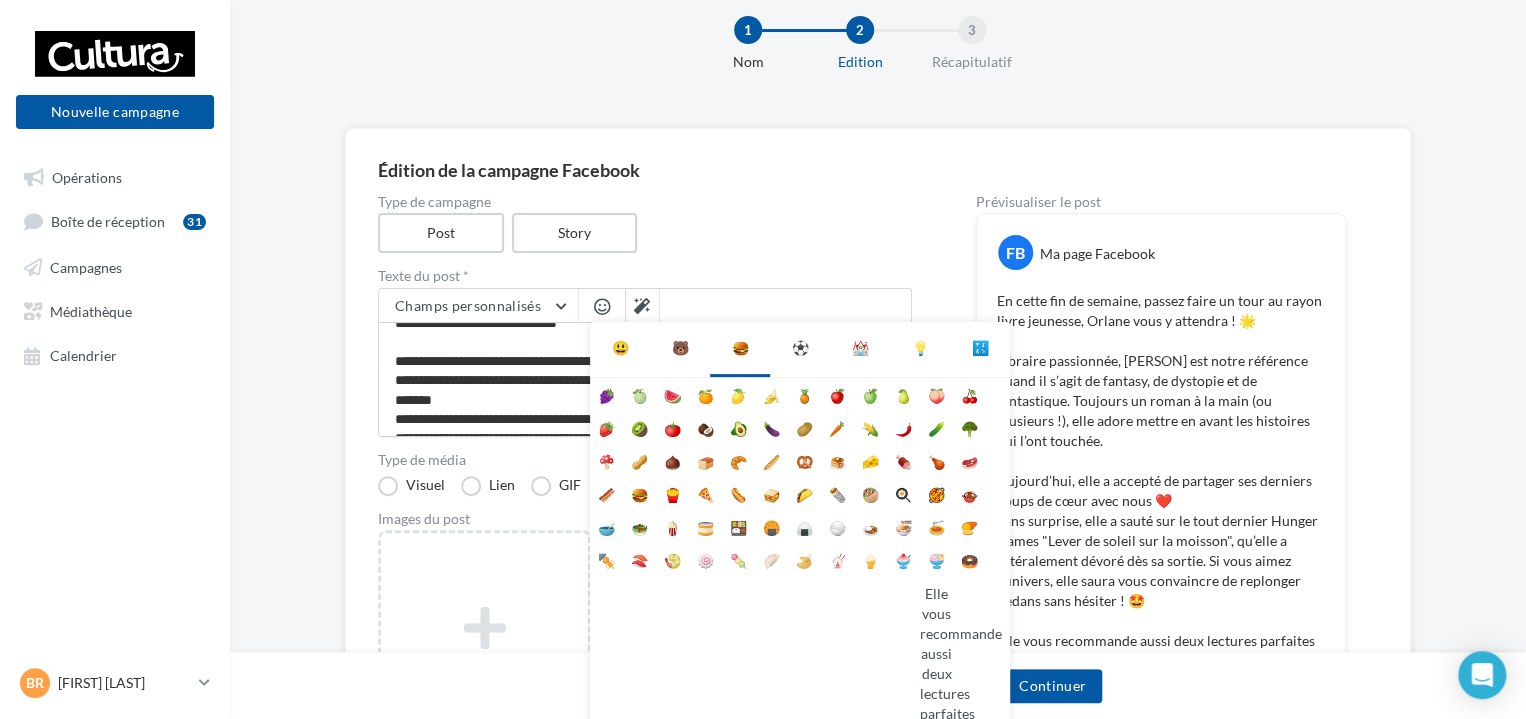 scroll, scrollTop: 209, scrollLeft: 0, axis: vertical 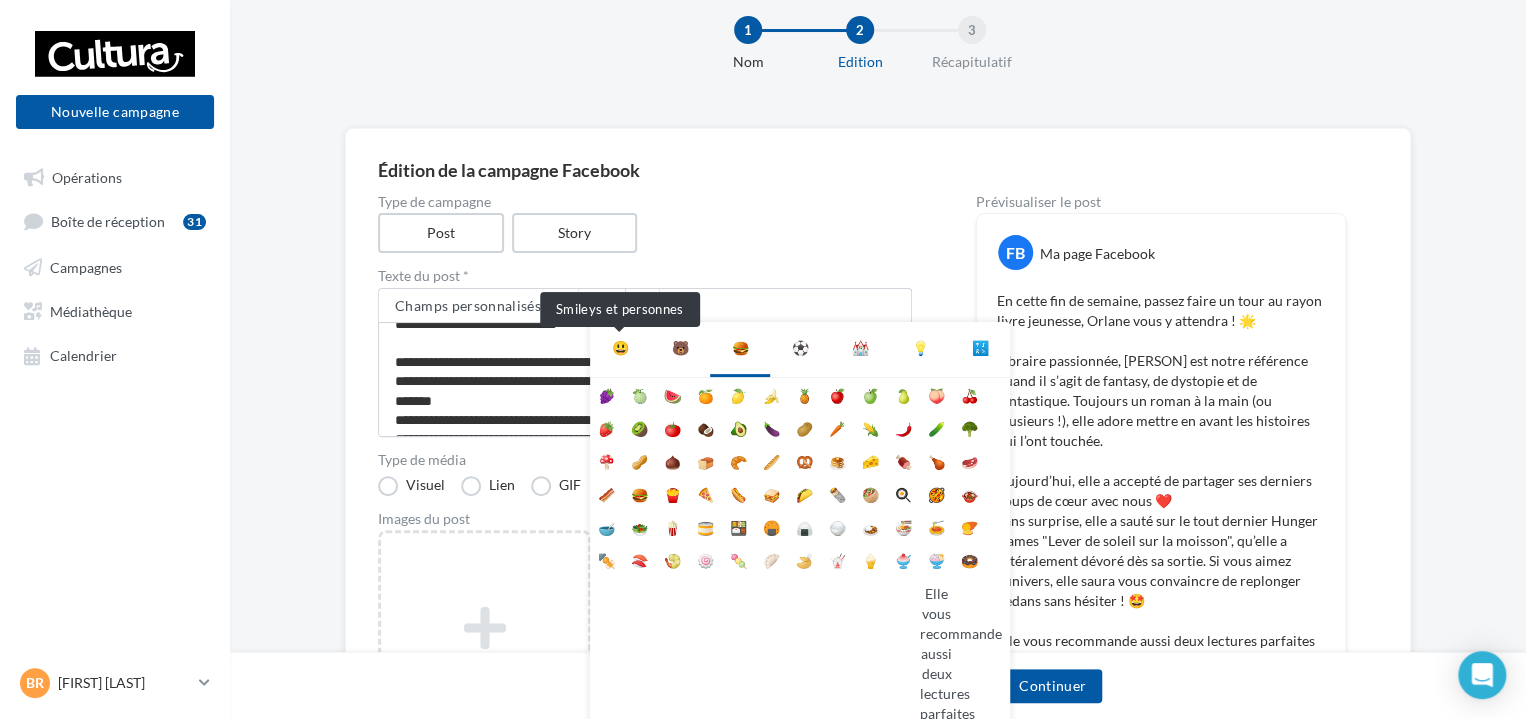 click on "😃" at bounding box center [620, 348] 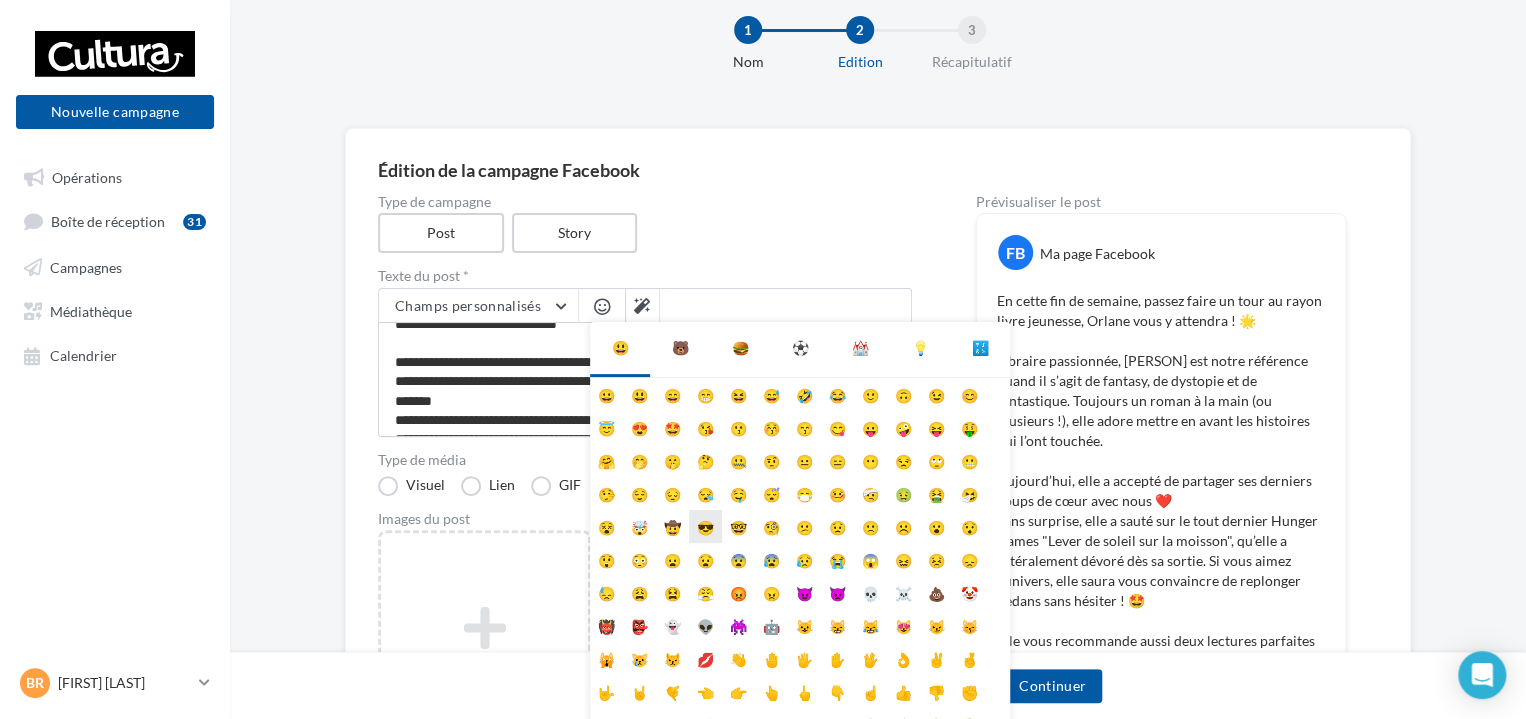 click on "😎" at bounding box center (705, 526) 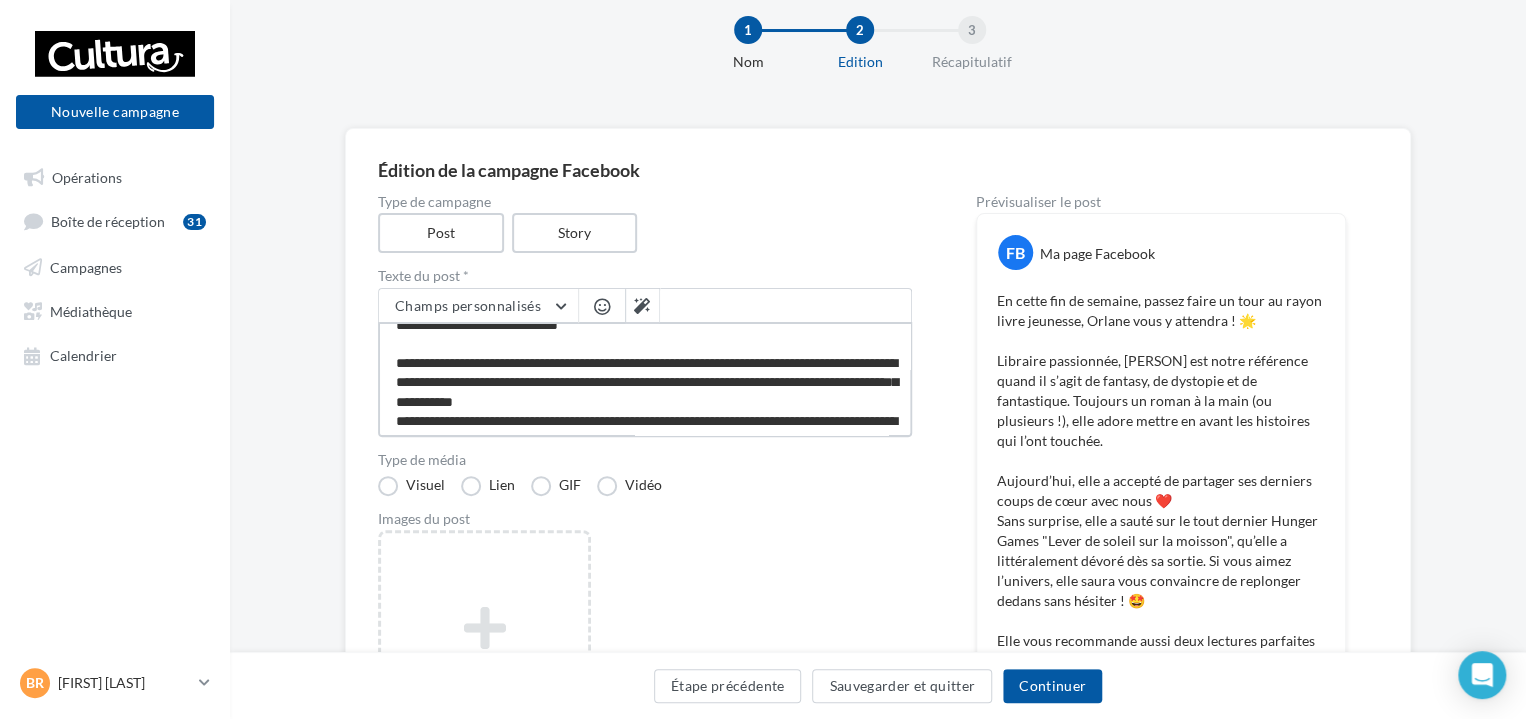scroll, scrollTop: 210, scrollLeft: 0, axis: vertical 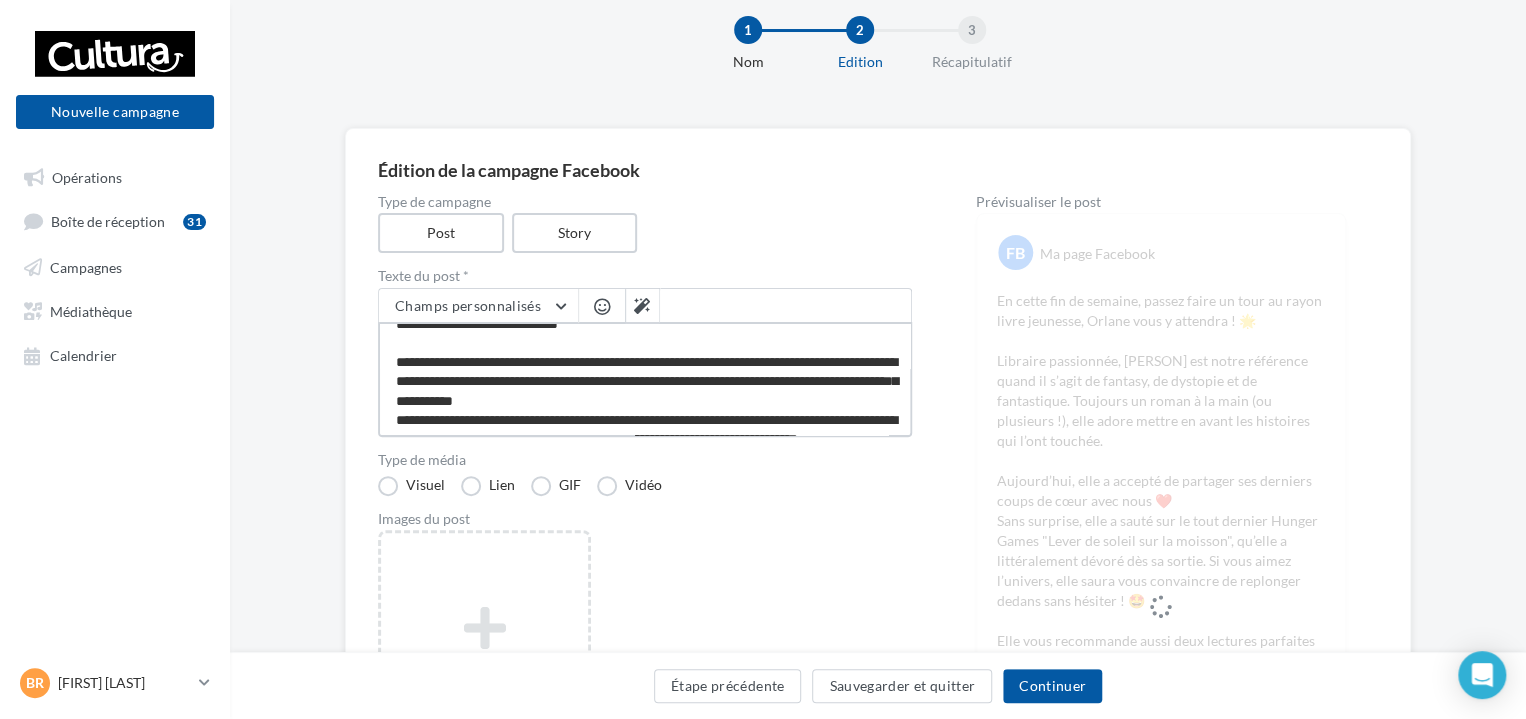 click at bounding box center (645, 379) 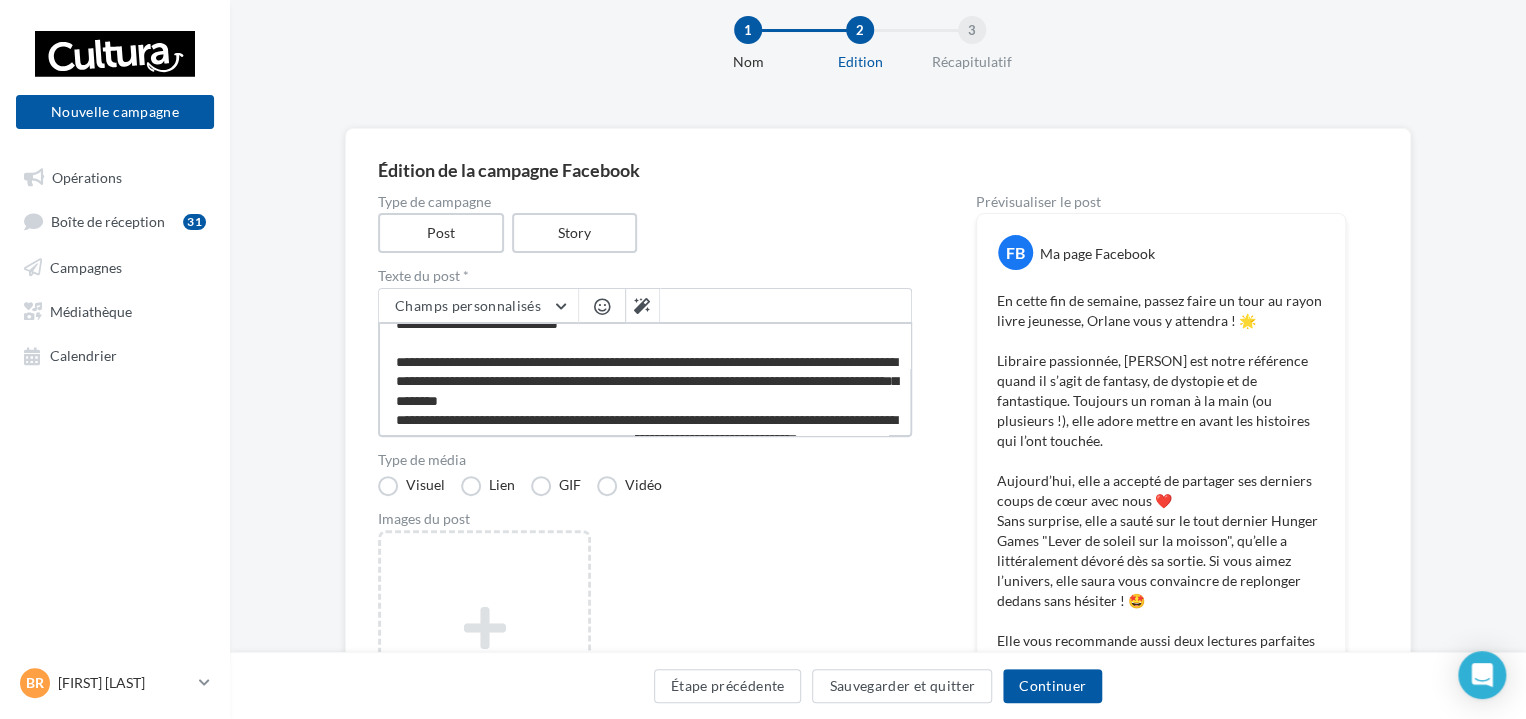 click at bounding box center (645, 379) 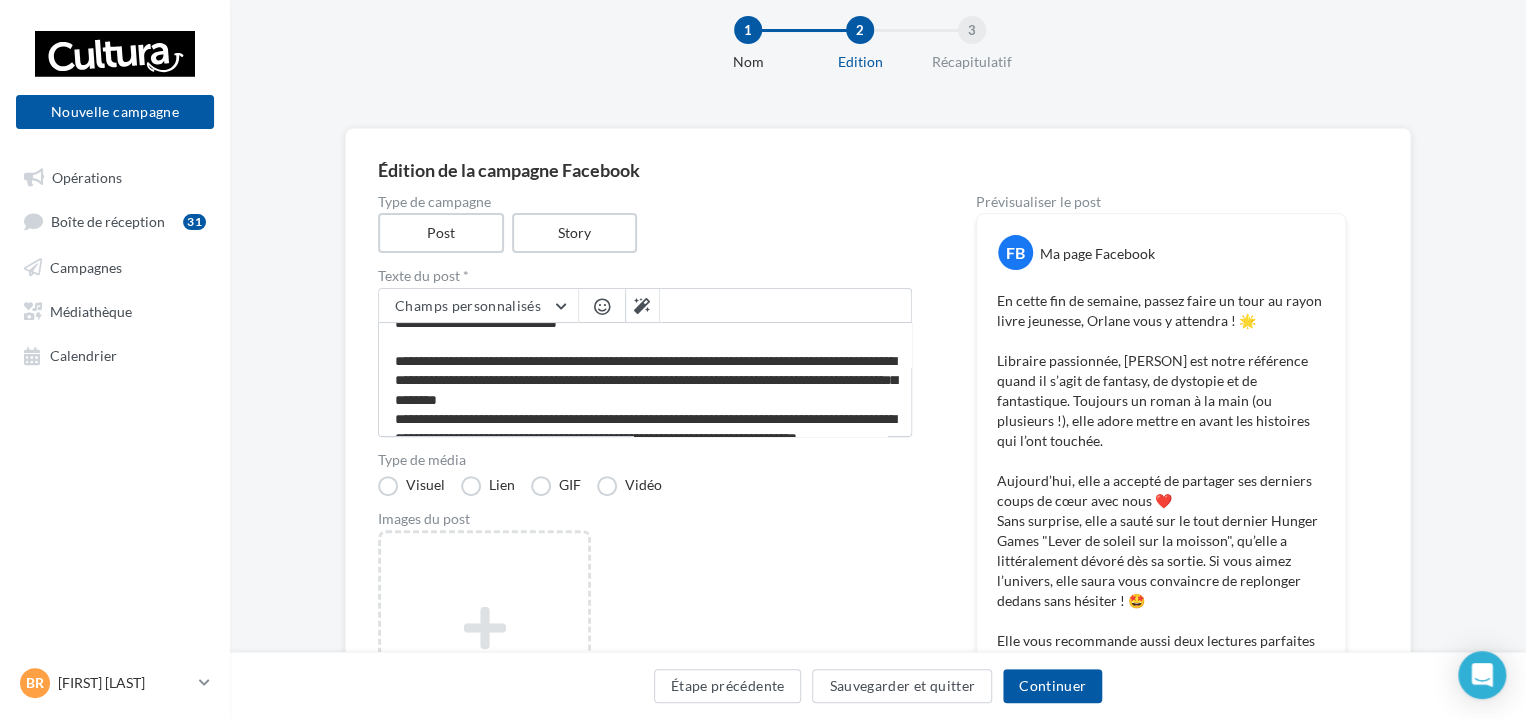 click at bounding box center [602, 306] 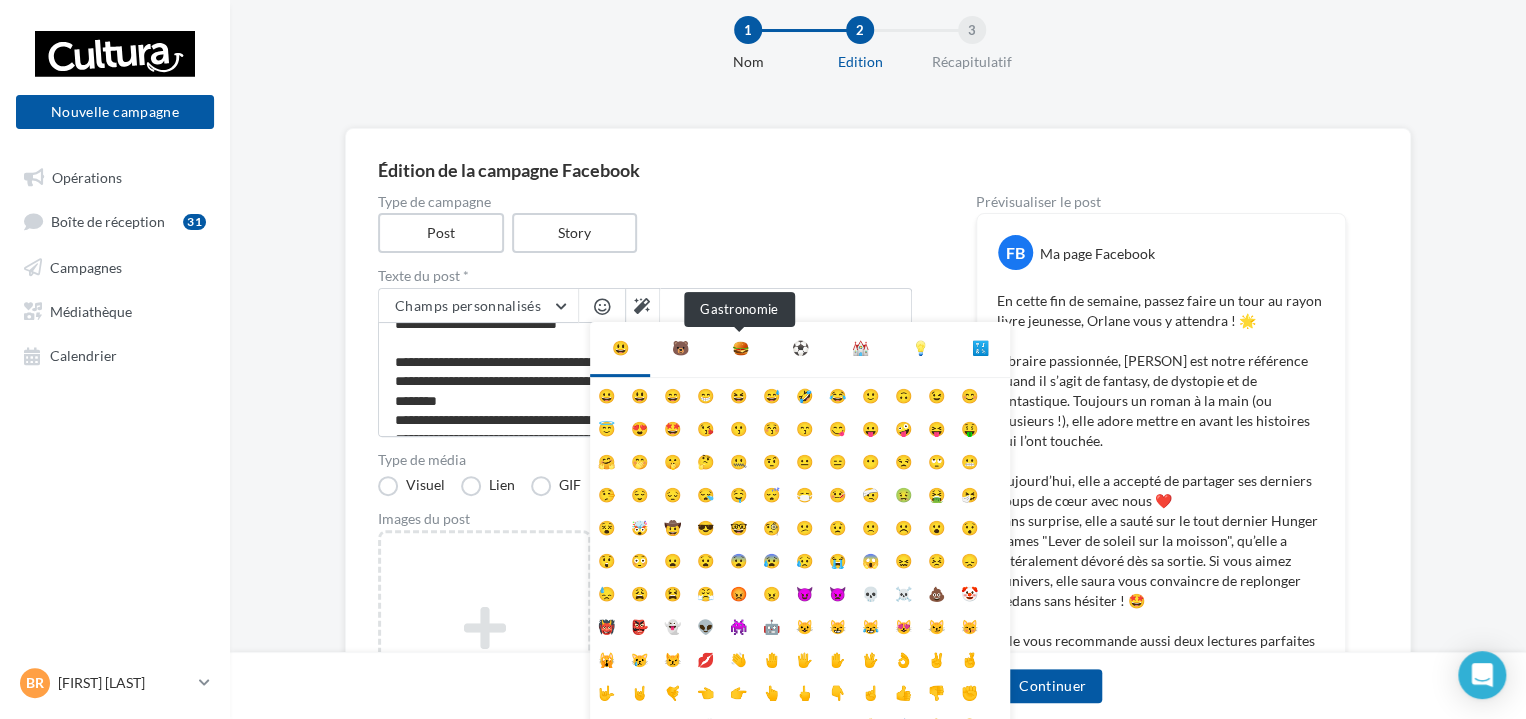 click on "🍔" at bounding box center [740, 348] 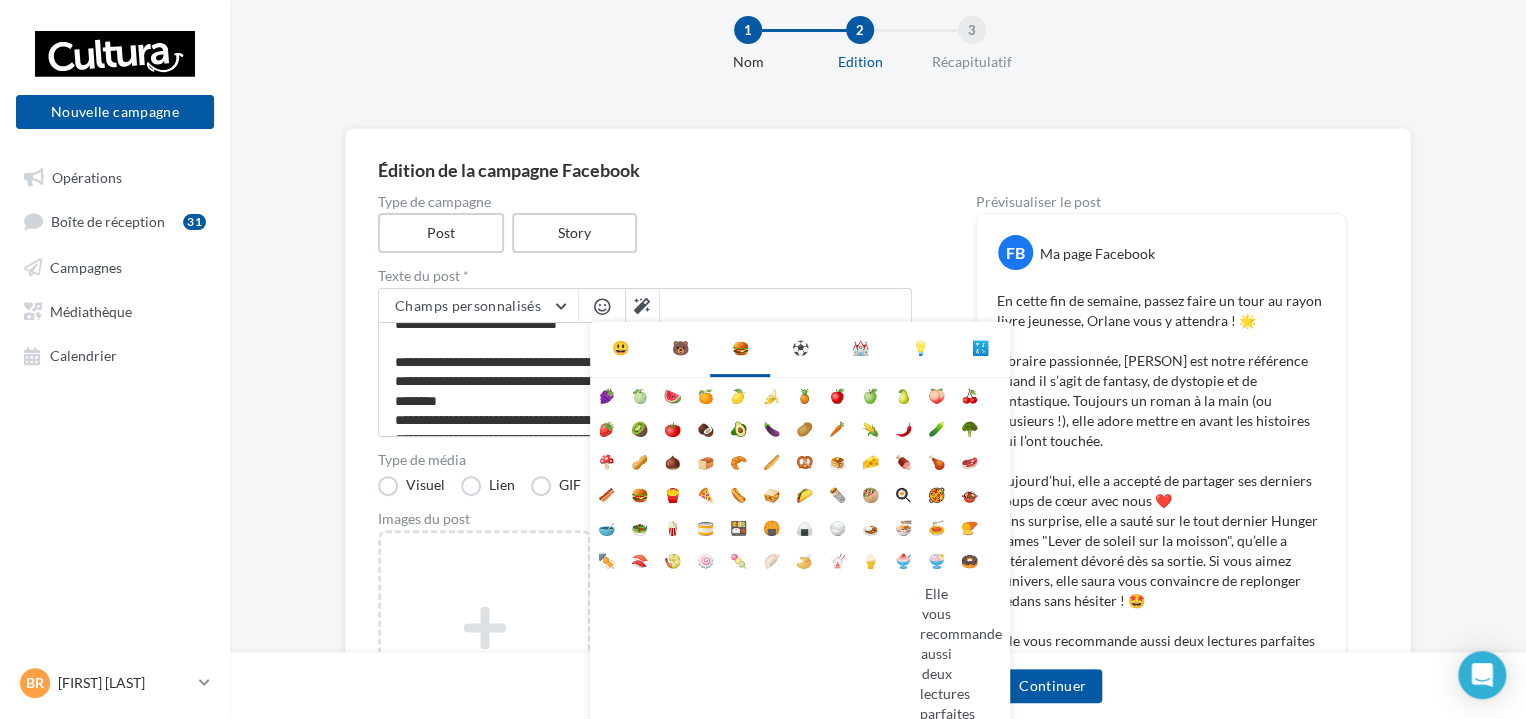 click on "🍹" at bounding box center (771, 1265) 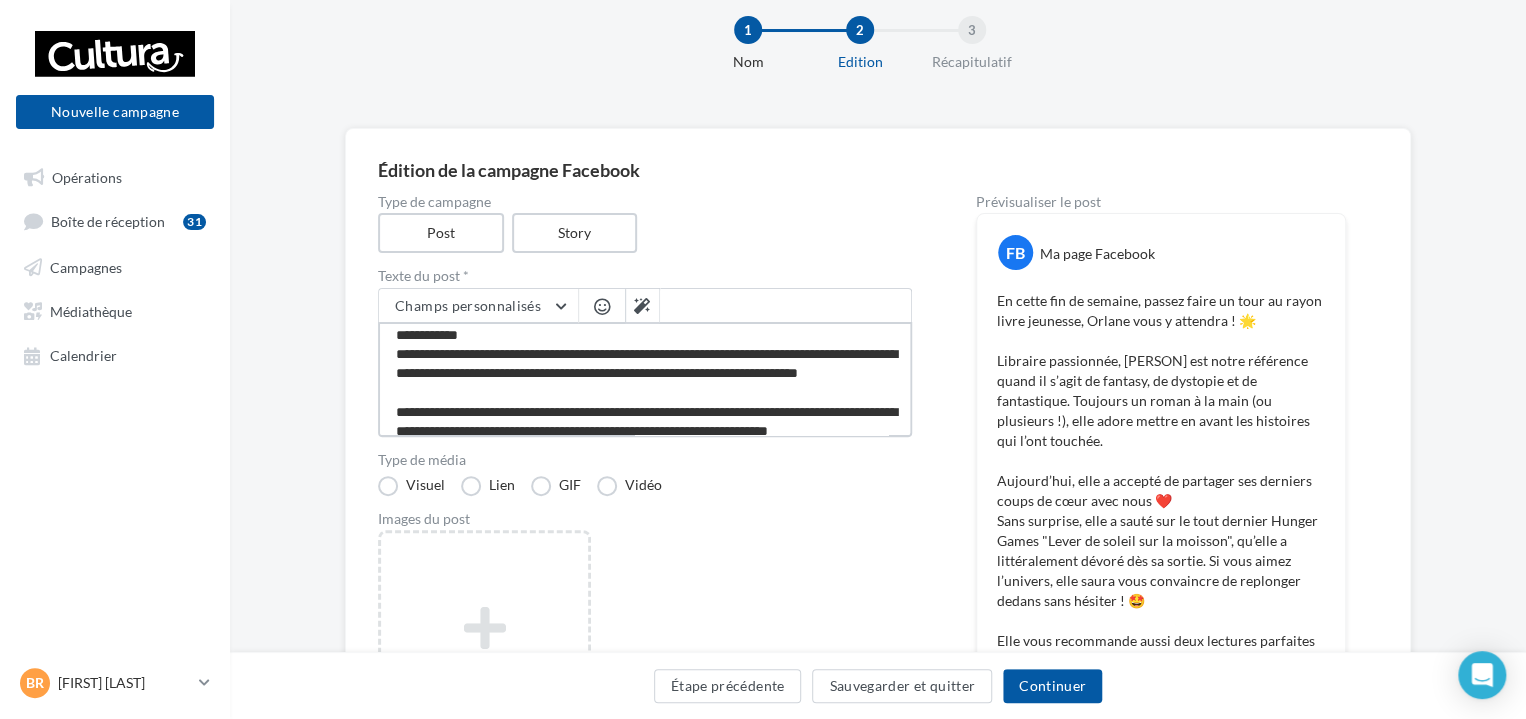 scroll, scrollTop: 276, scrollLeft: 0, axis: vertical 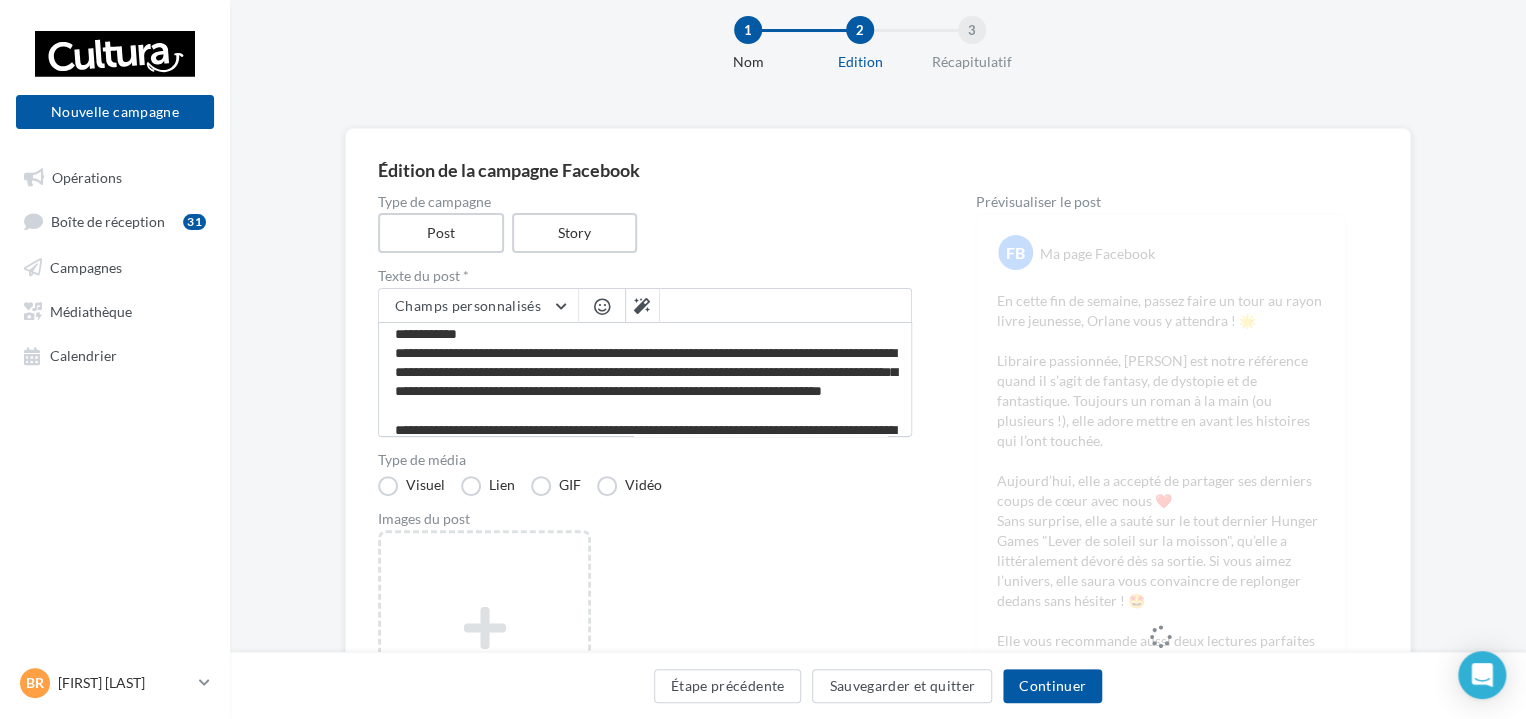 click at bounding box center [602, 306] 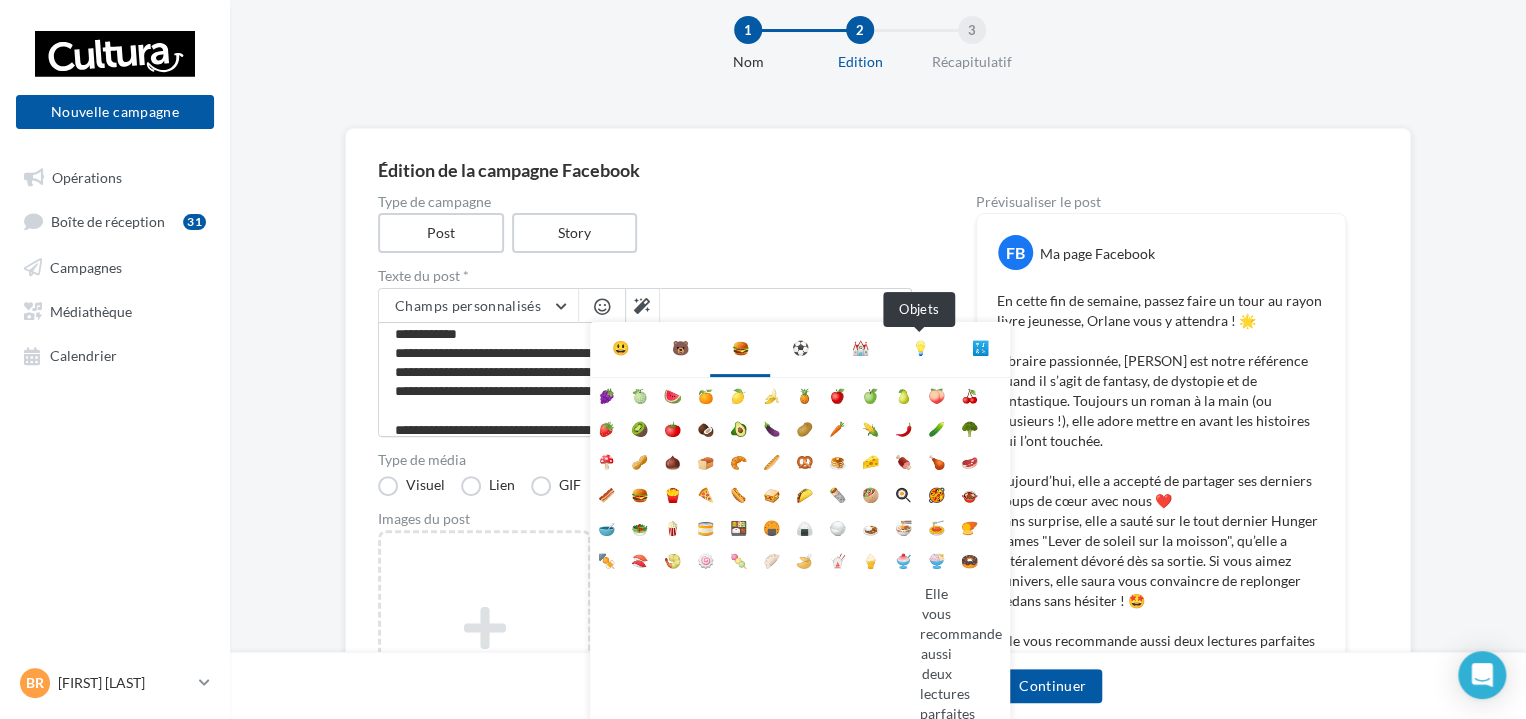 click on "💡" at bounding box center (920, 348) 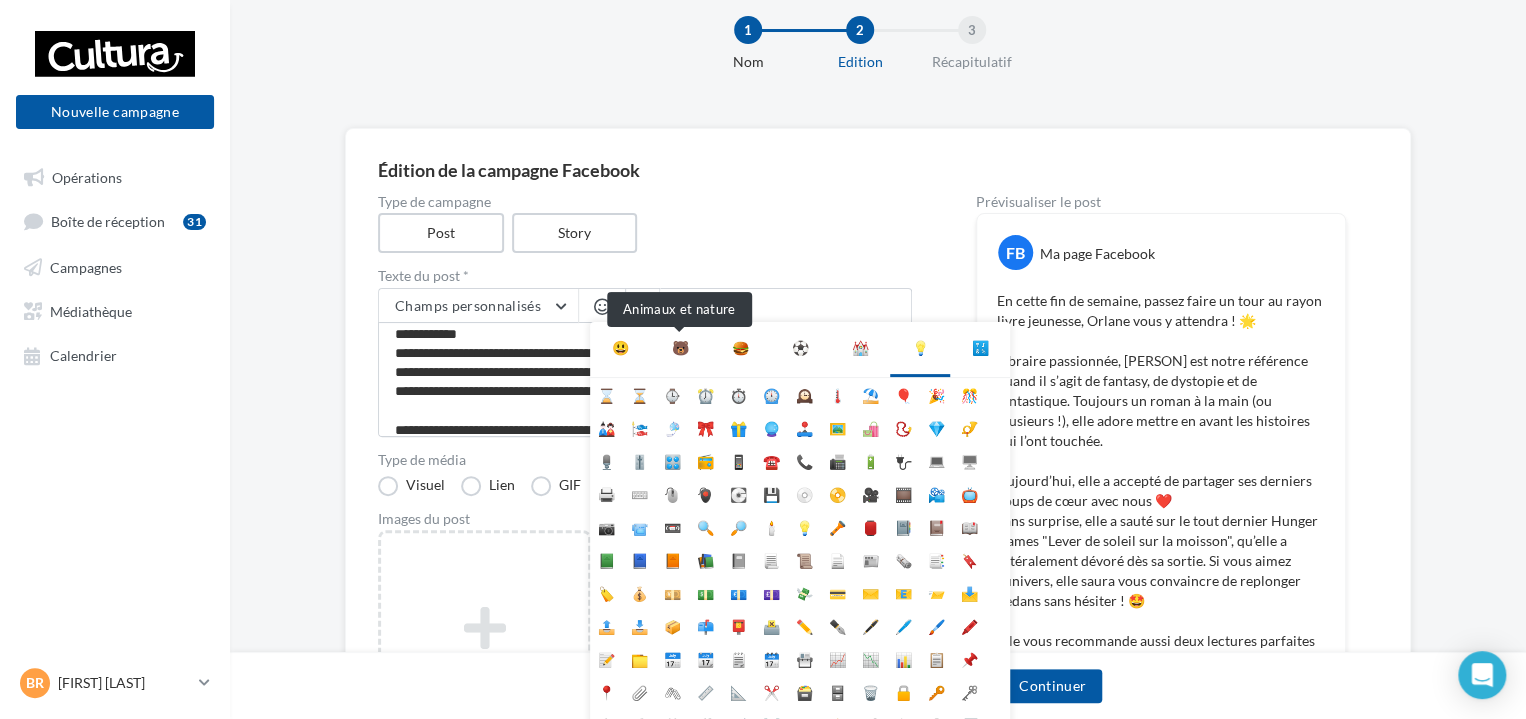 click on "🐻" at bounding box center (680, 348) 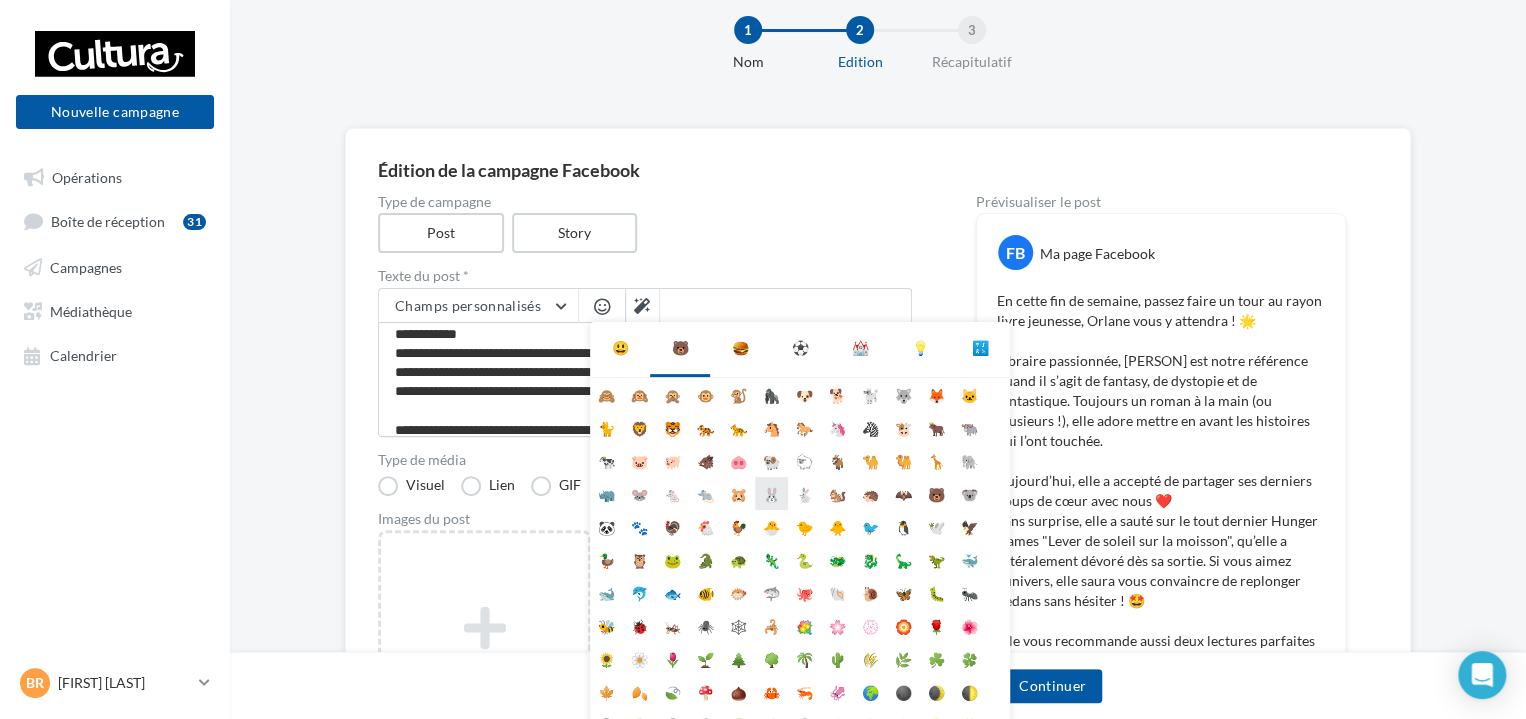scroll, scrollTop: 112, scrollLeft: 0, axis: vertical 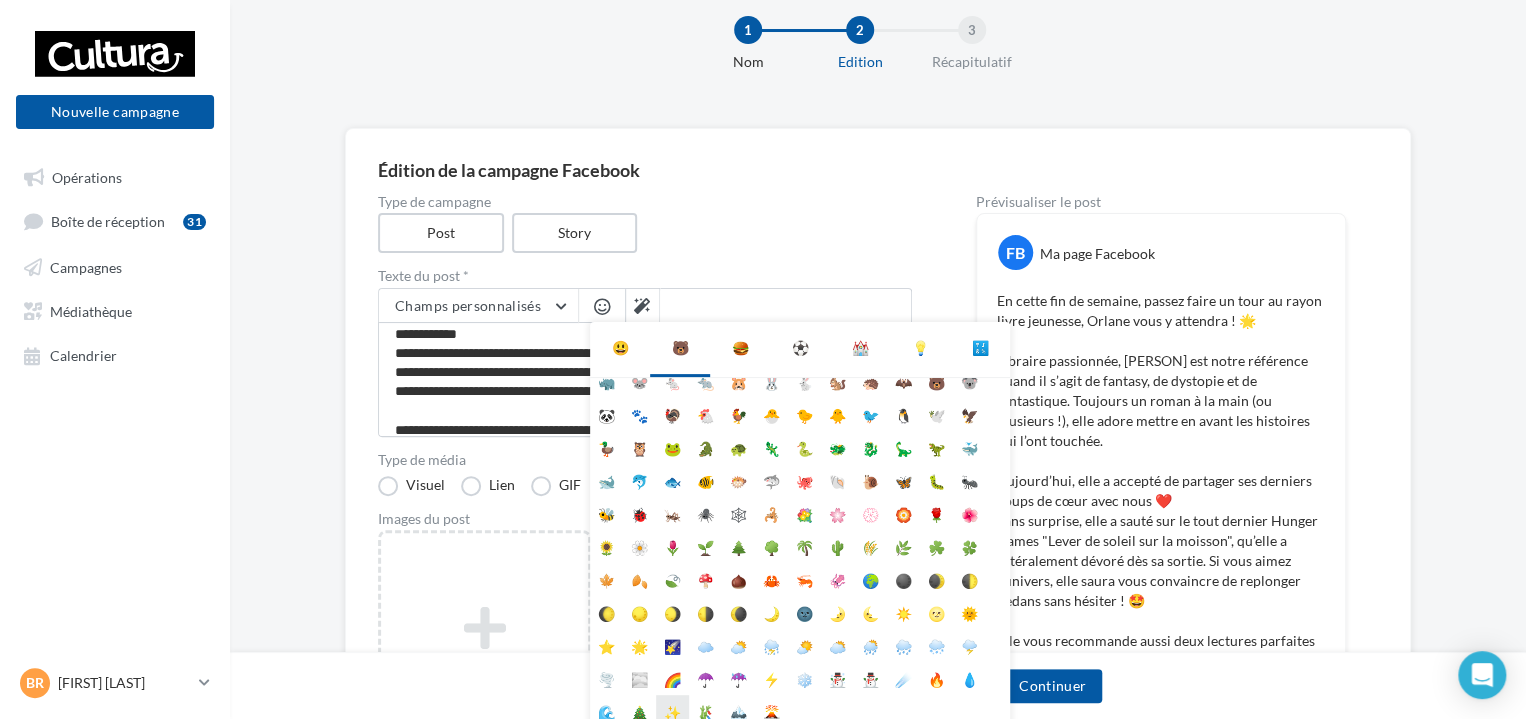 click on "✨" at bounding box center (672, 711) 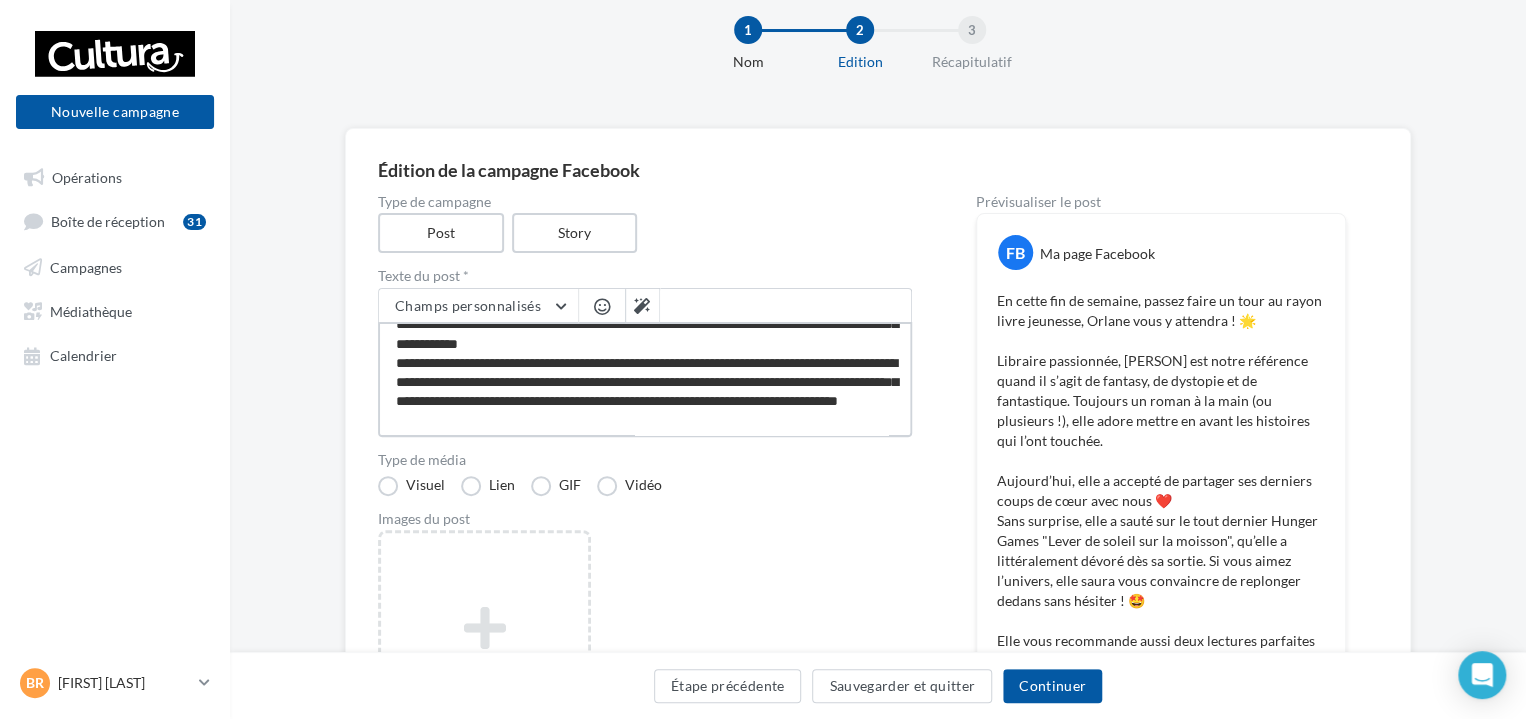 scroll, scrollTop: 275, scrollLeft: 0, axis: vertical 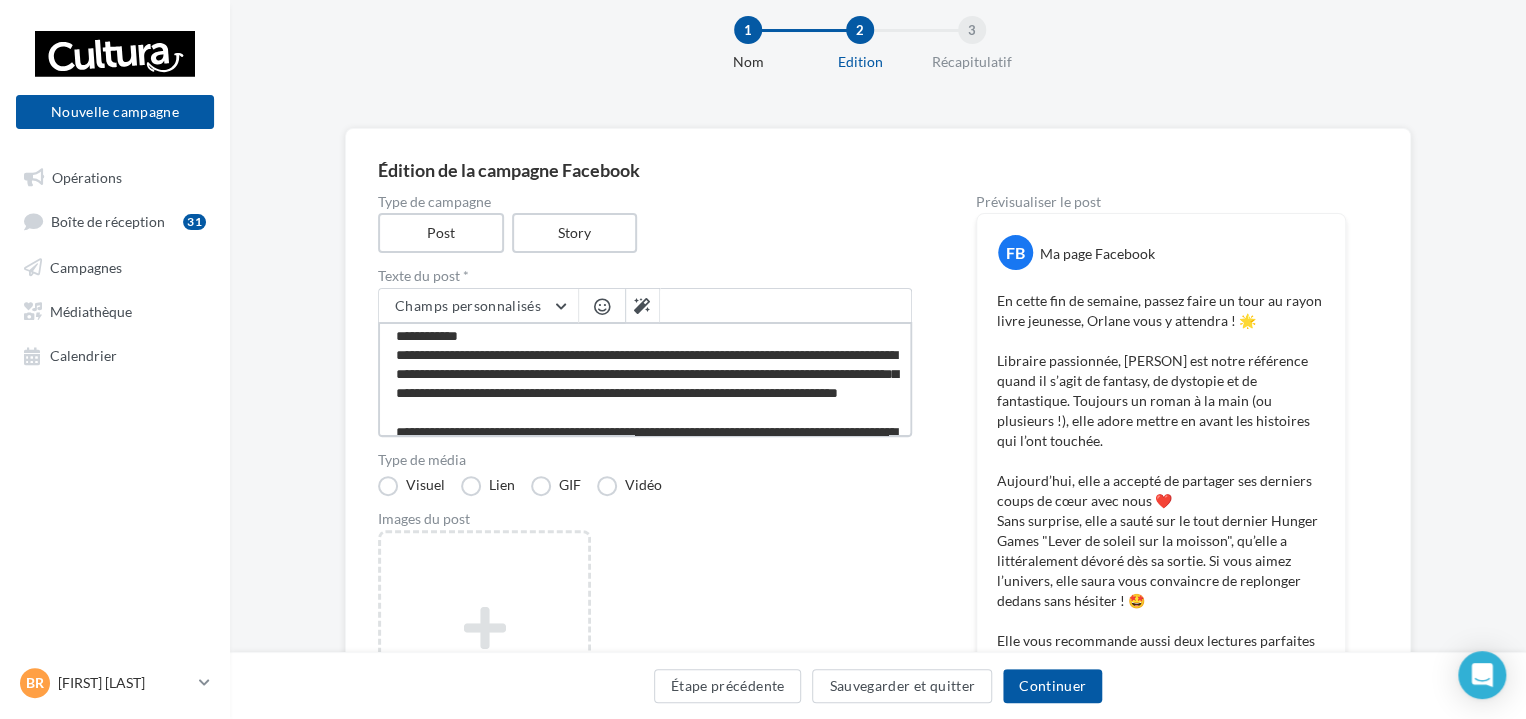 click at bounding box center (645, 379) 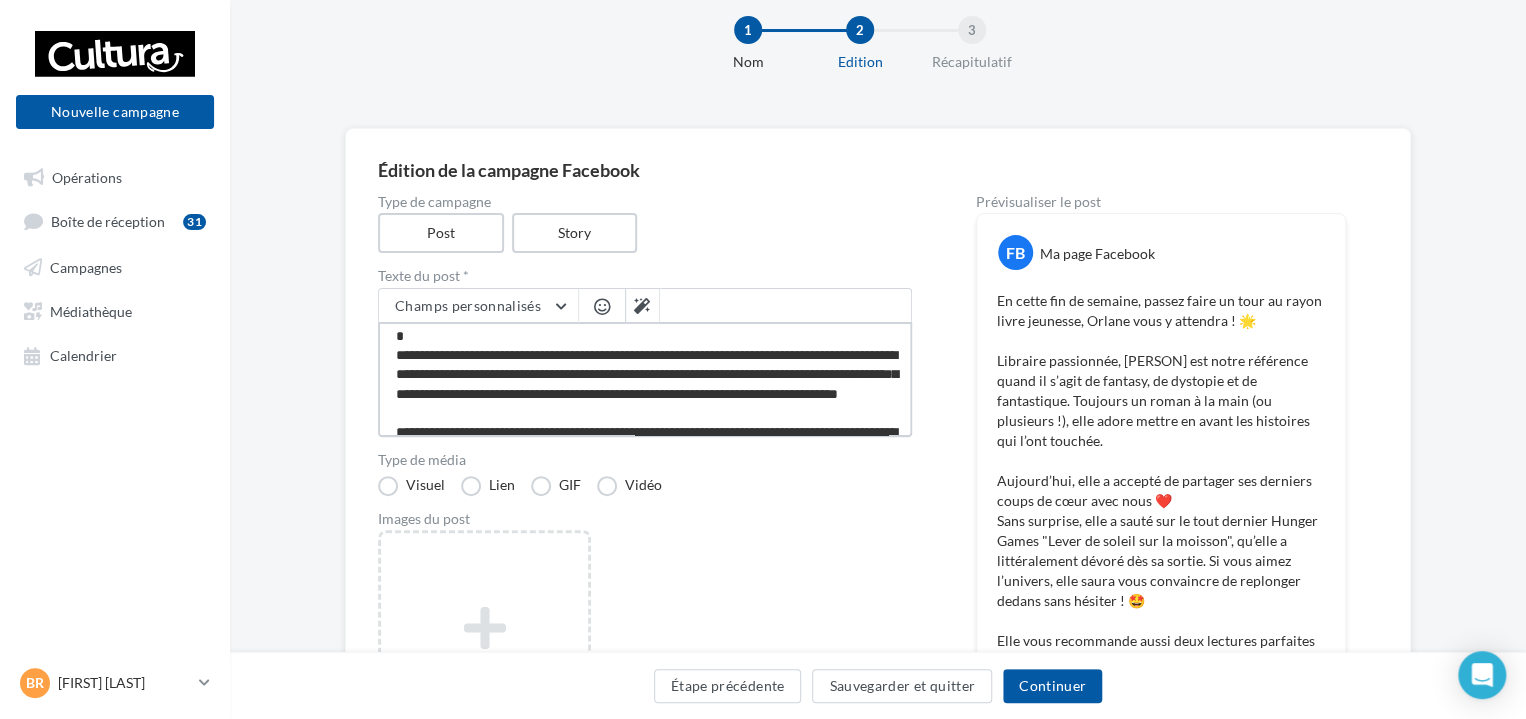 scroll, scrollTop: 296, scrollLeft: 0, axis: vertical 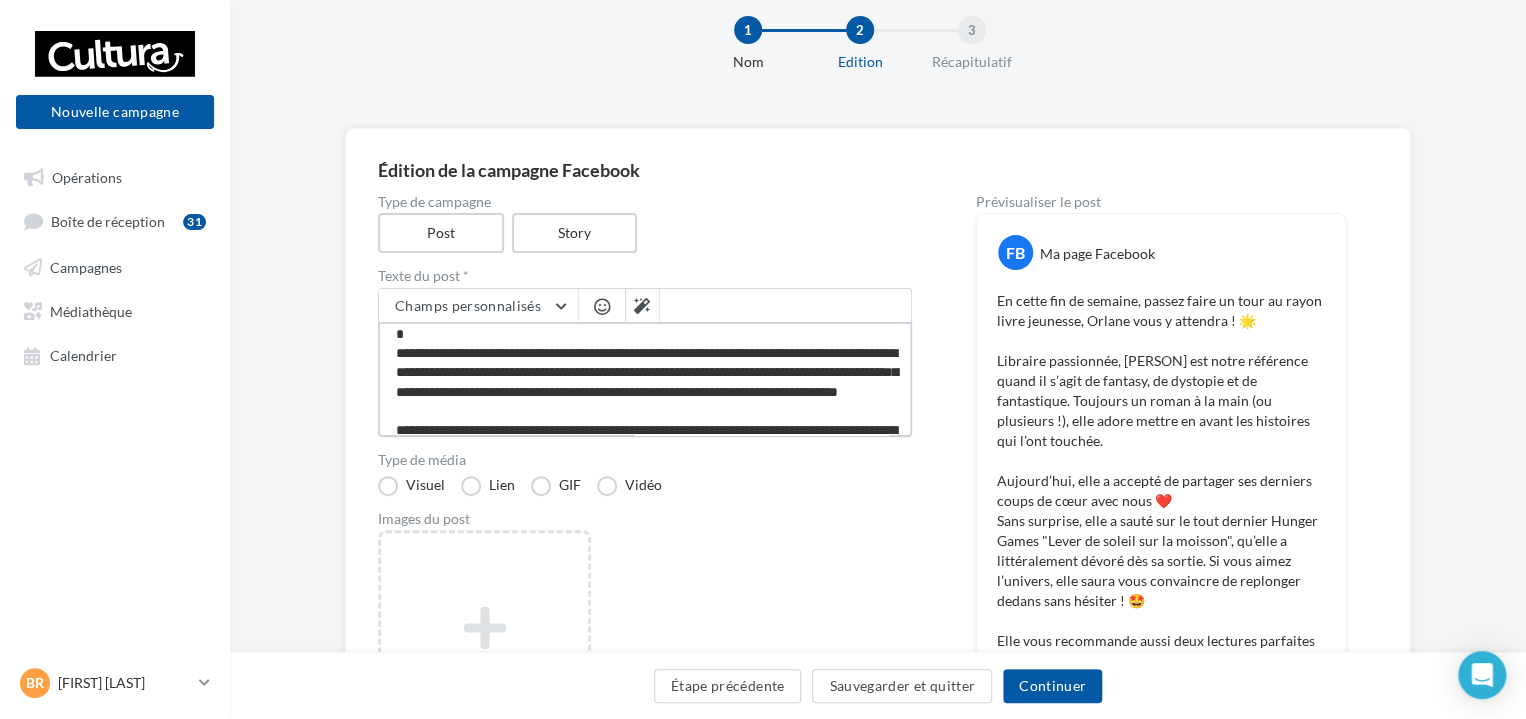 click at bounding box center [645, 379] 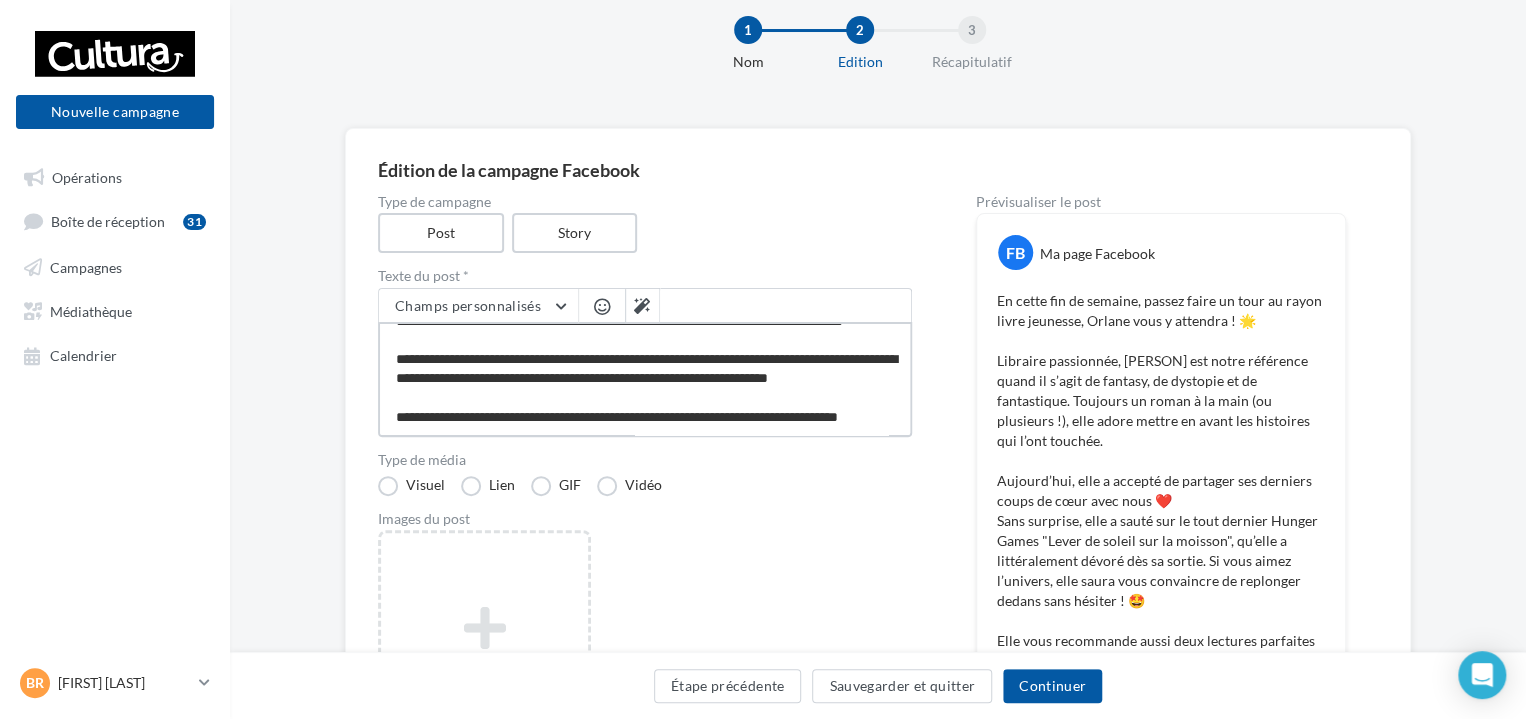 scroll, scrollTop: 424, scrollLeft: 0, axis: vertical 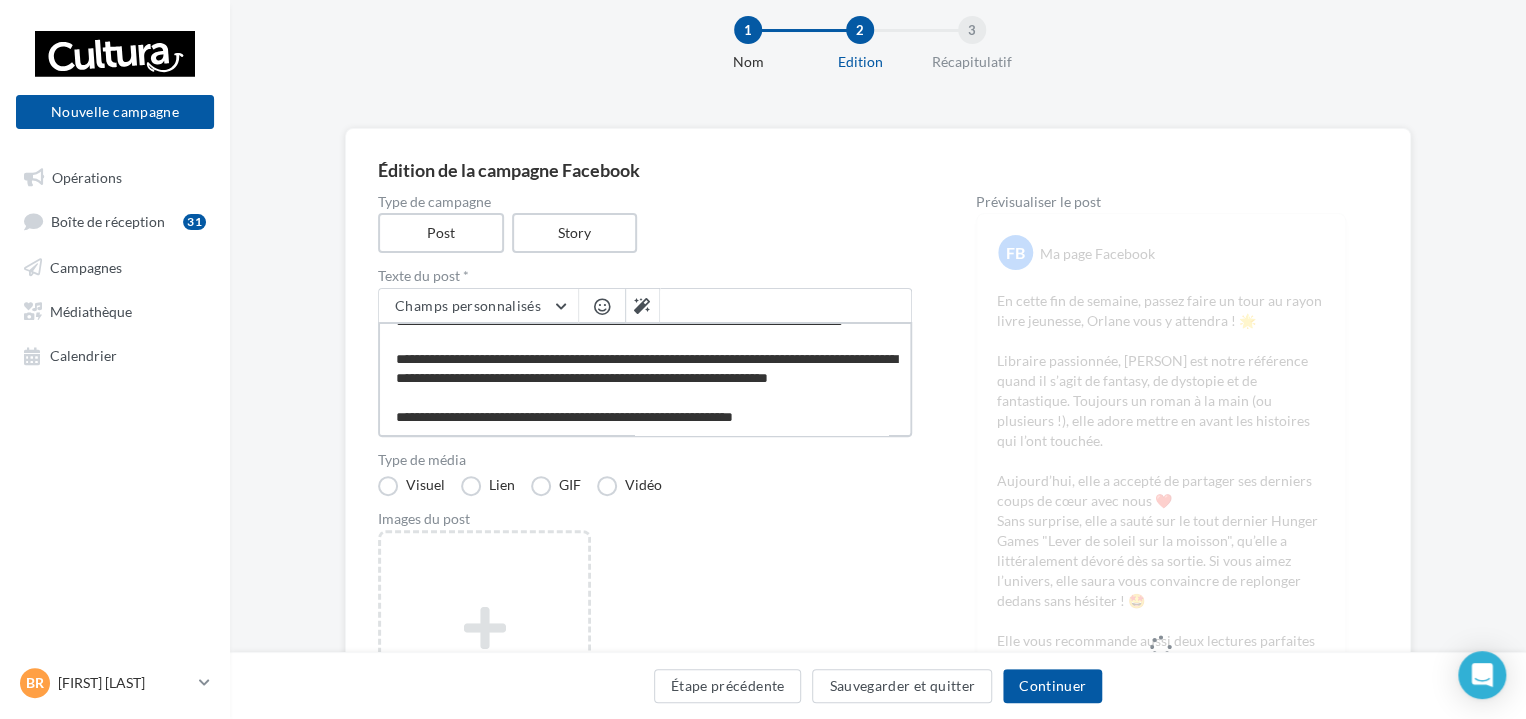 click at bounding box center [645, 379] 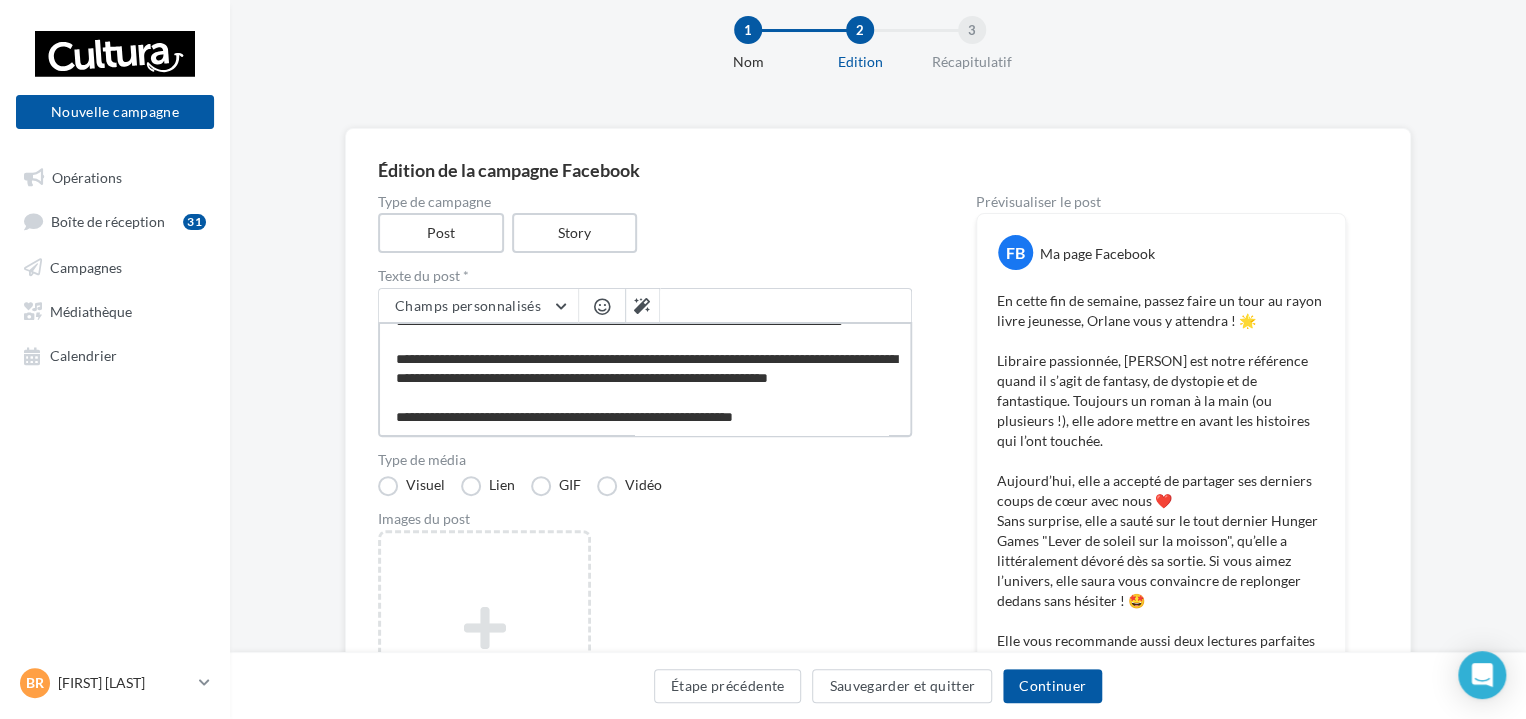 click at bounding box center [645, 379] 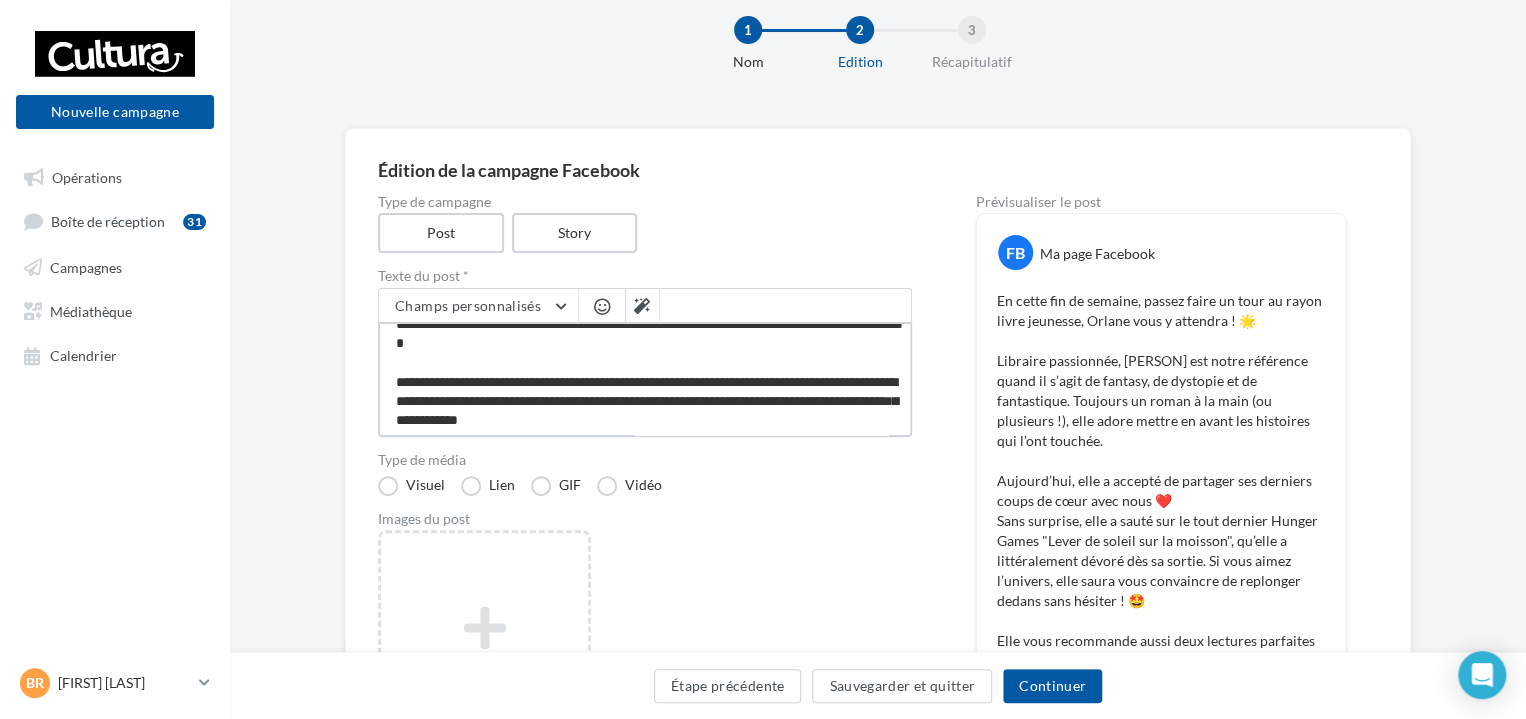 scroll, scrollTop: 0, scrollLeft: 0, axis: both 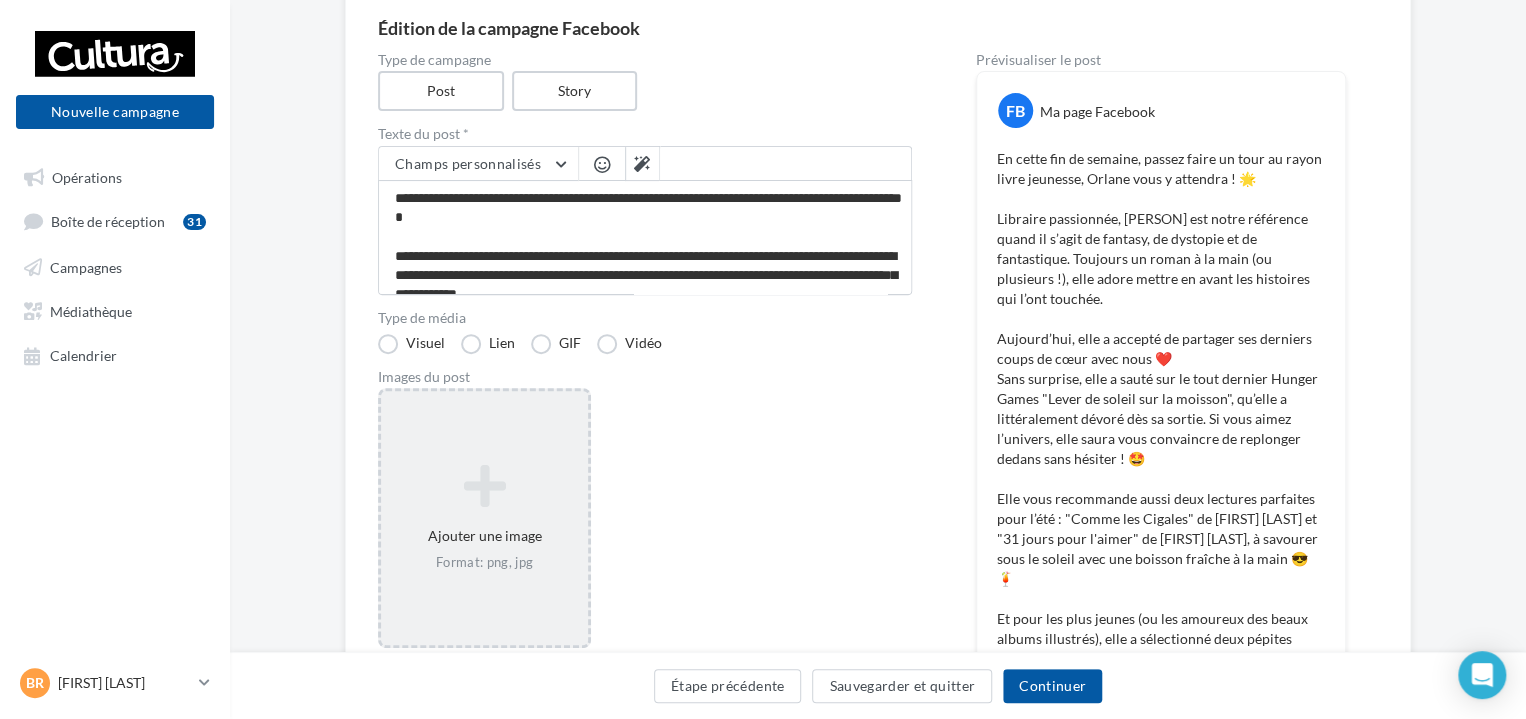 click at bounding box center [484, 486] 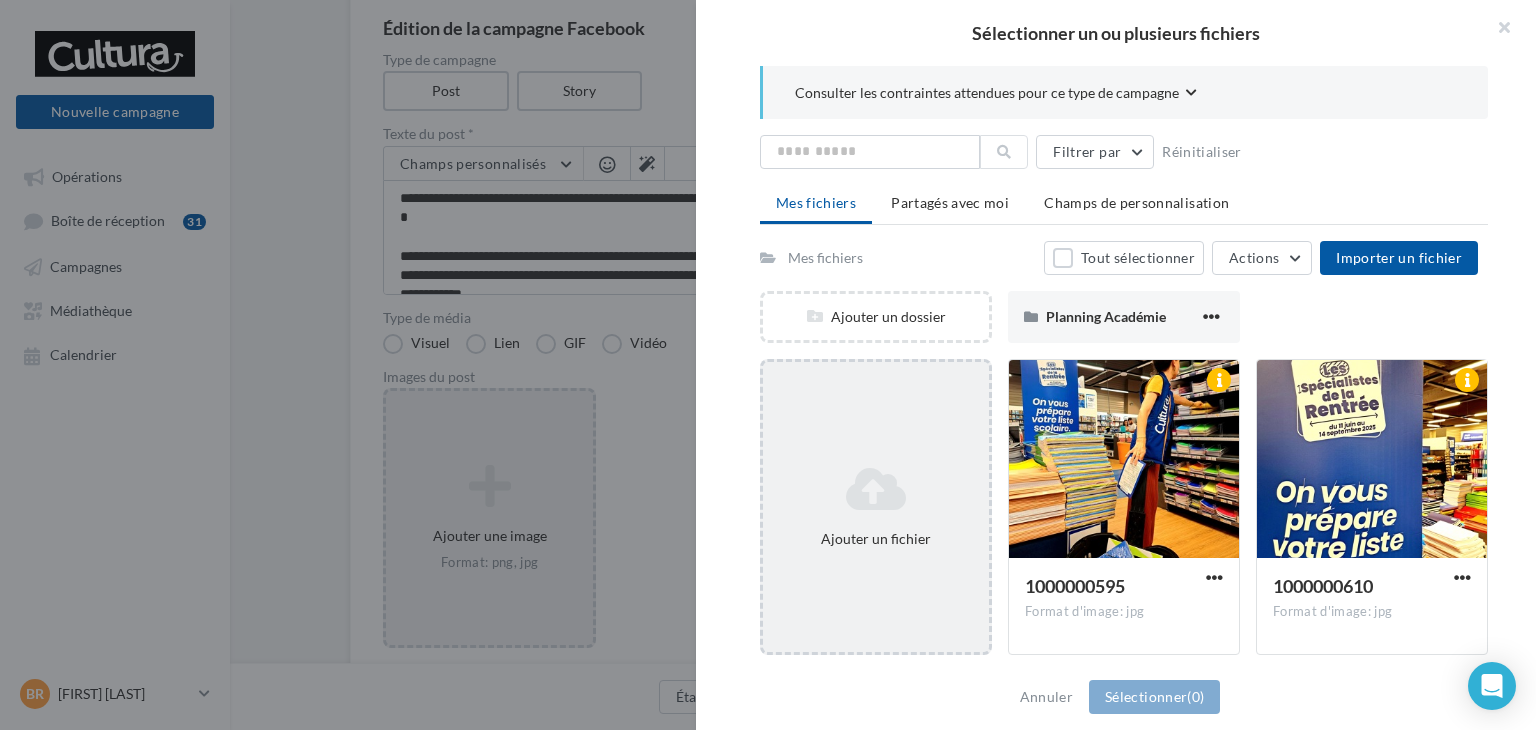 click on "Ajouter un fichier" at bounding box center [876, 539] 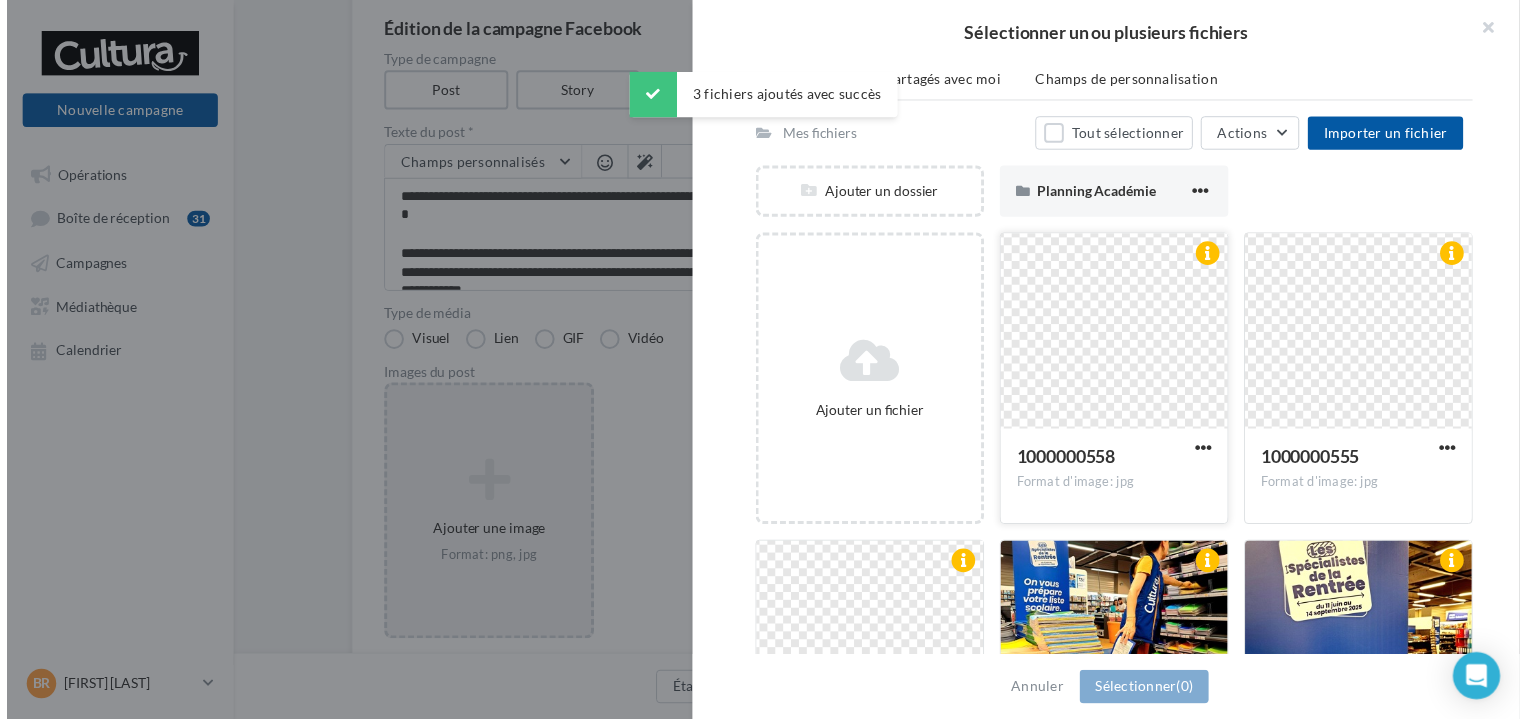 scroll, scrollTop: 132, scrollLeft: 0, axis: vertical 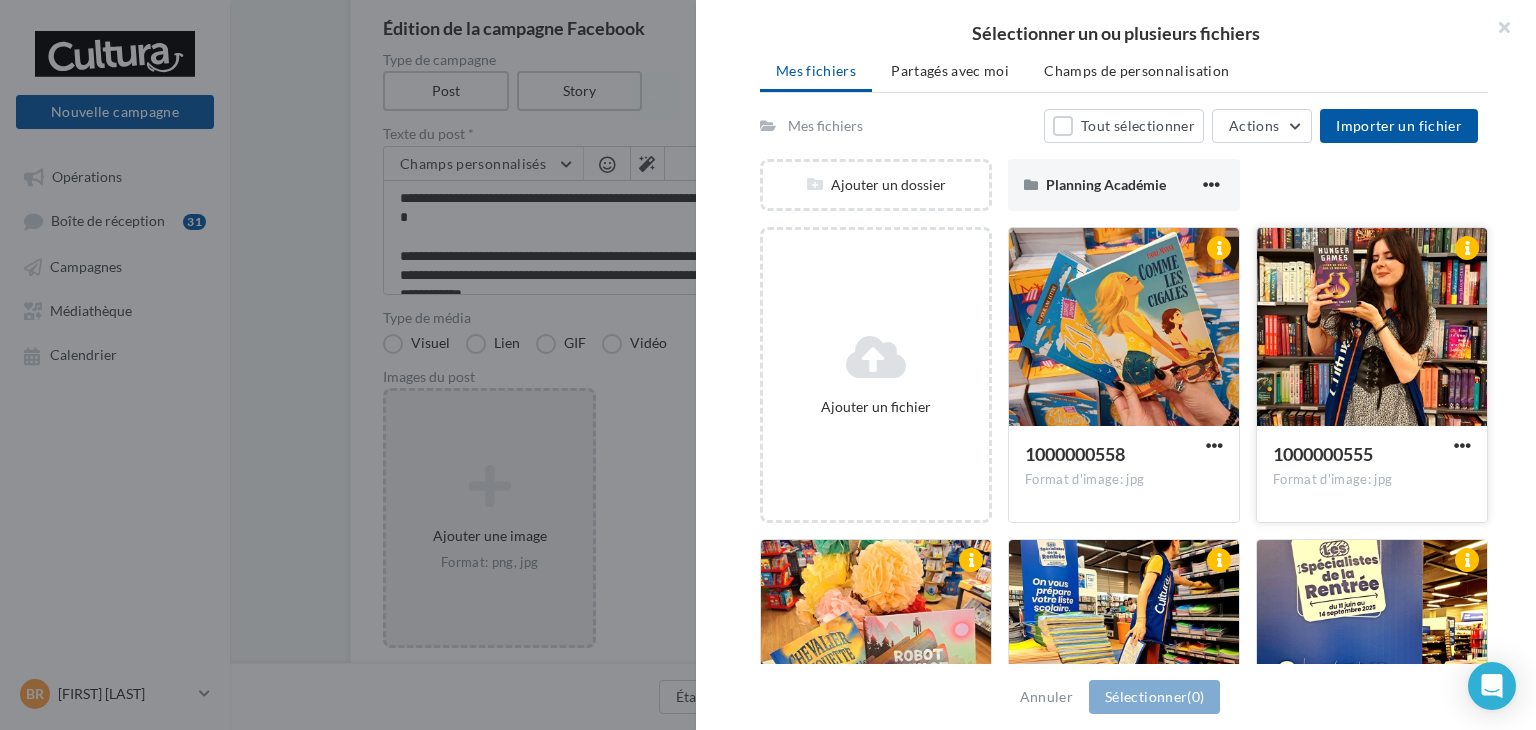 click at bounding box center (1124, 328) 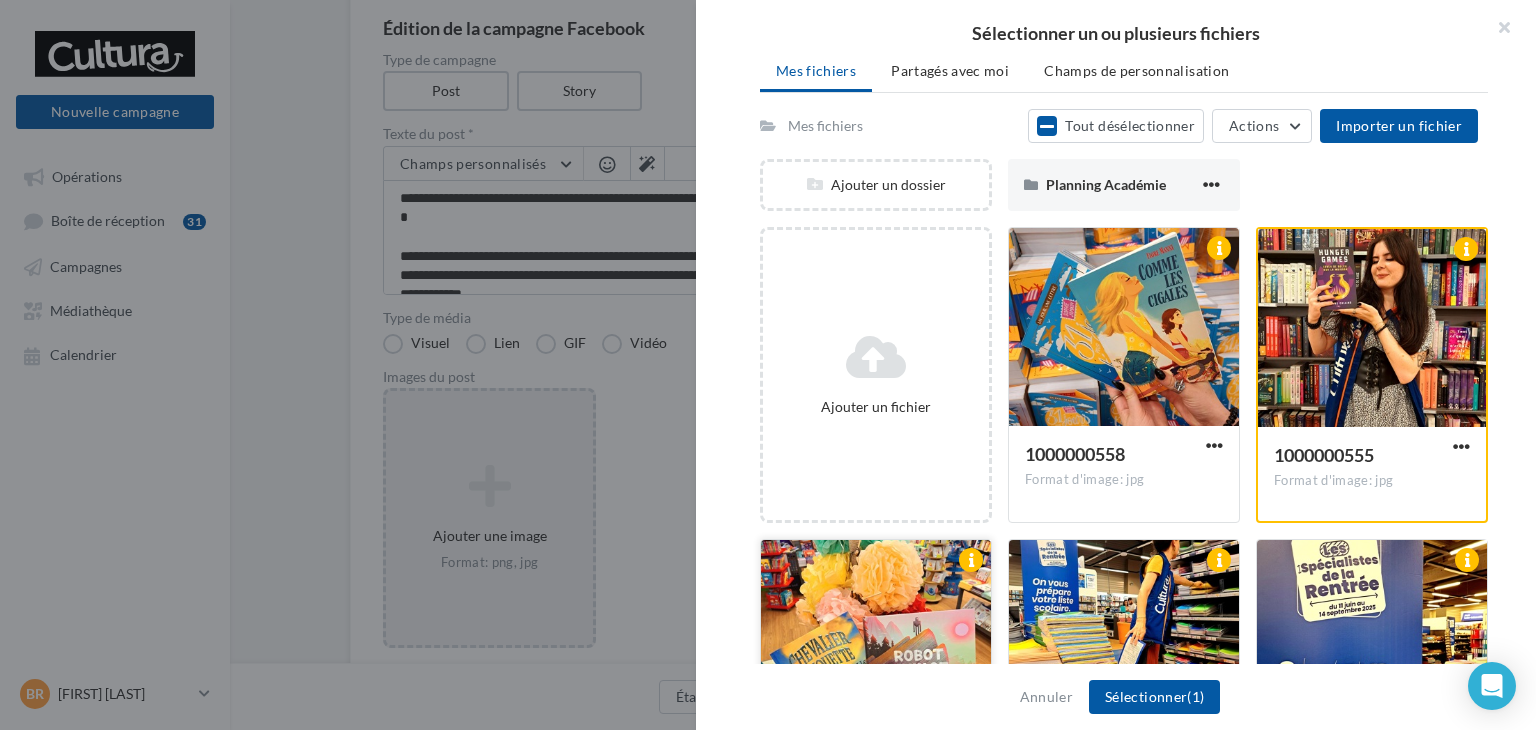click at bounding box center (1124, 328) 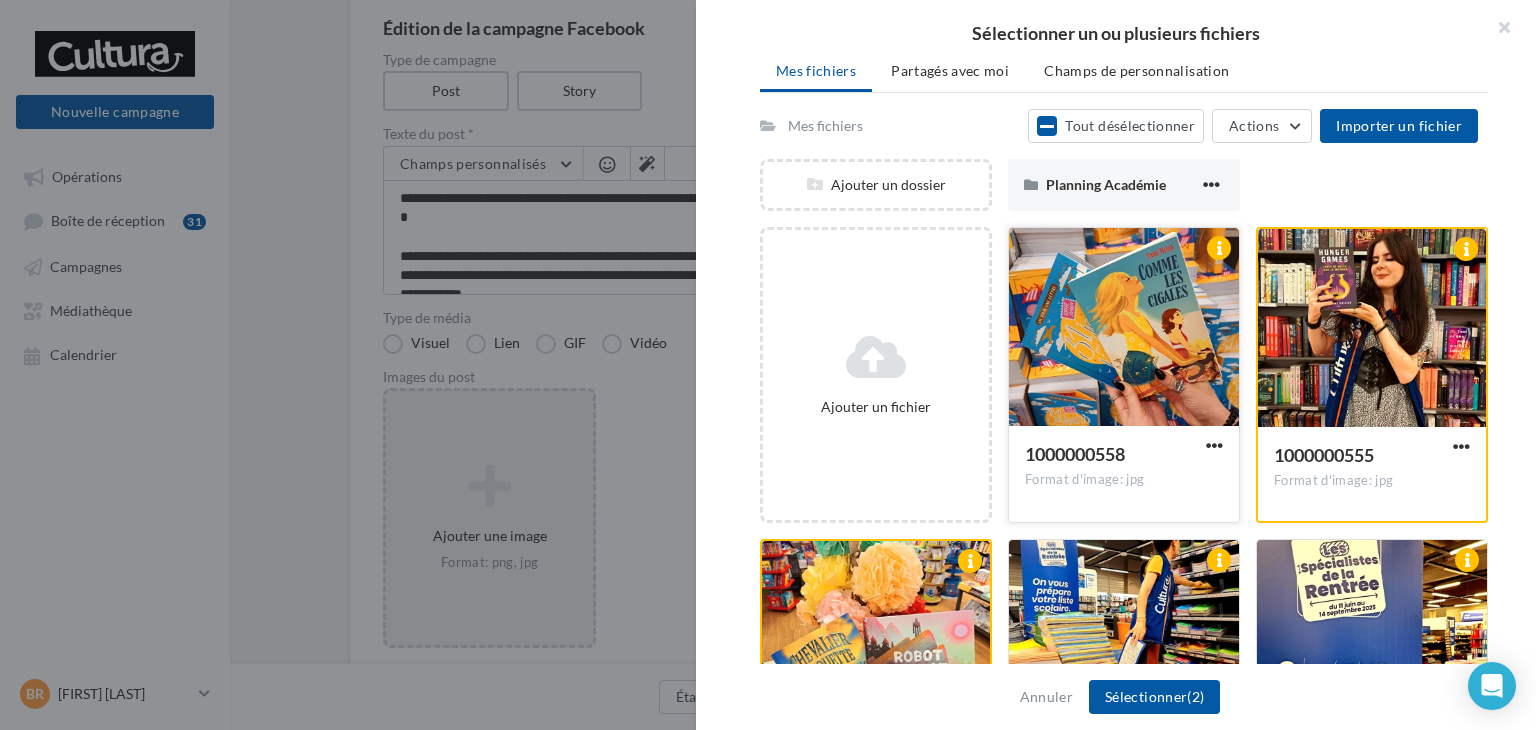 click at bounding box center [1124, 328] 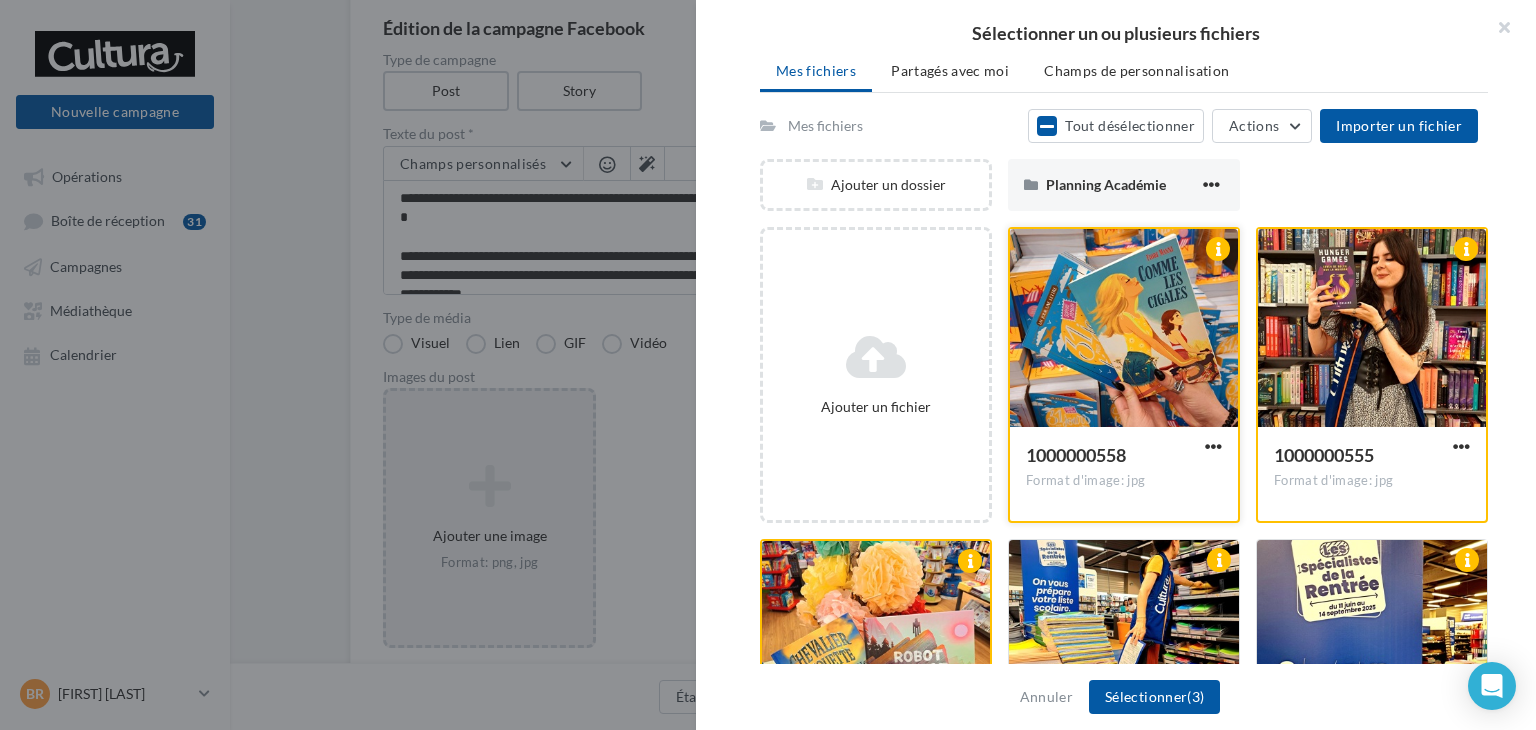 click at bounding box center [1124, 329] 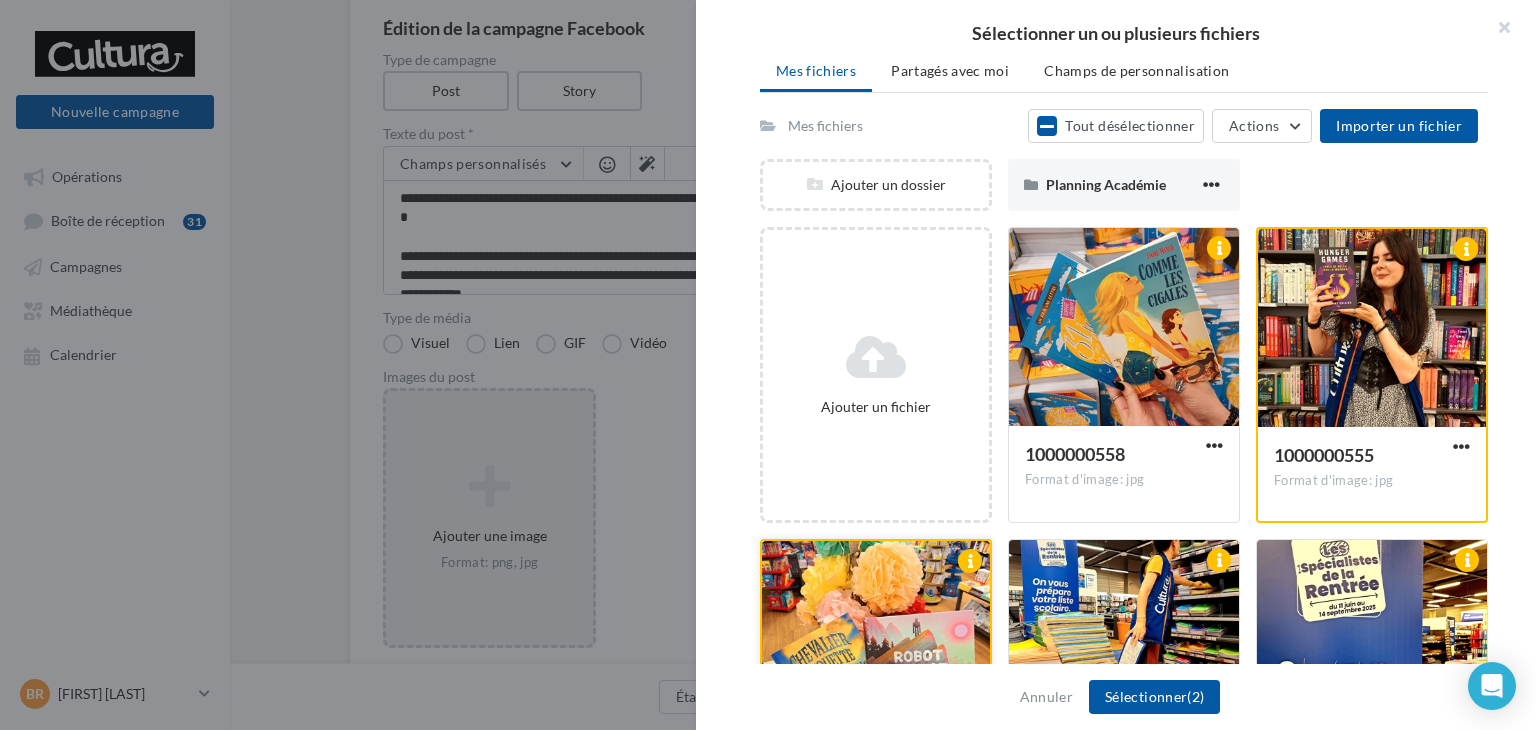 click at bounding box center (1372, 329) 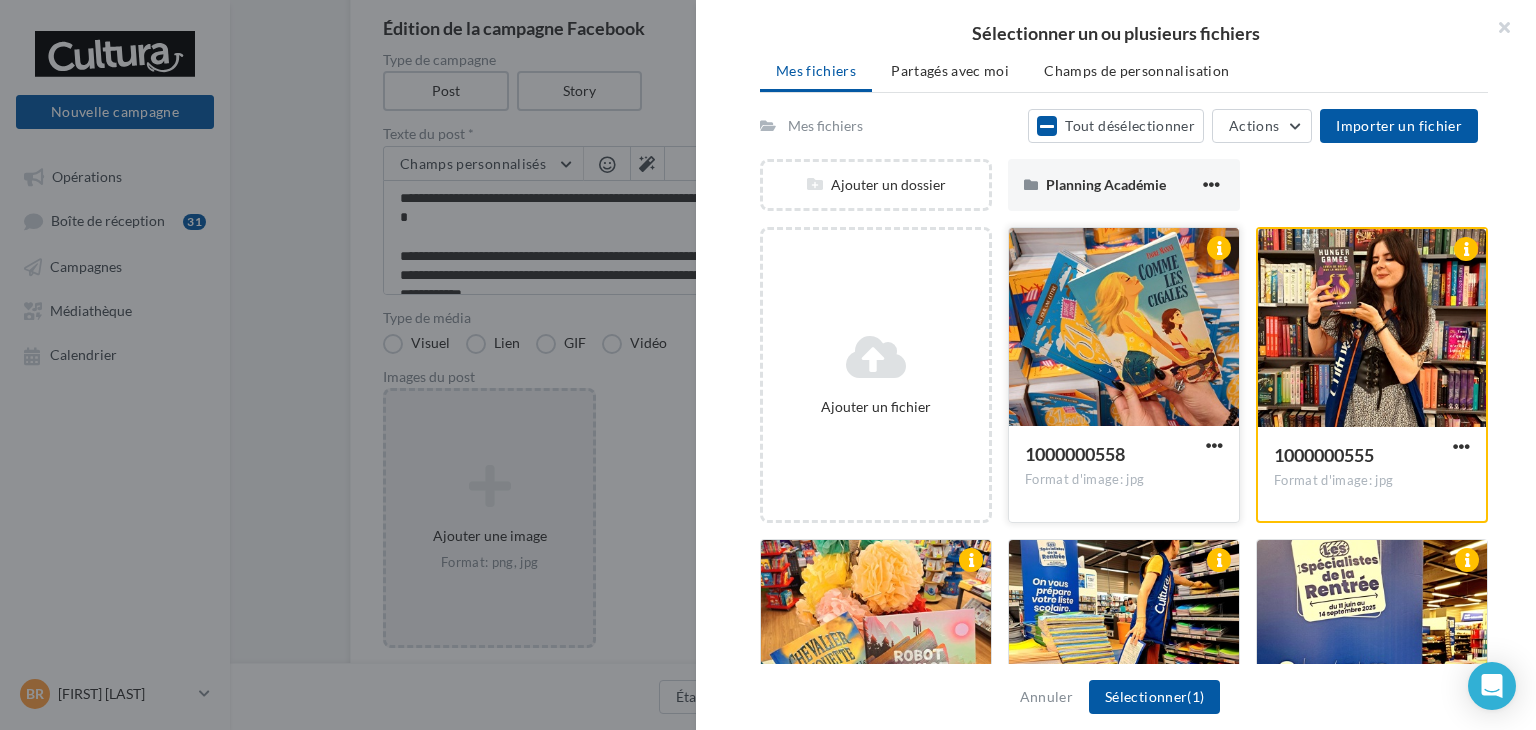 click at bounding box center [1124, 328] 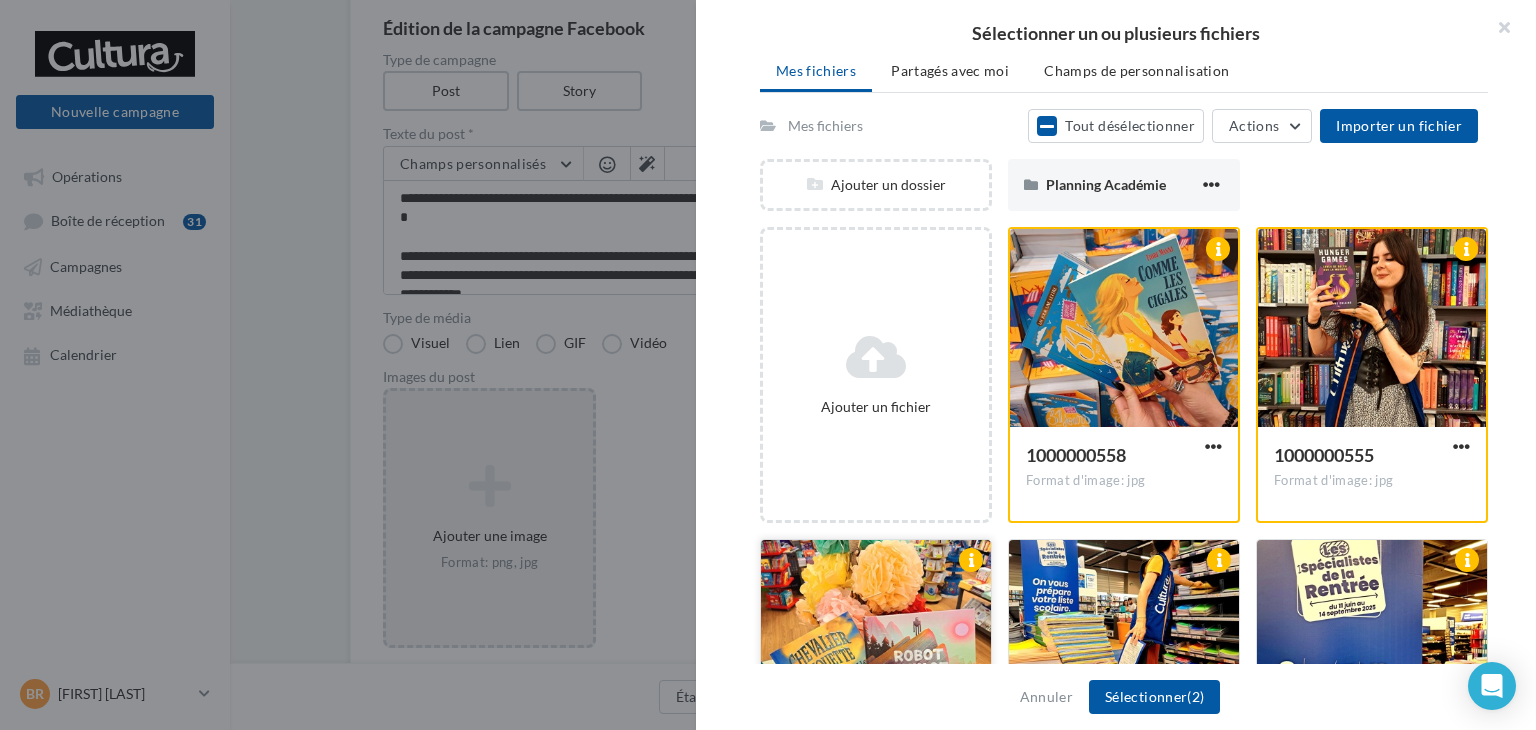 click at bounding box center [1124, 329] 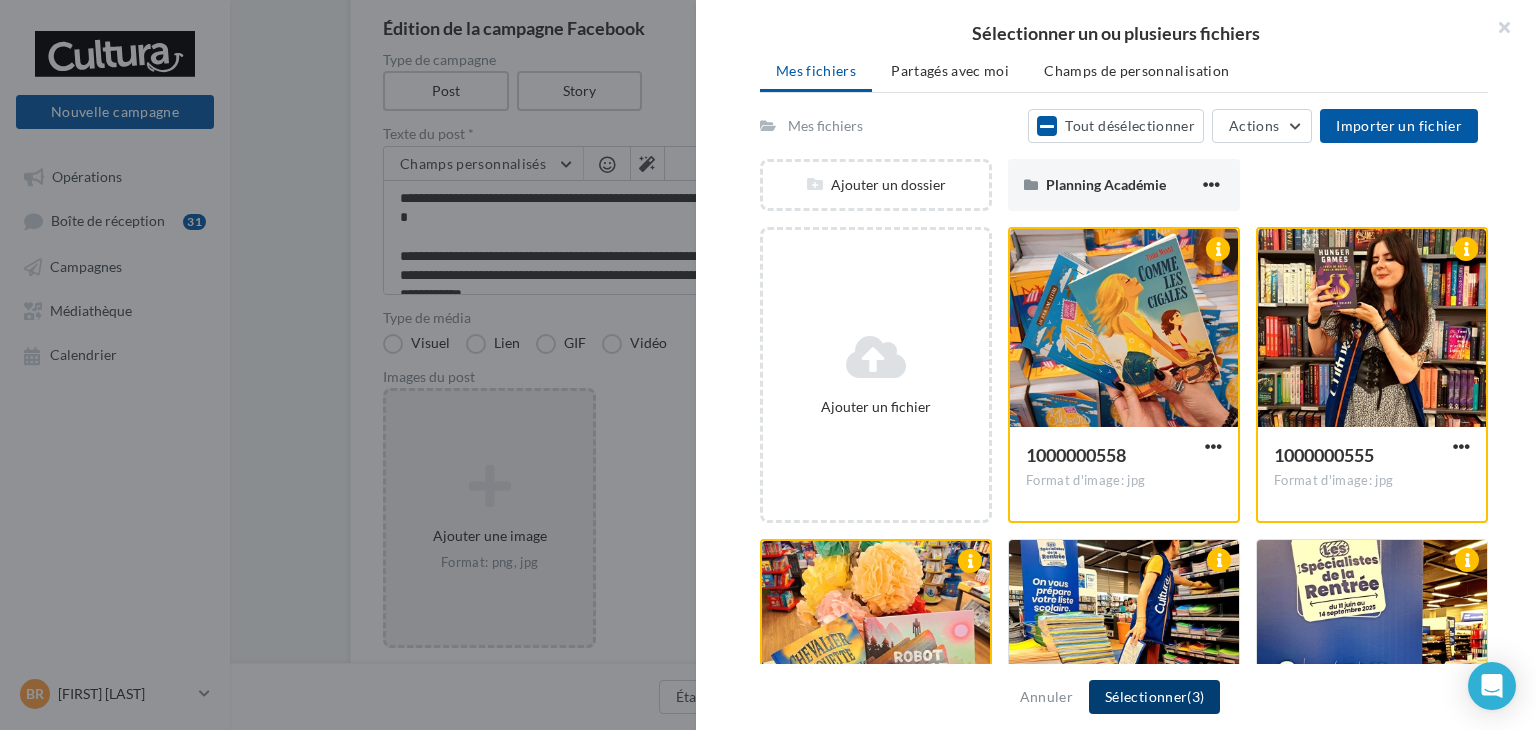 click on "Sélectionner   (3)" at bounding box center (1154, 697) 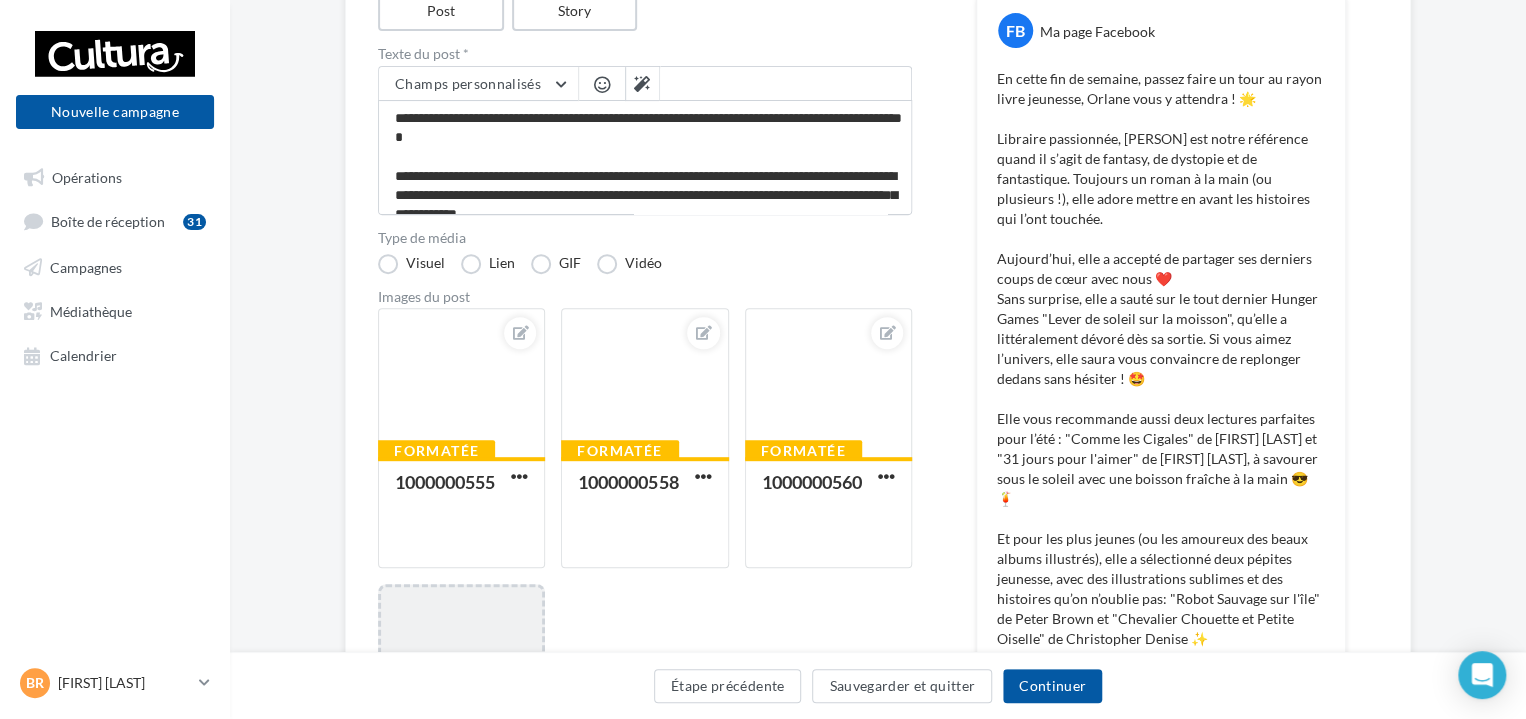 scroll, scrollTop: 261, scrollLeft: 0, axis: vertical 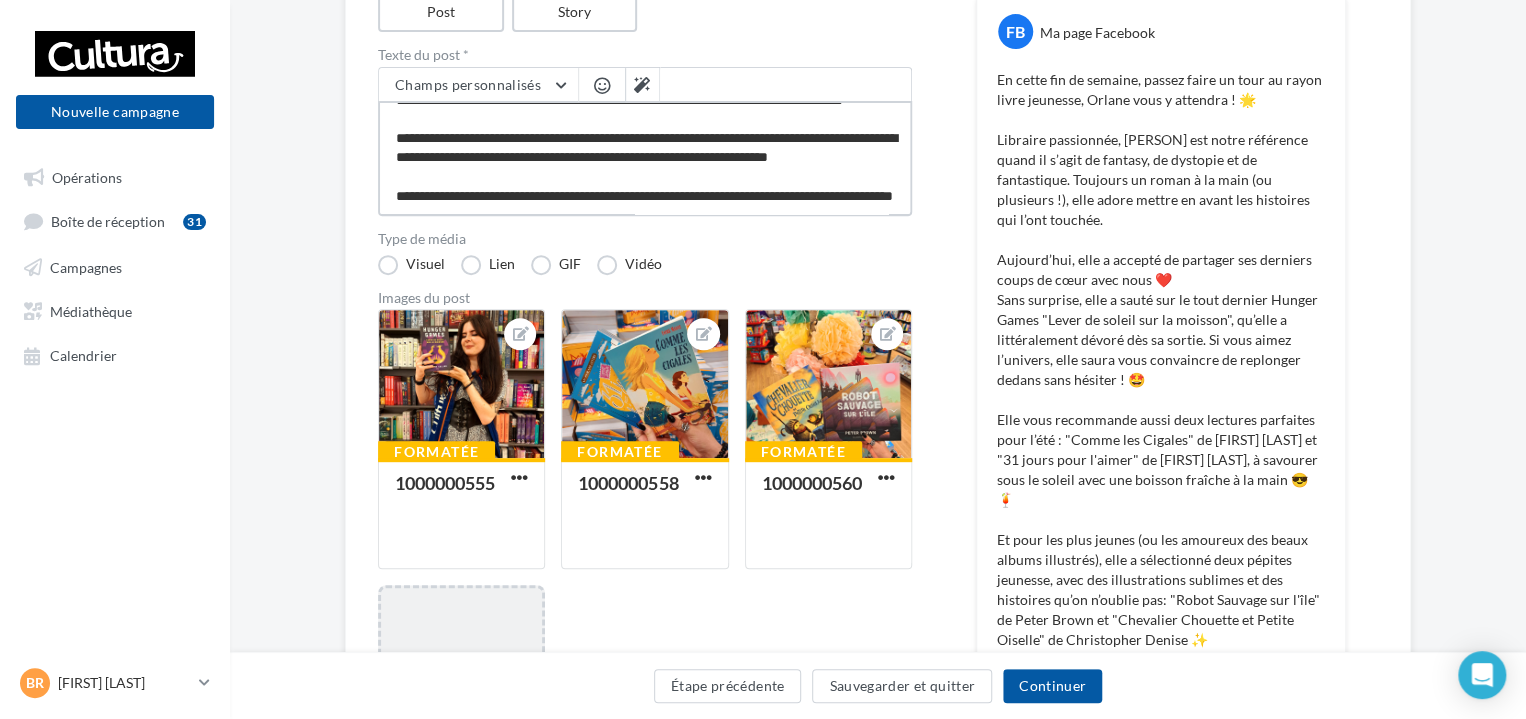 click at bounding box center [645, 158] 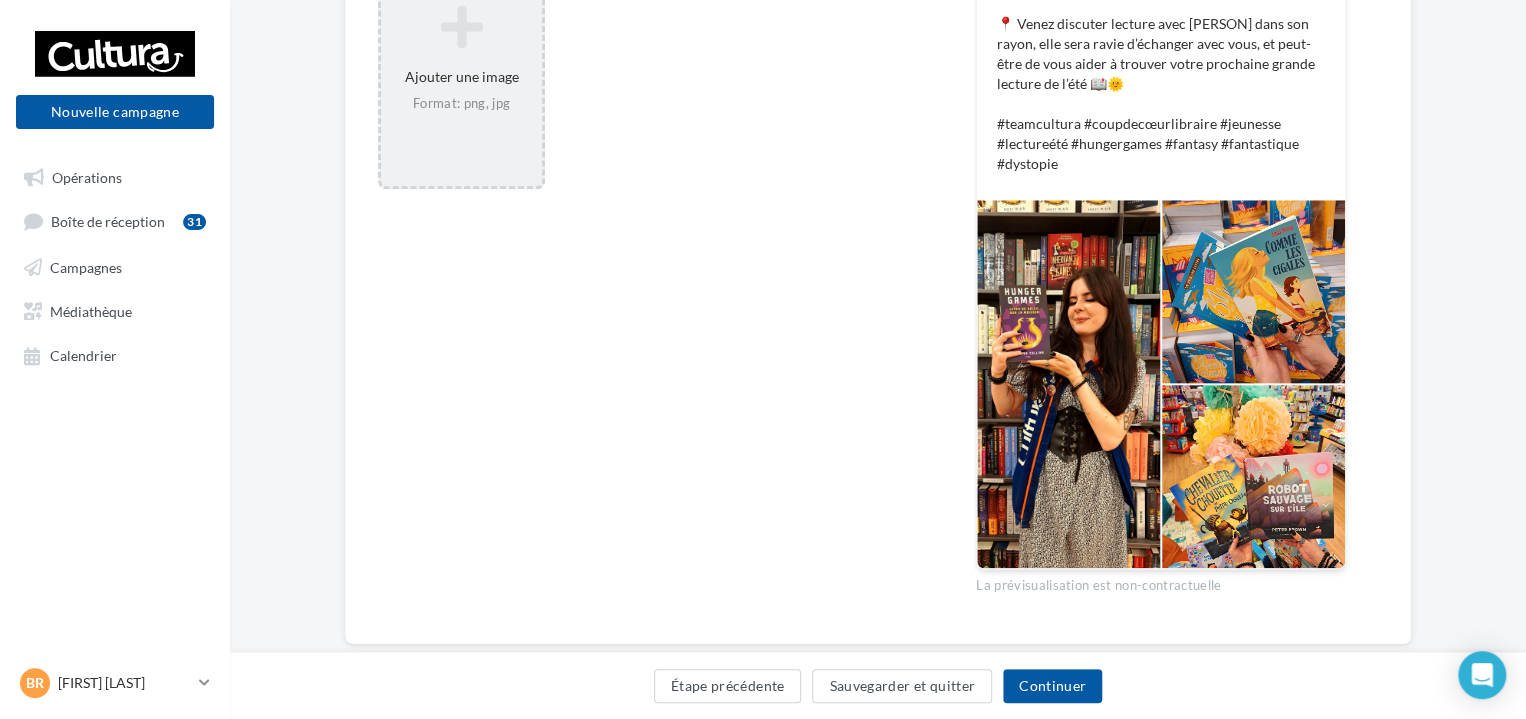 scroll, scrollTop: 919, scrollLeft: 0, axis: vertical 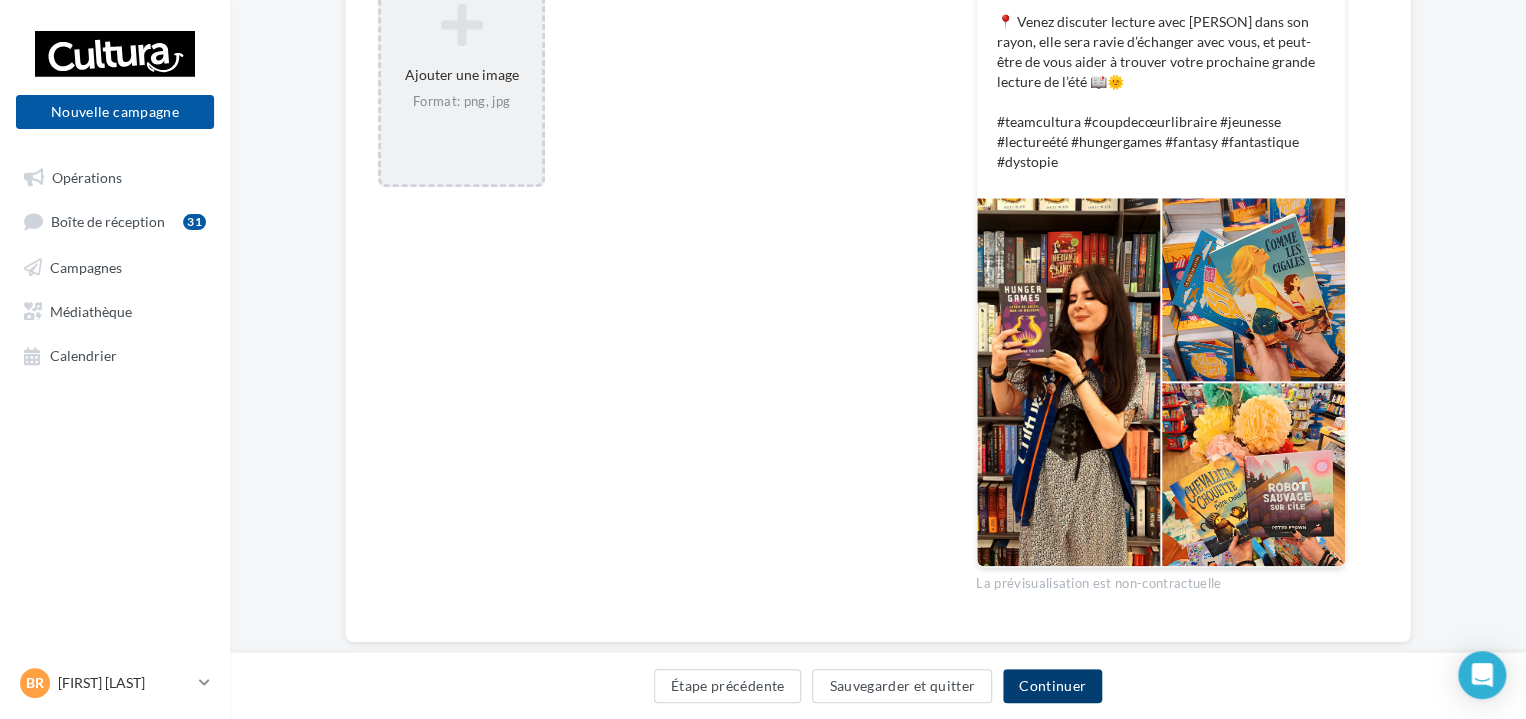 type on "**********" 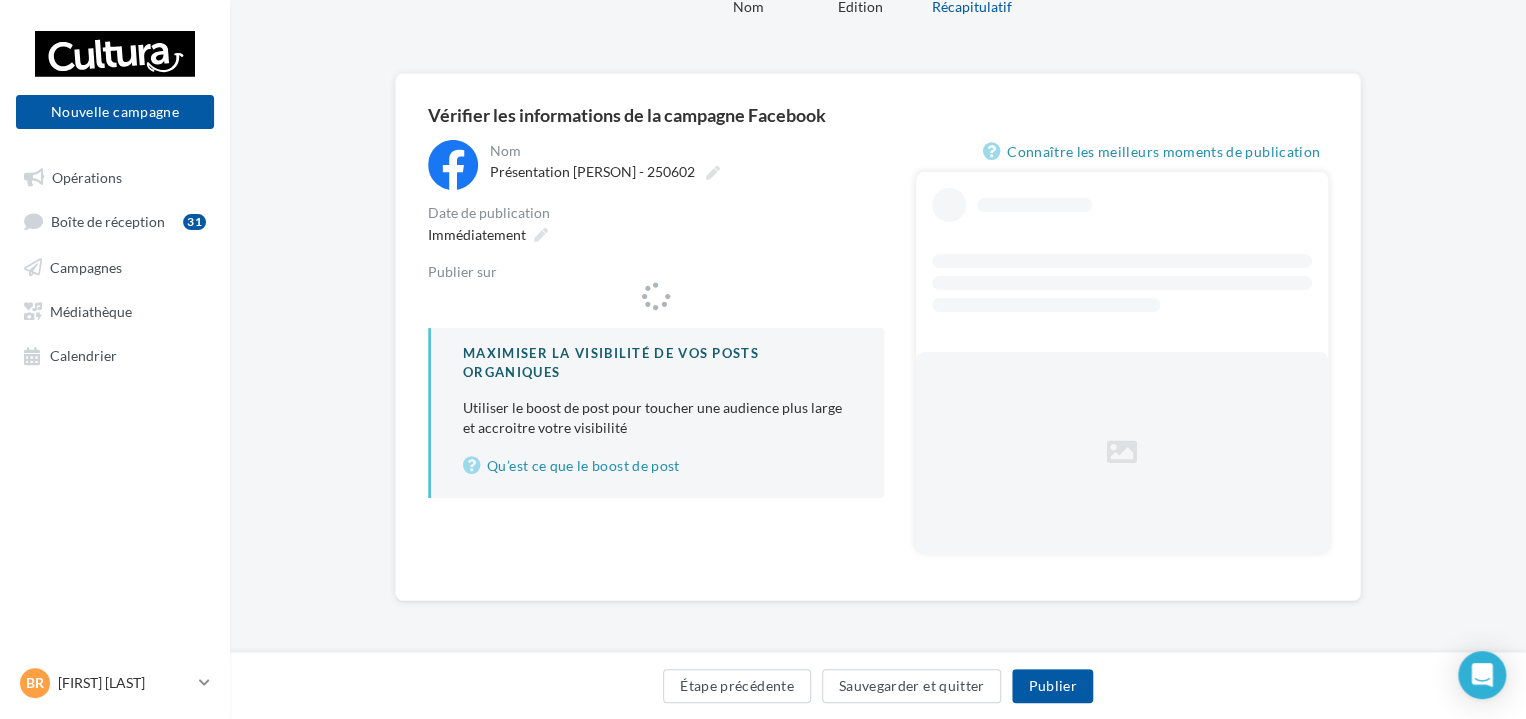 scroll, scrollTop: 0, scrollLeft: 0, axis: both 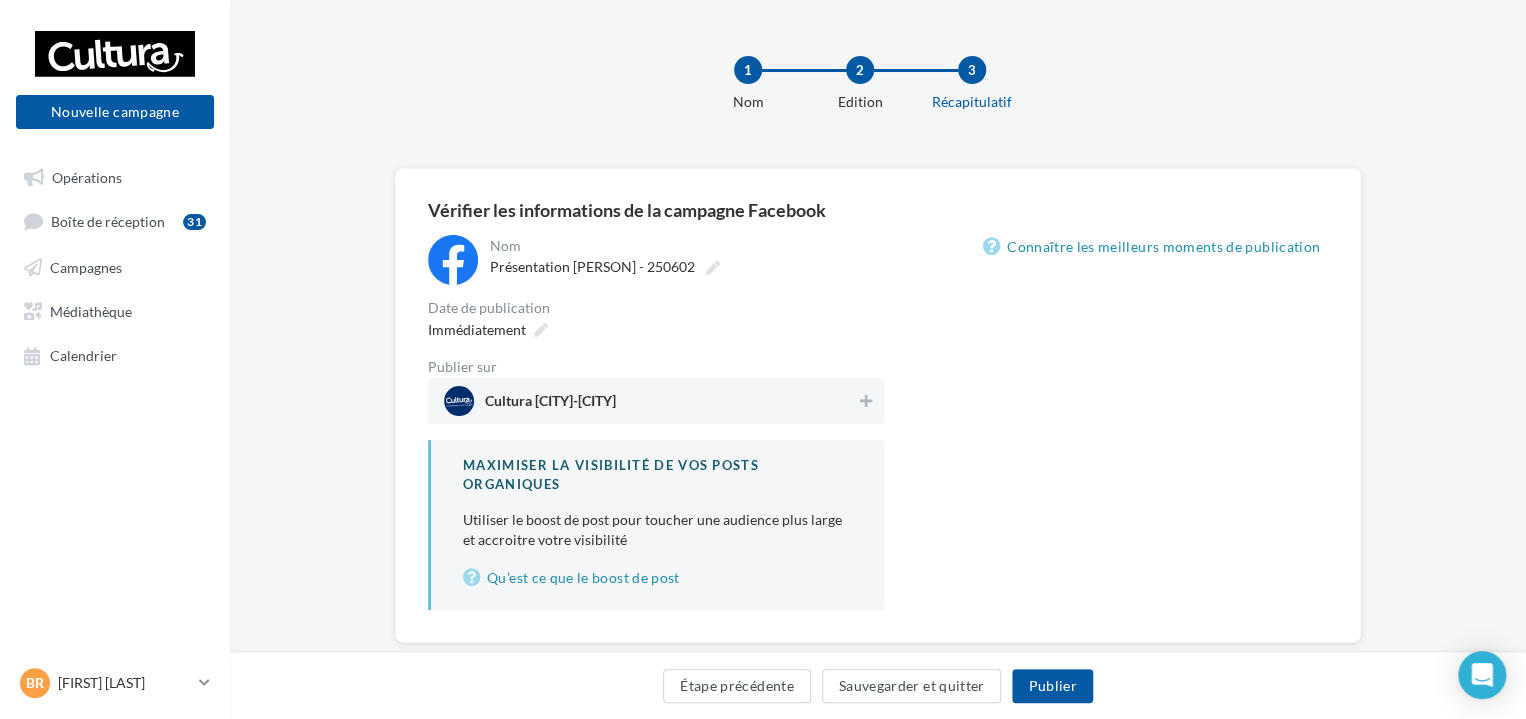 click on "Cultura [CITY]-[CITY]" at bounding box center [650, 401] 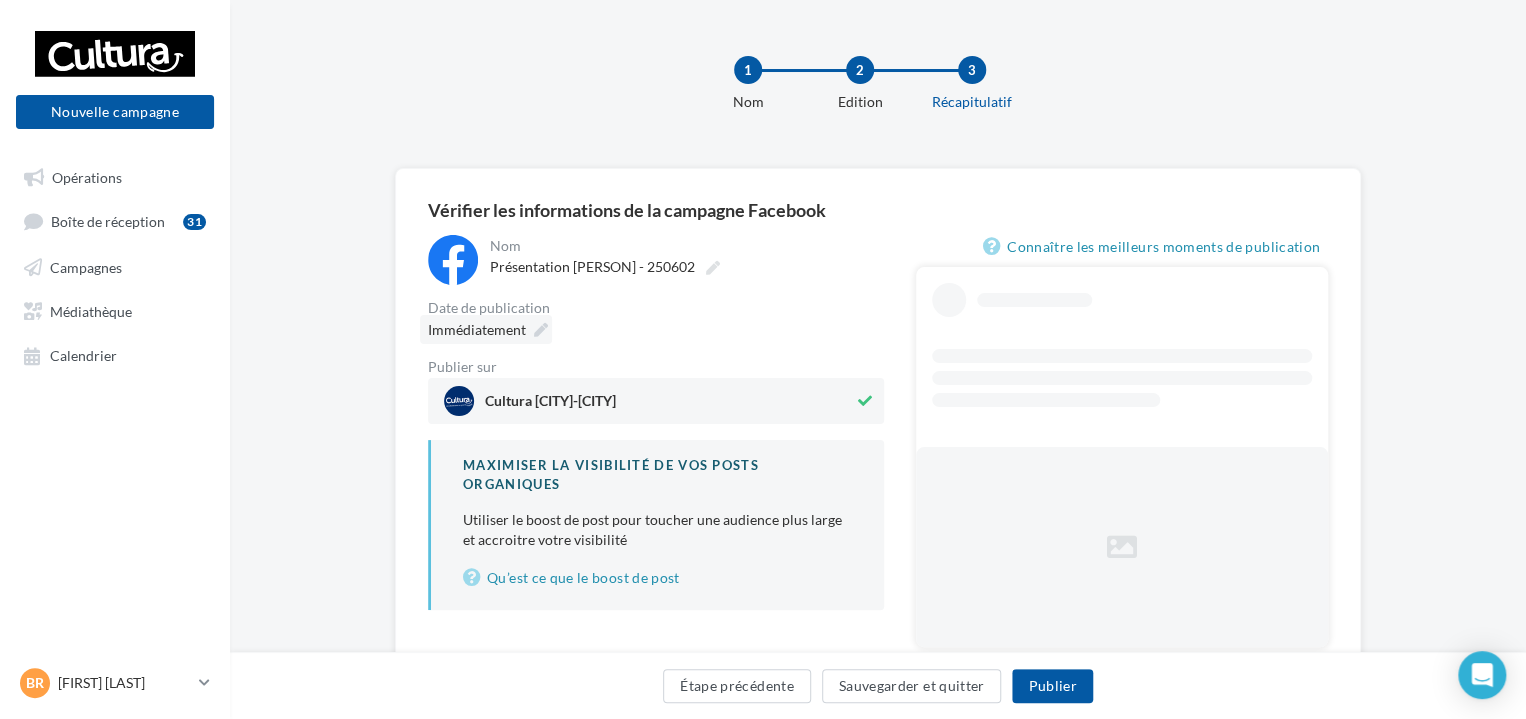click at bounding box center [541, 330] 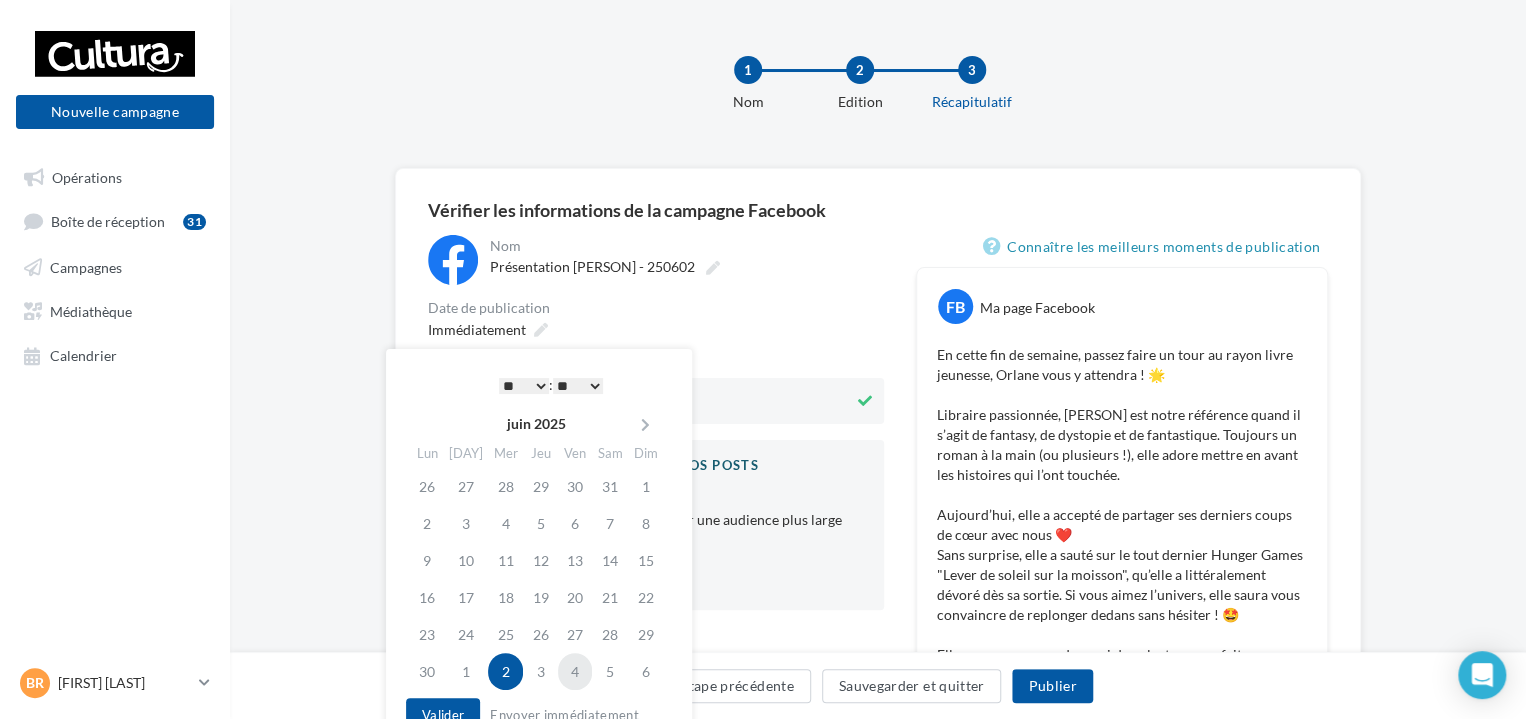 click on "4" at bounding box center (575, 671) 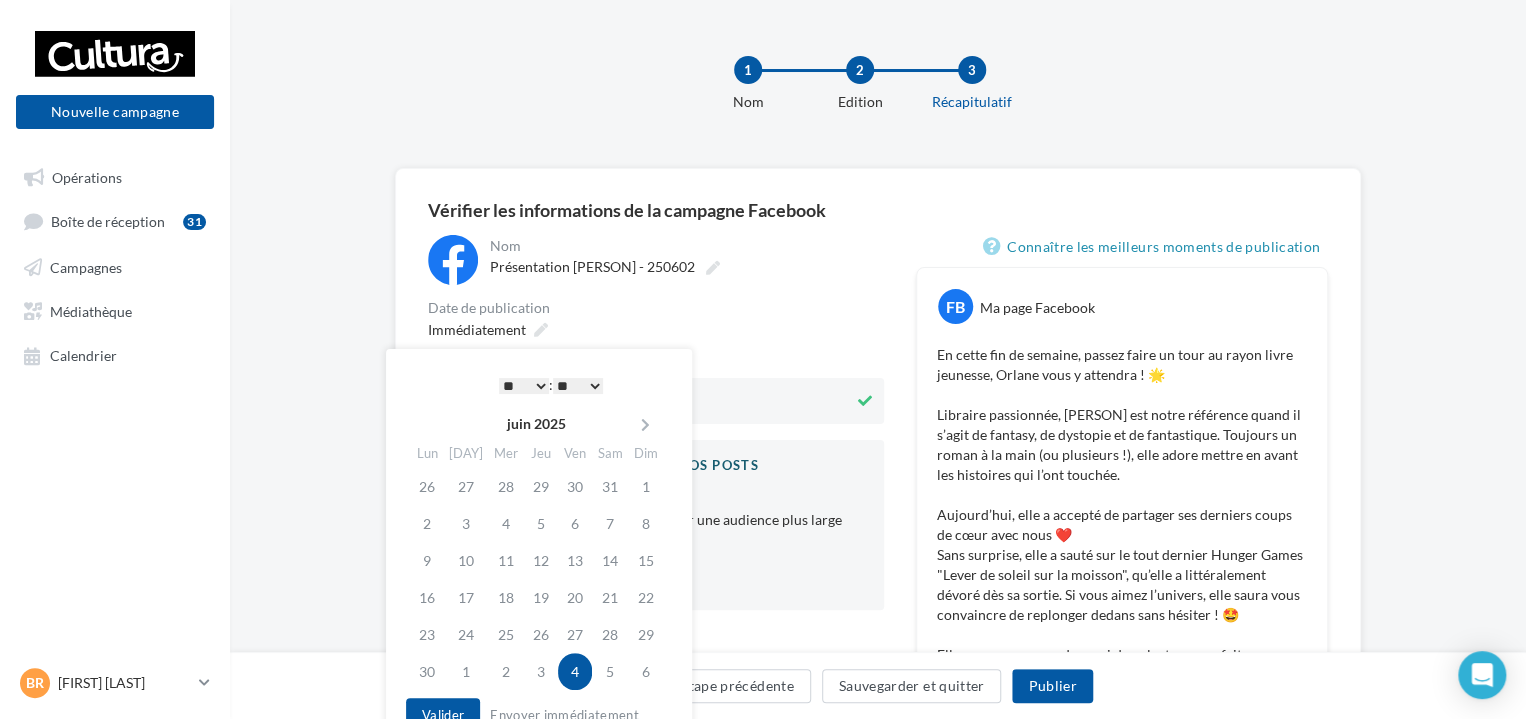 click on "* * * * * * * * * * ** ** ** ** ** ** ** ** ** ** ** ** ** **" at bounding box center (524, 386) 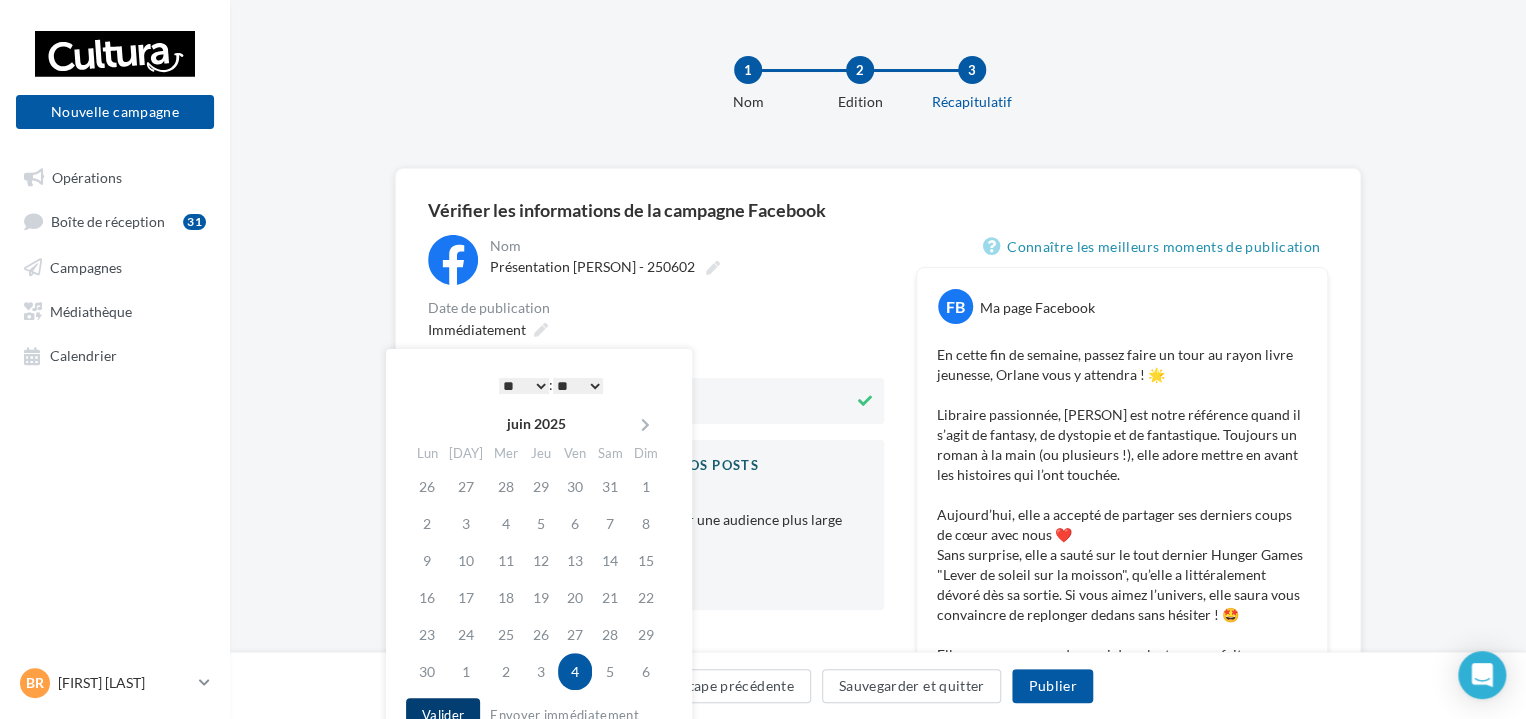 click on "Valider" at bounding box center (443, 715) 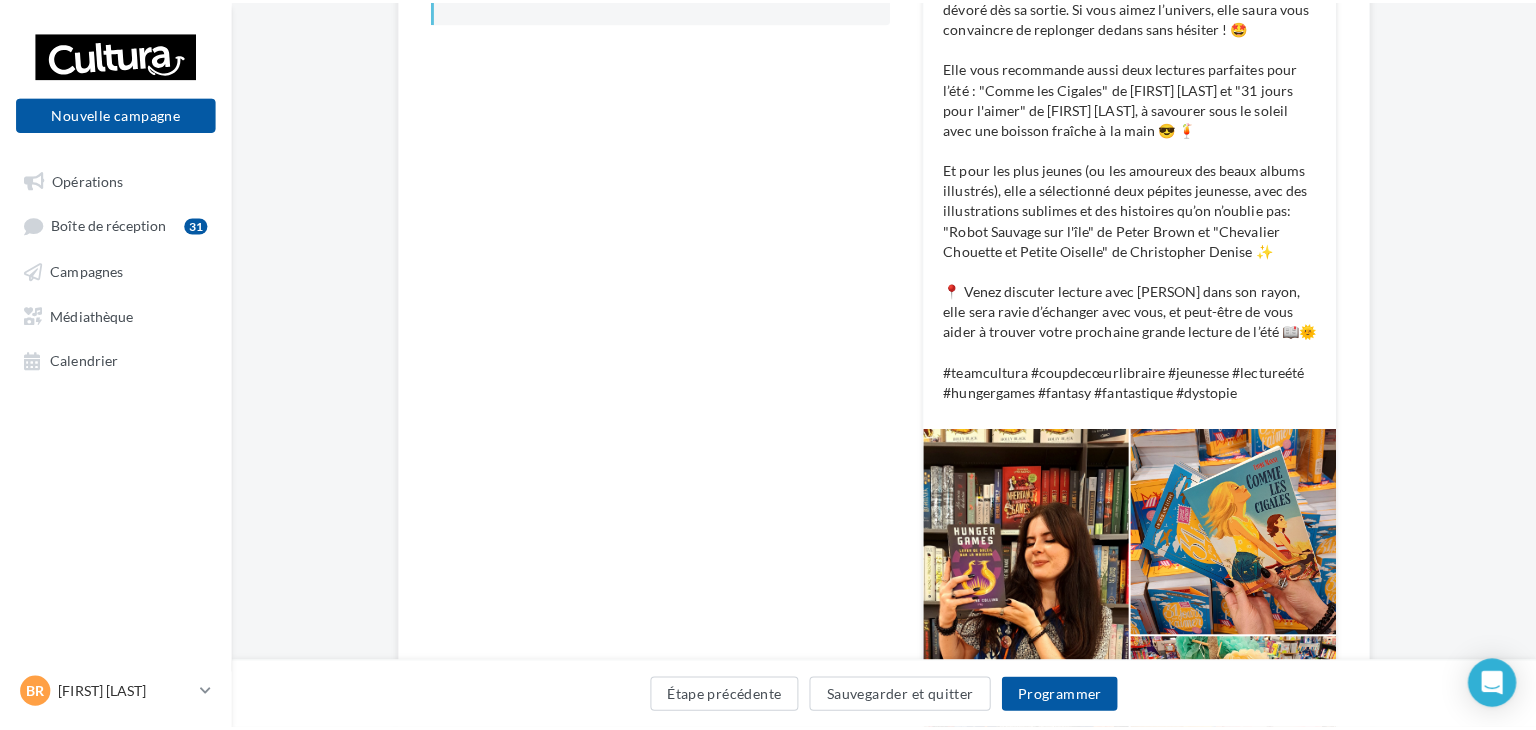scroll, scrollTop: 590, scrollLeft: 0, axis: vertical 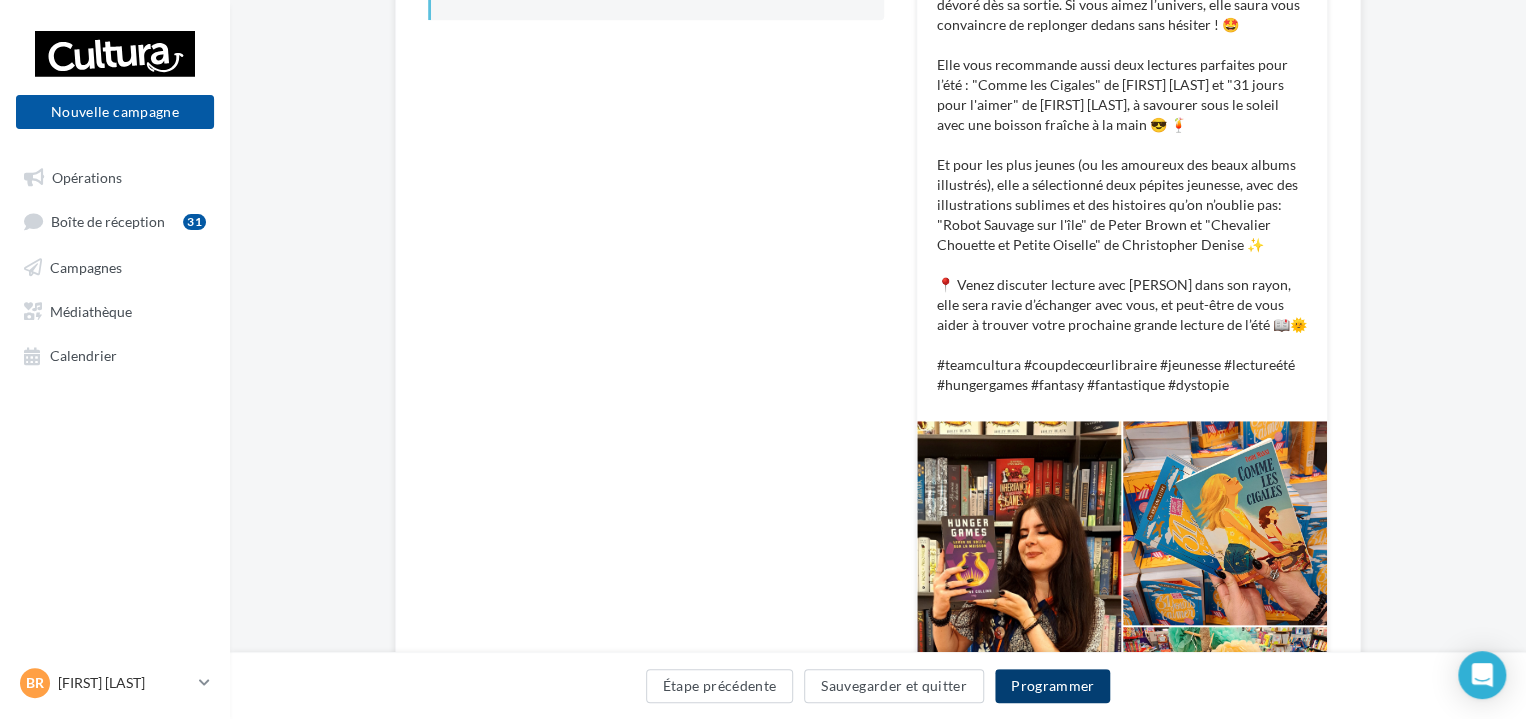 click on "Programmer" at bounding box center (1053, 686) 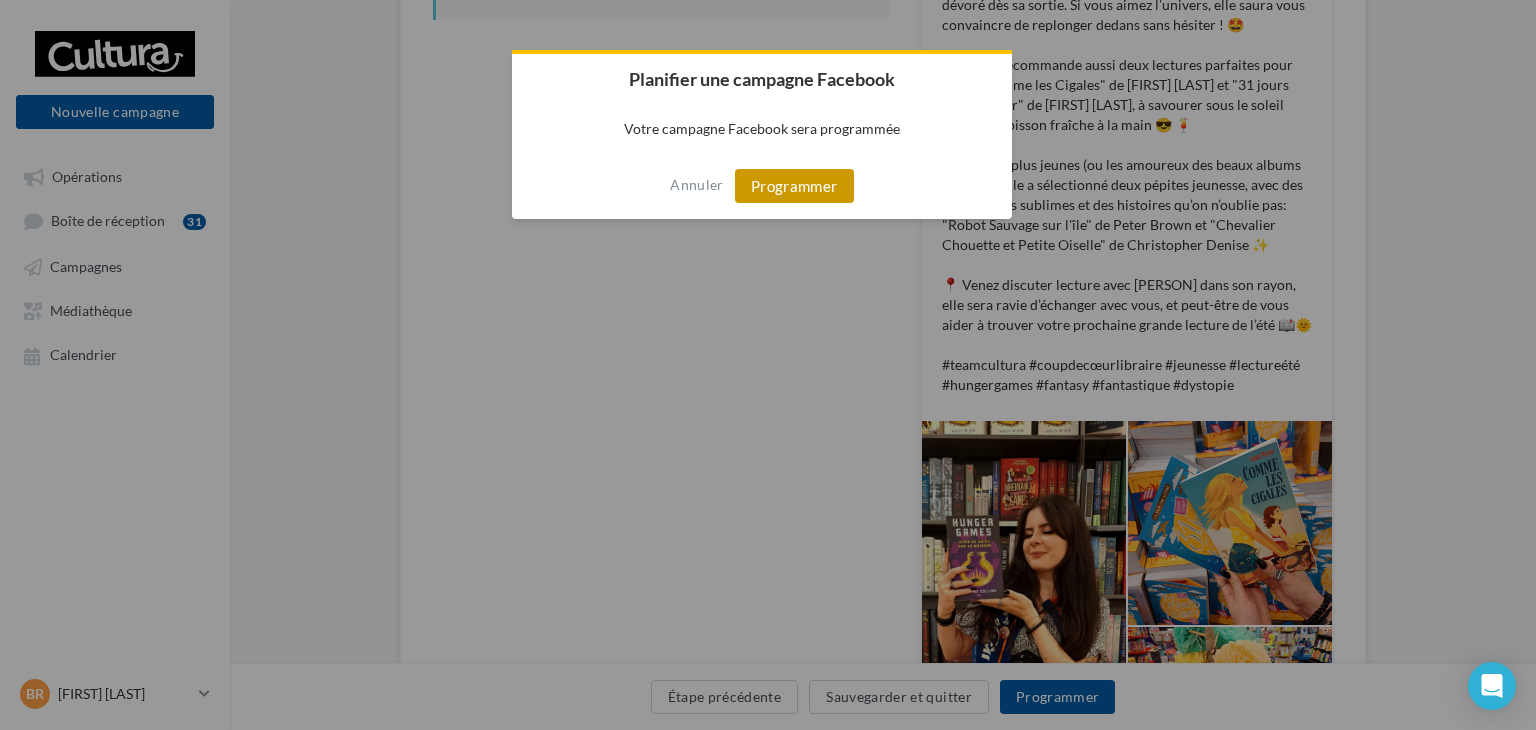 click on "Programmer" at bounding box center (794, 186) 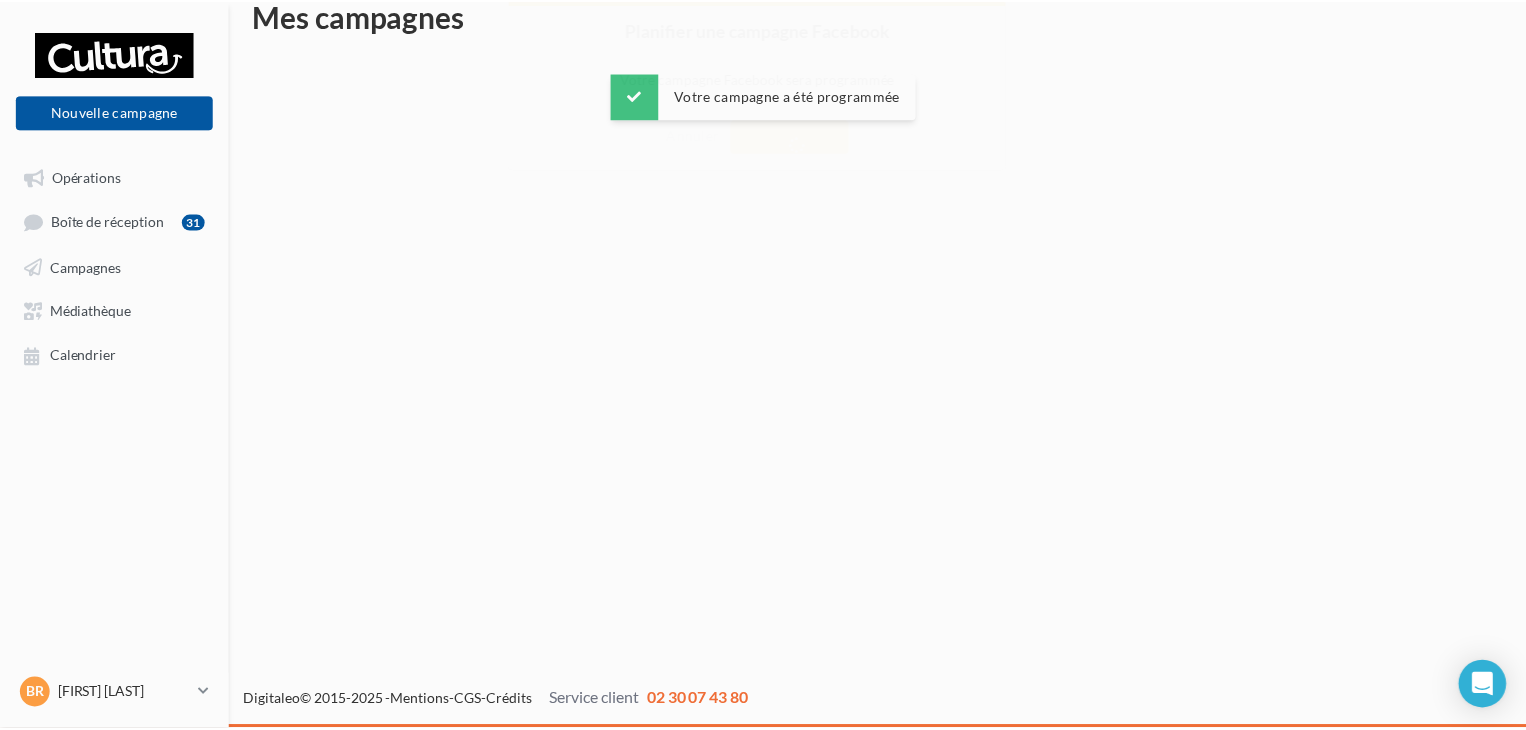 scroll, scrollTop: 32, scrollLeft: 0, axis: vertical 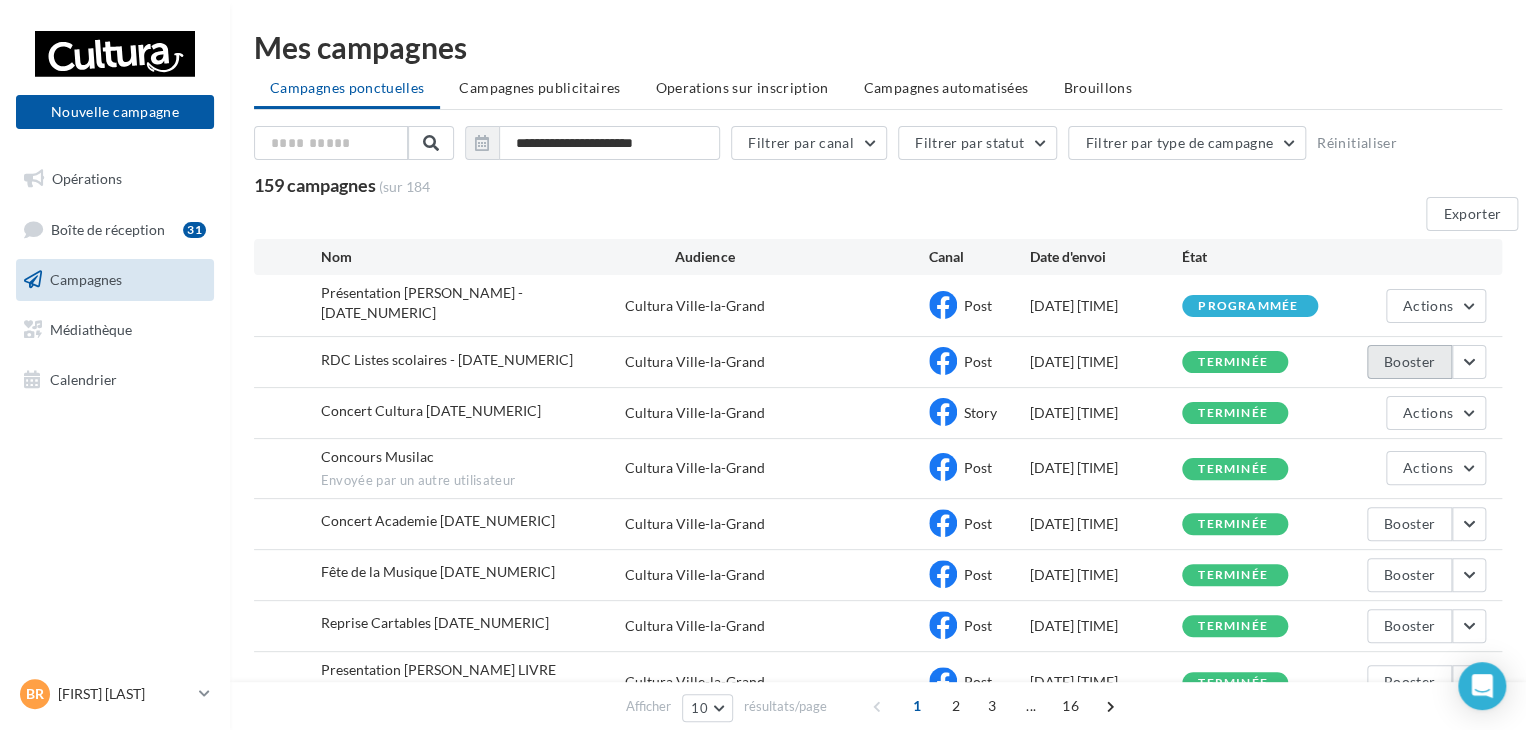 click on "Booster" at bounding box center (1409, 362) 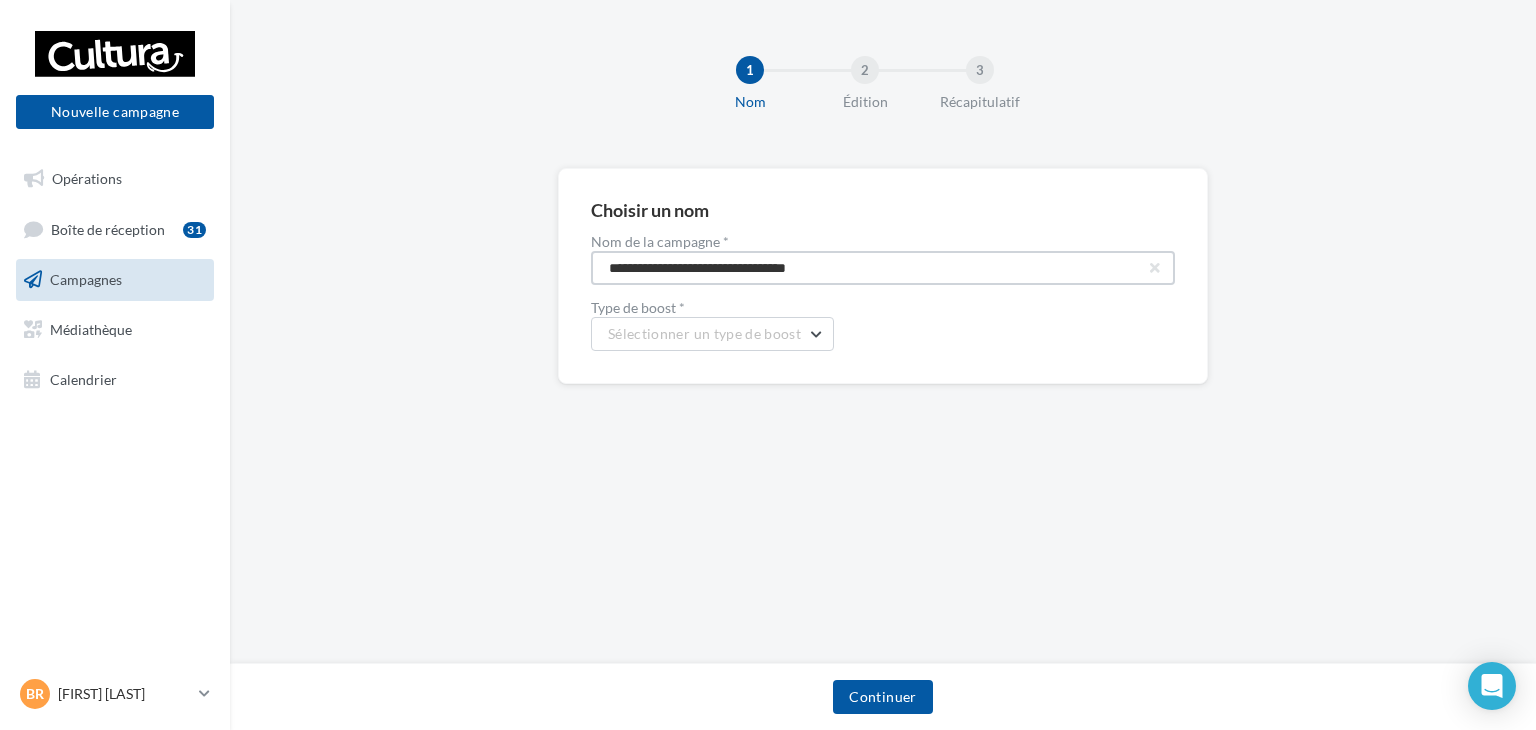 click on "**********" at bounding box center (883, 268) 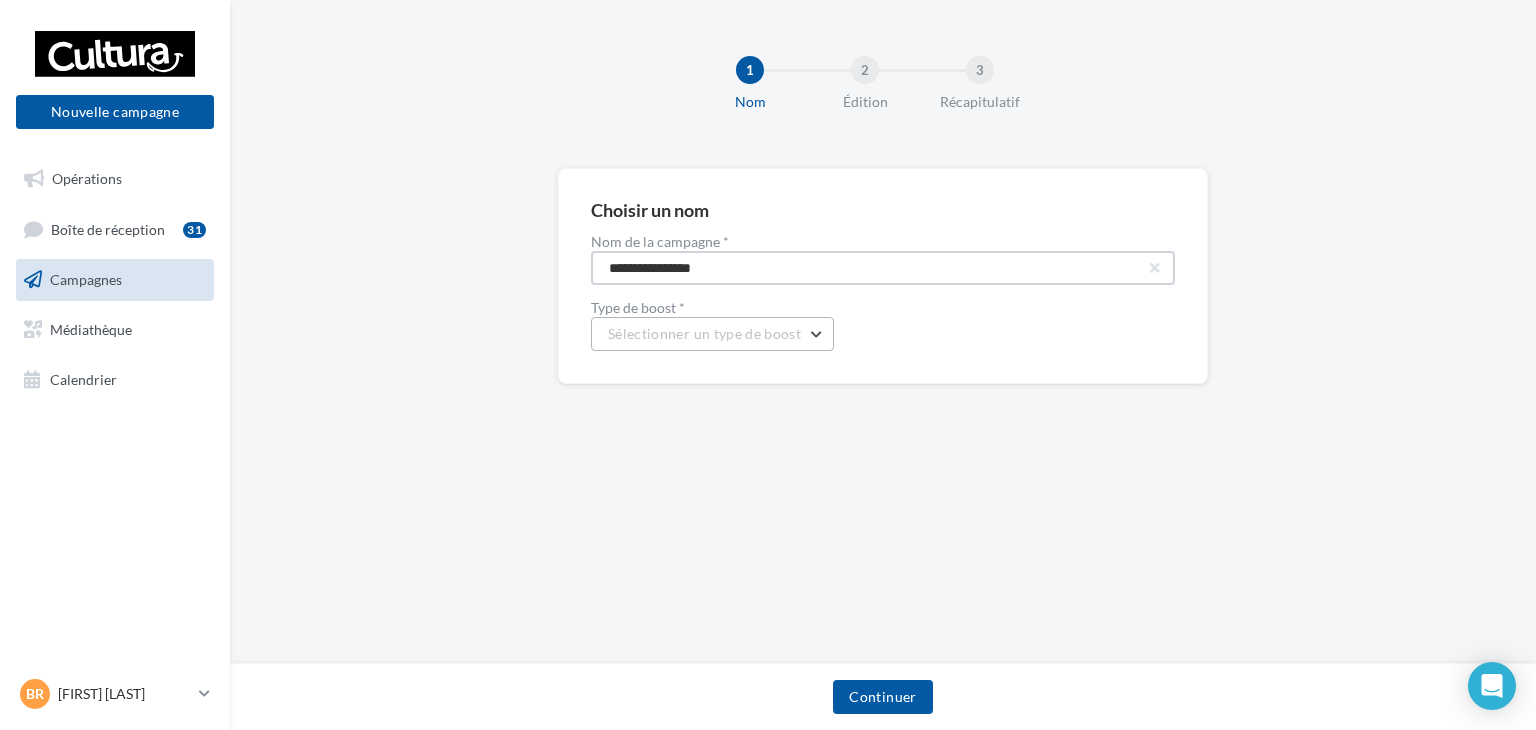 type on "**********" 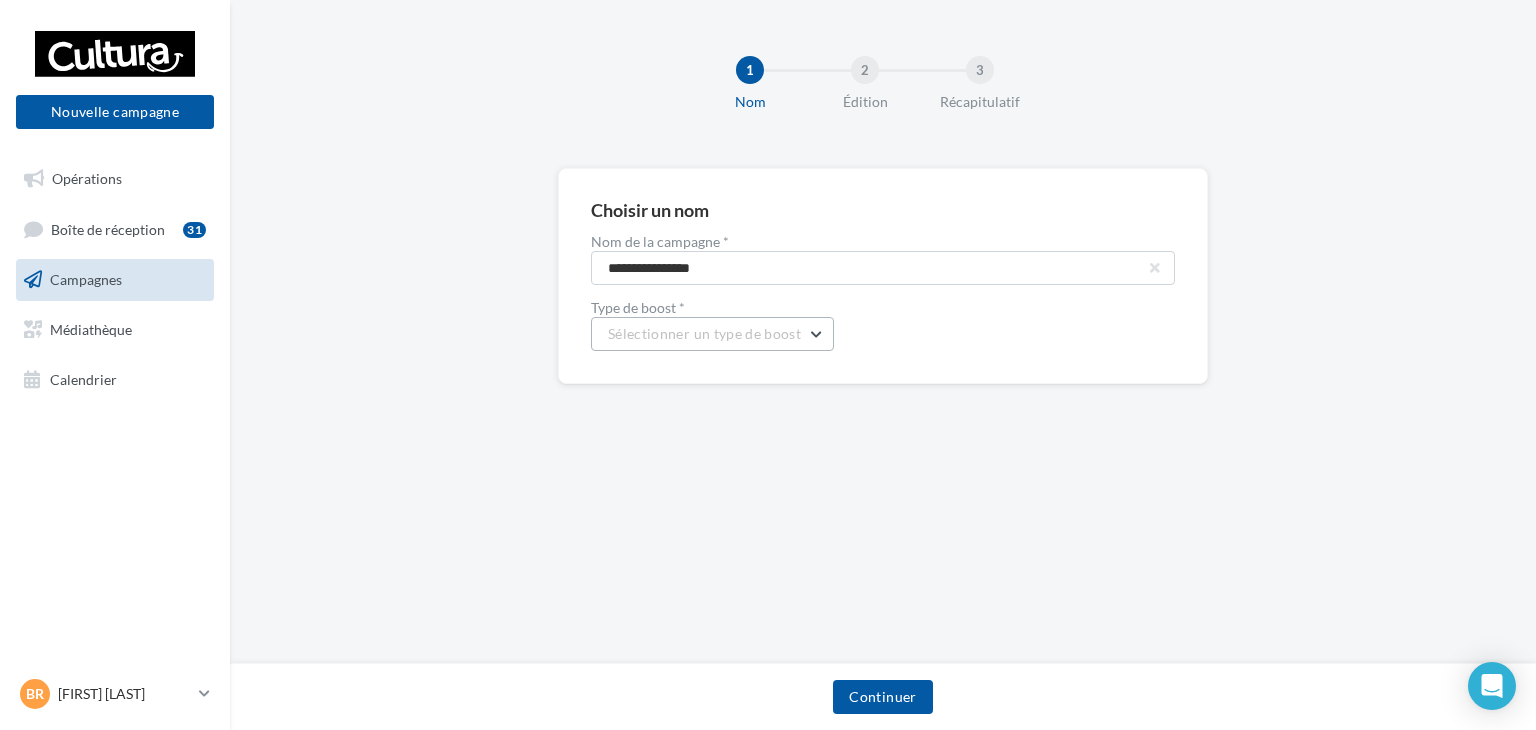click on "Sélectionner un type de boost" at bounding box center (704, 333) 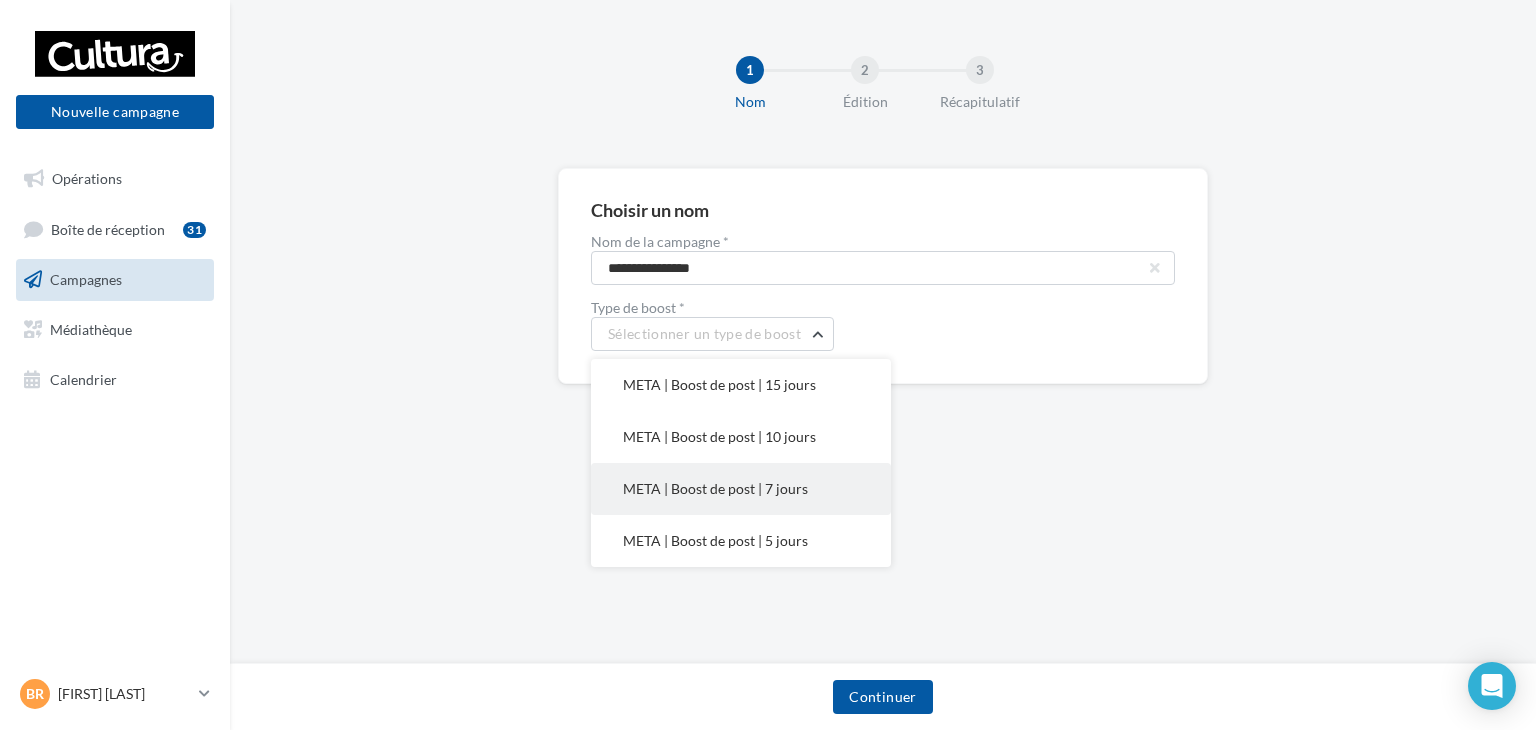 click on "META | Boost de post | 7 jours" at bounding box center [719, 384] 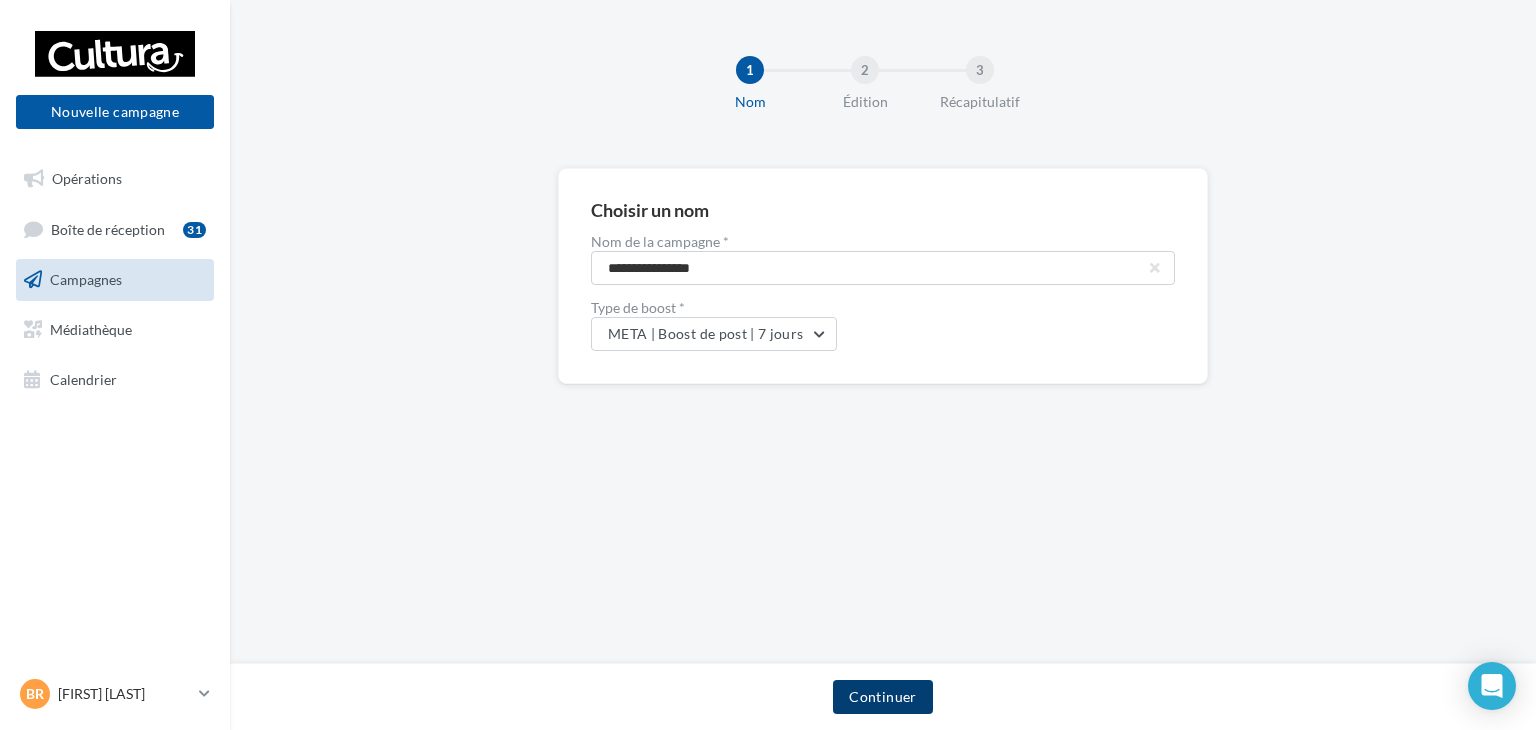 click on "Continuer" at bounding box center [882, 697] 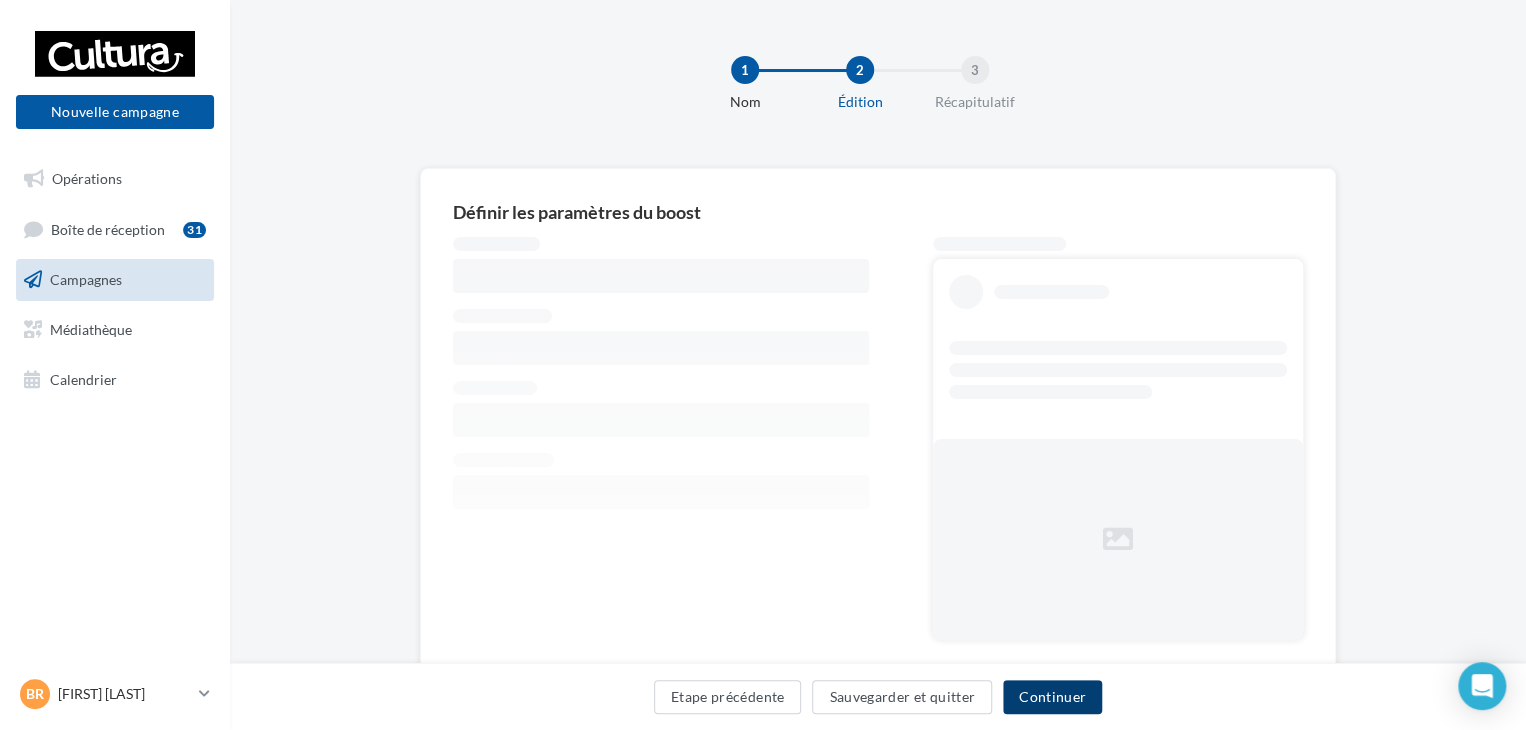 scroll, scrollTop: 75, scrollLeft: 0, axis: vertical 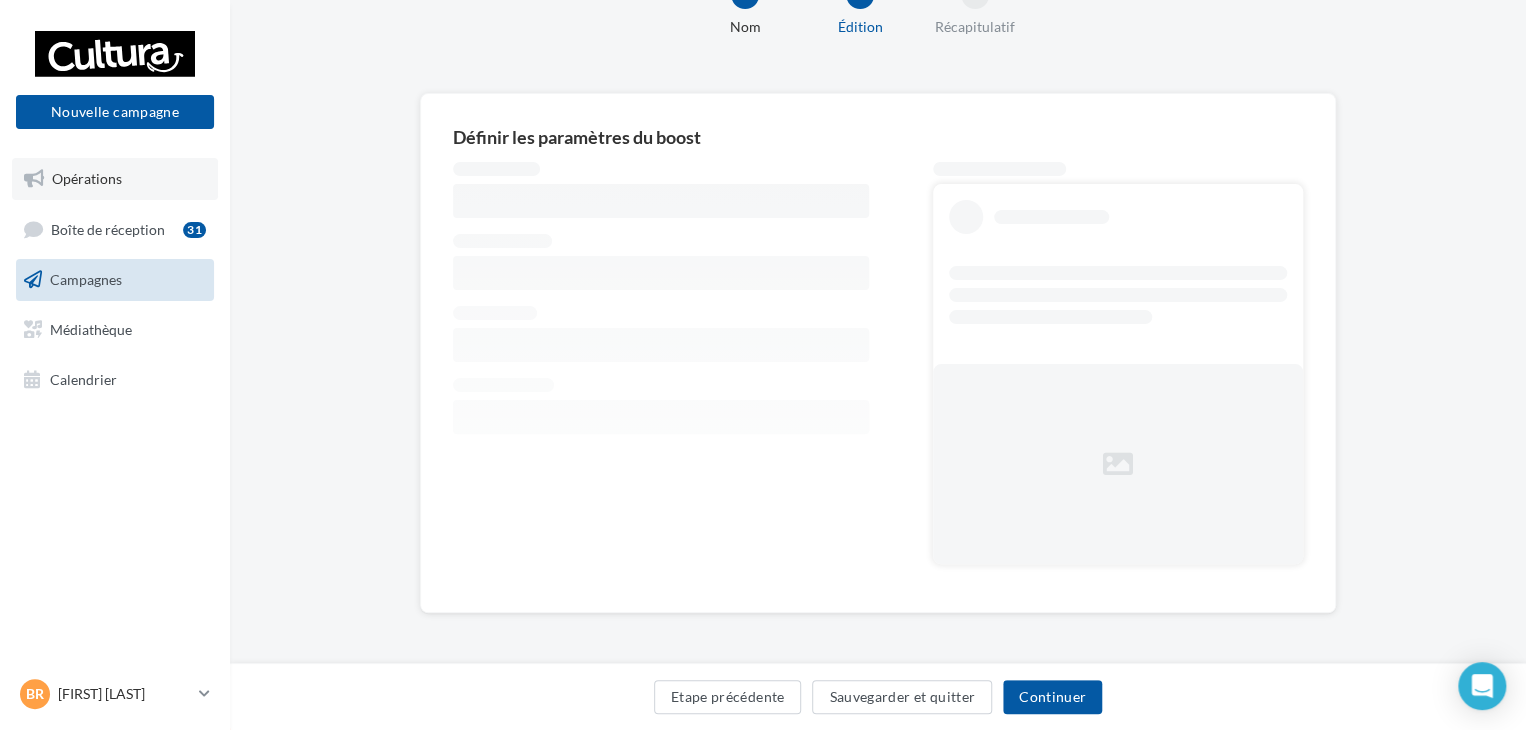 click on "Opérations" at bounding box center (115, 179) 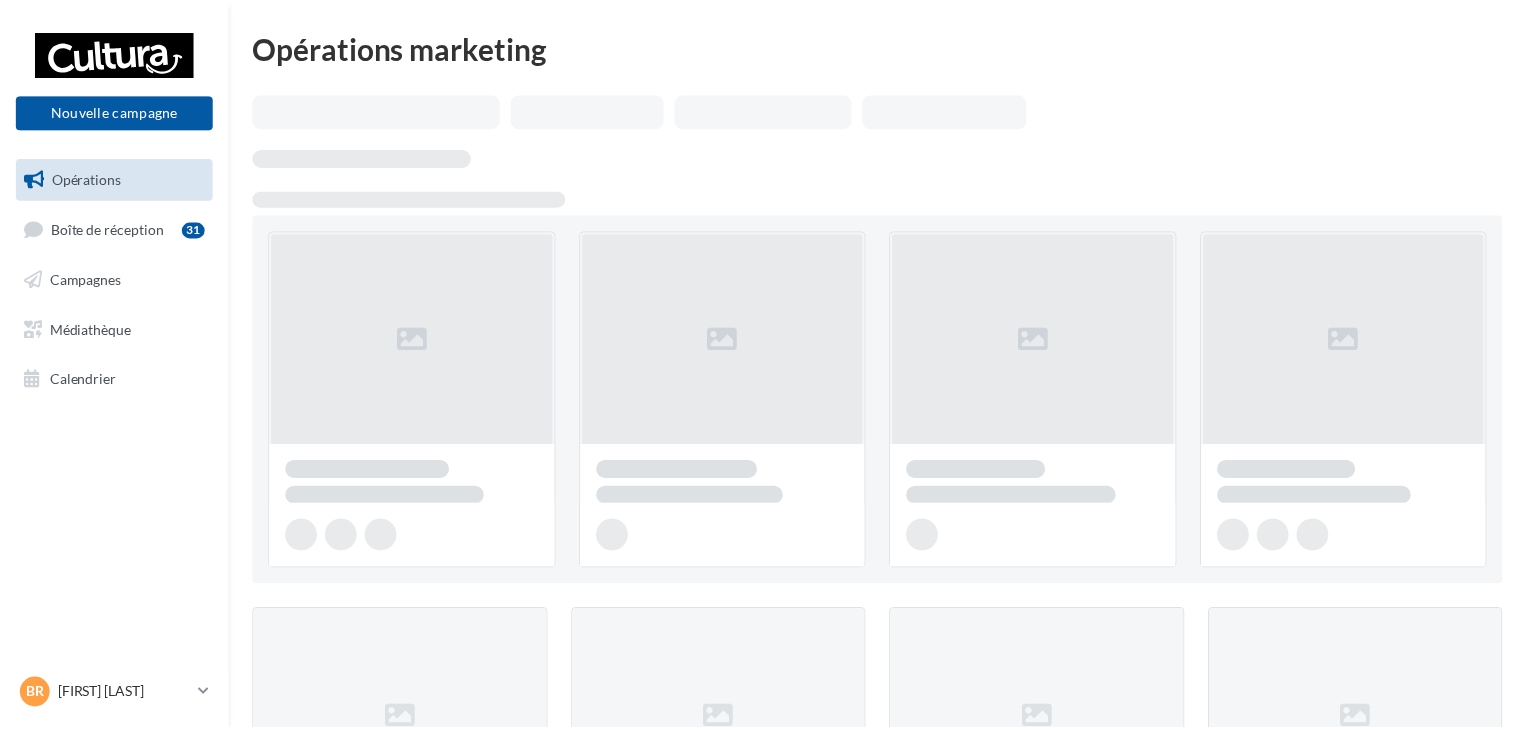 scroll, scrollTop: 0, scrollLeft: 0, axis: both 